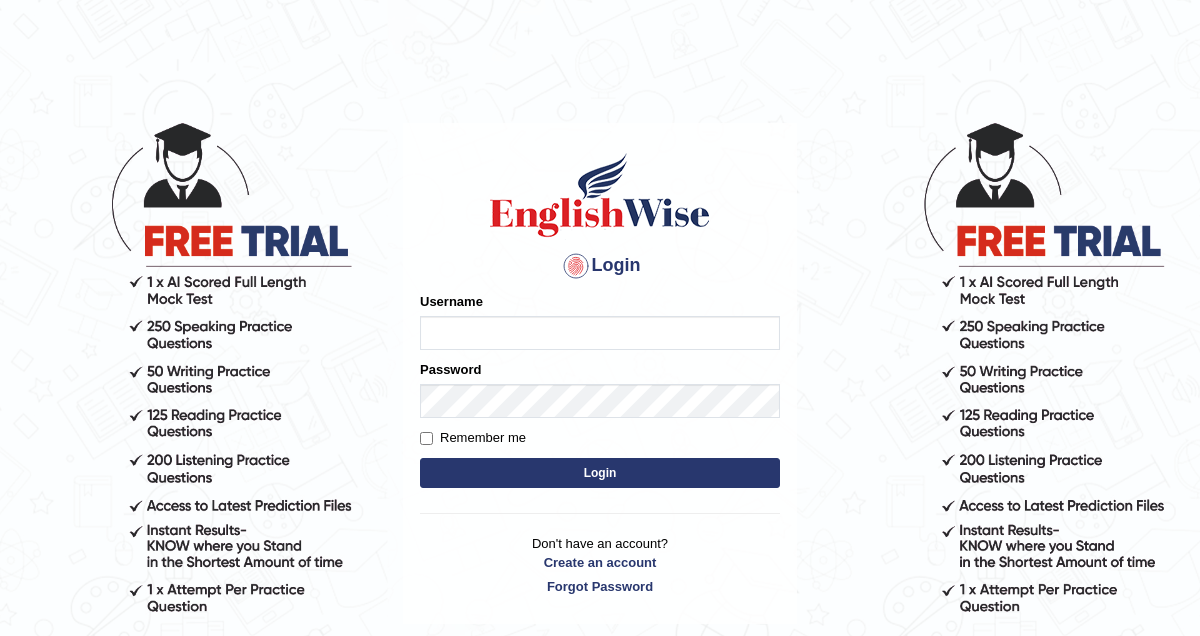 scroll, scrollTop: 0, scrollLeft: 0, axis: both 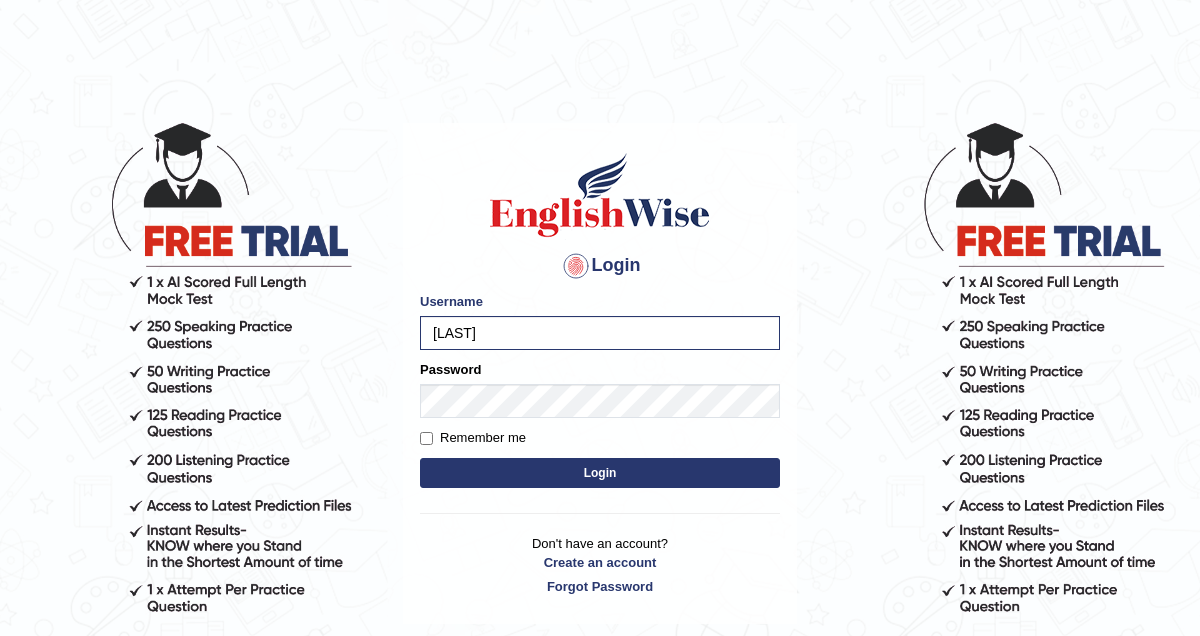 click on "Login" at bounding box center [600, 473] 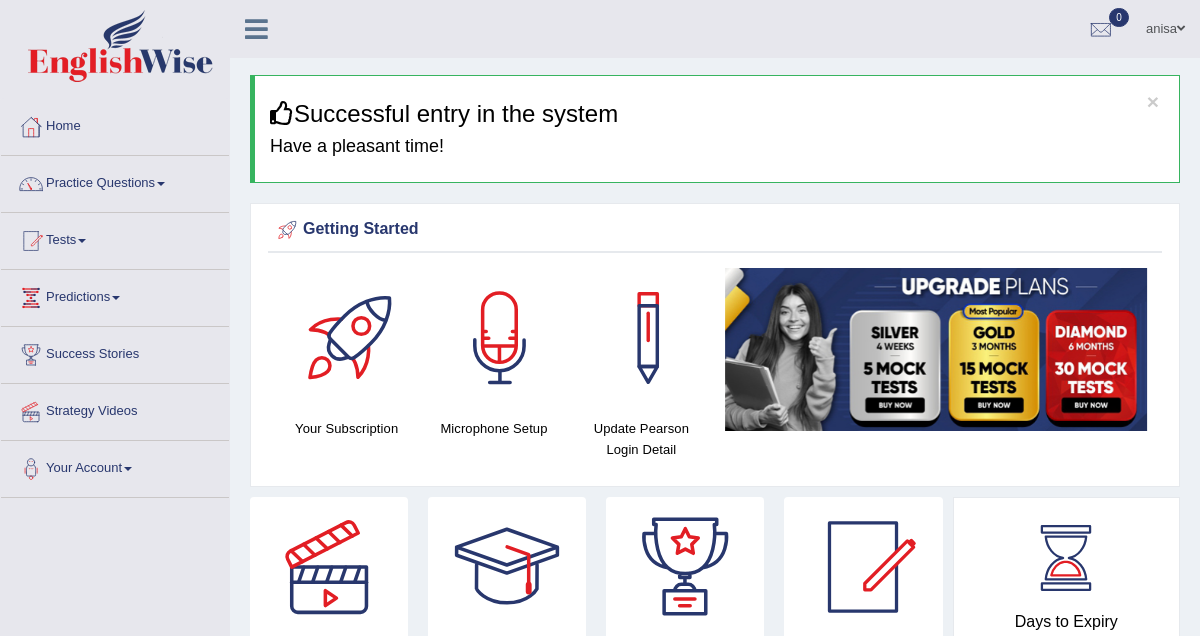 scroll, scrollTop: 0, scrollLeft: 0, axis: both 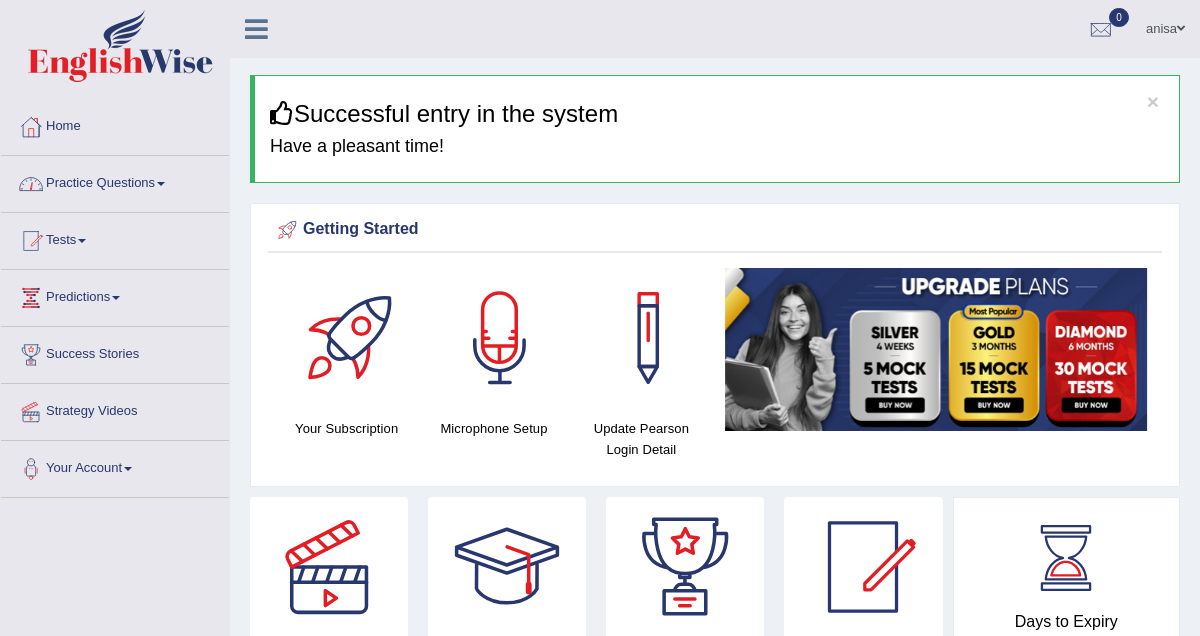 click on "Practice Questions" at bounding box center (115, 181) 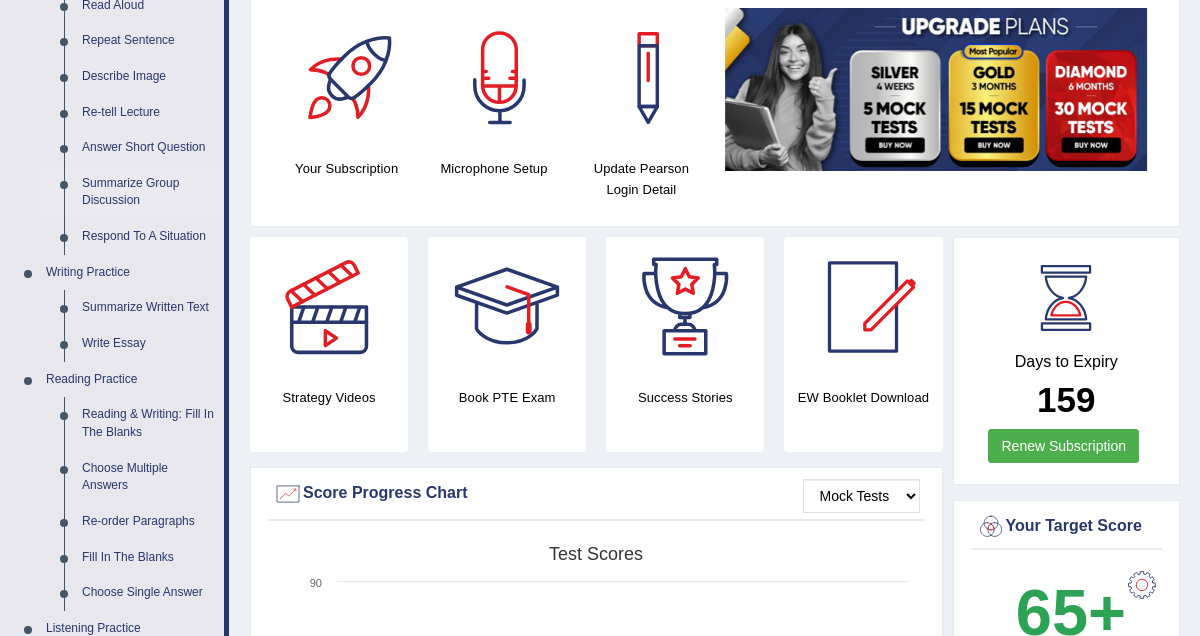 scroll, scrollTop: 0, scrollLeft: 0, axis: both 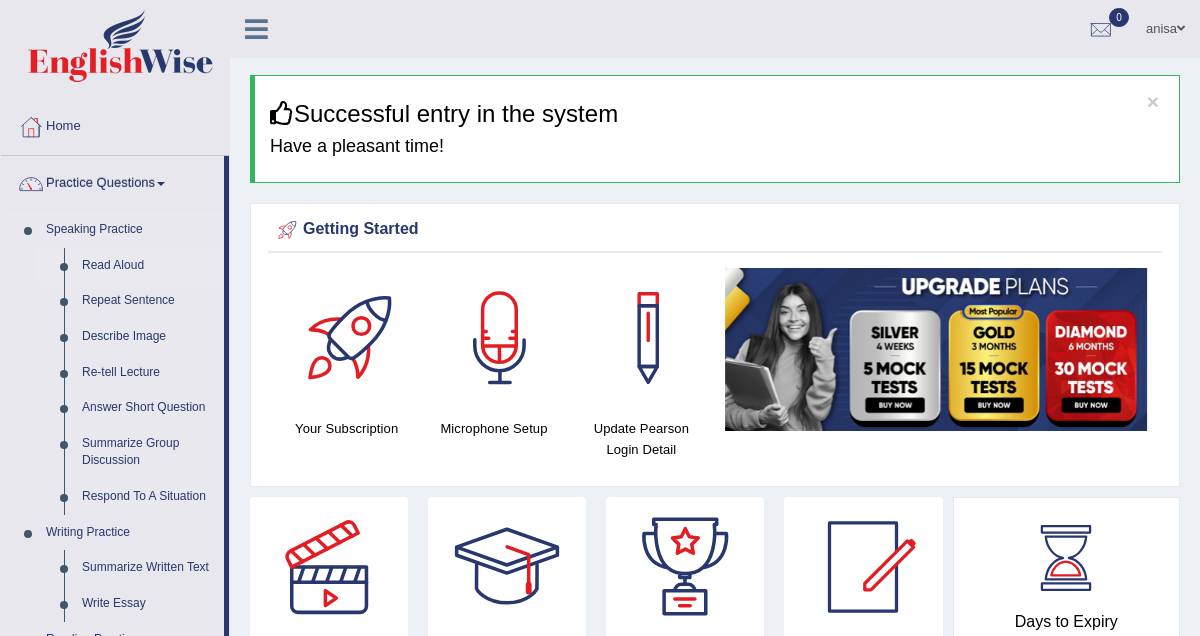 click on "Read Aloud" at bounding box center (148, 266) 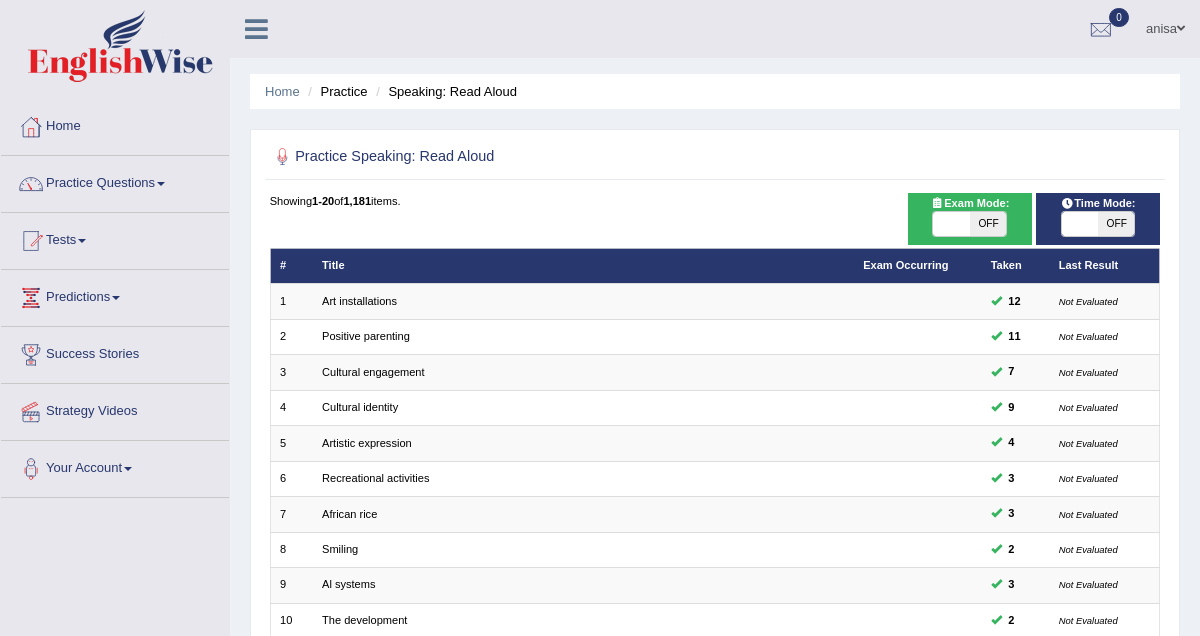 scroll, scrollTop: 0, scrollLeft: 0, axis: both 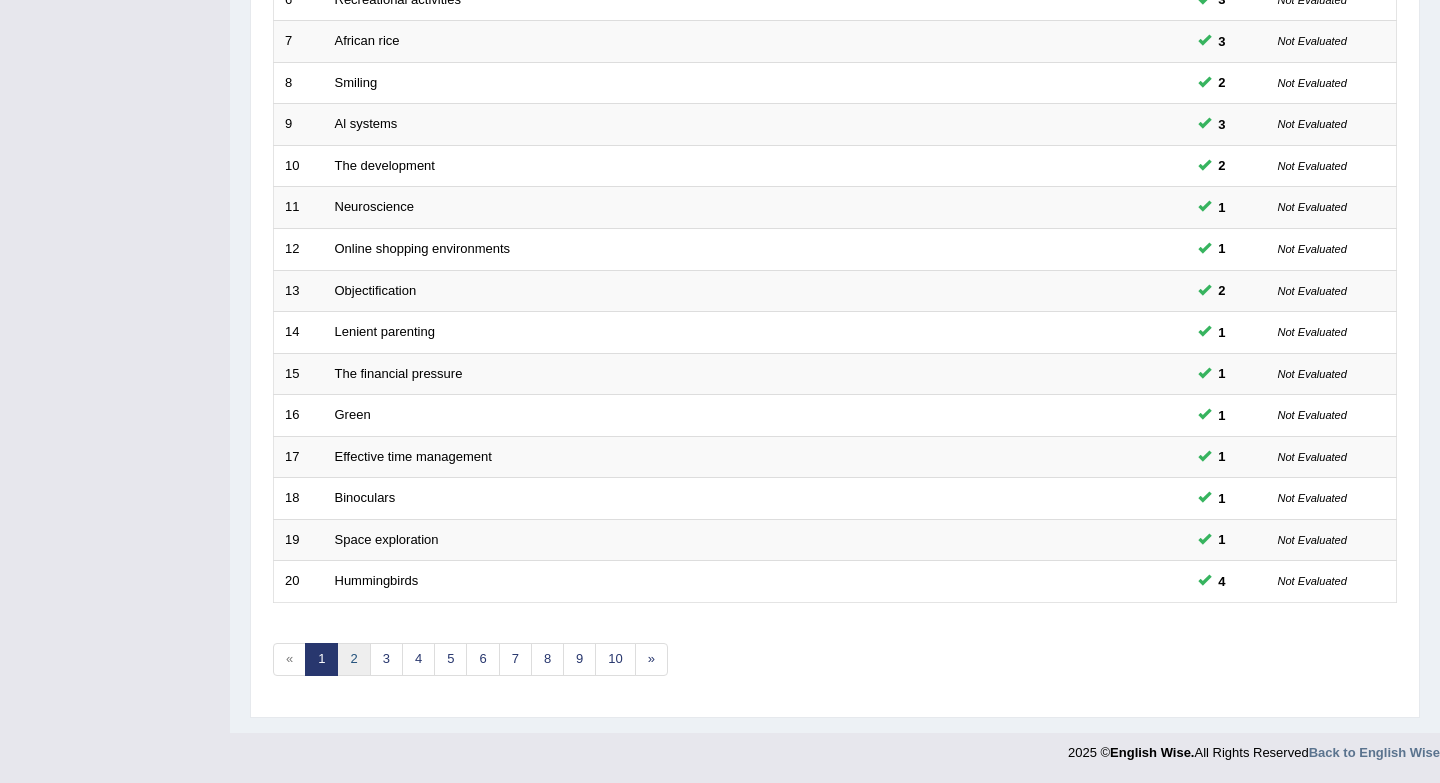click on "2" at bounding box center [353, 659] 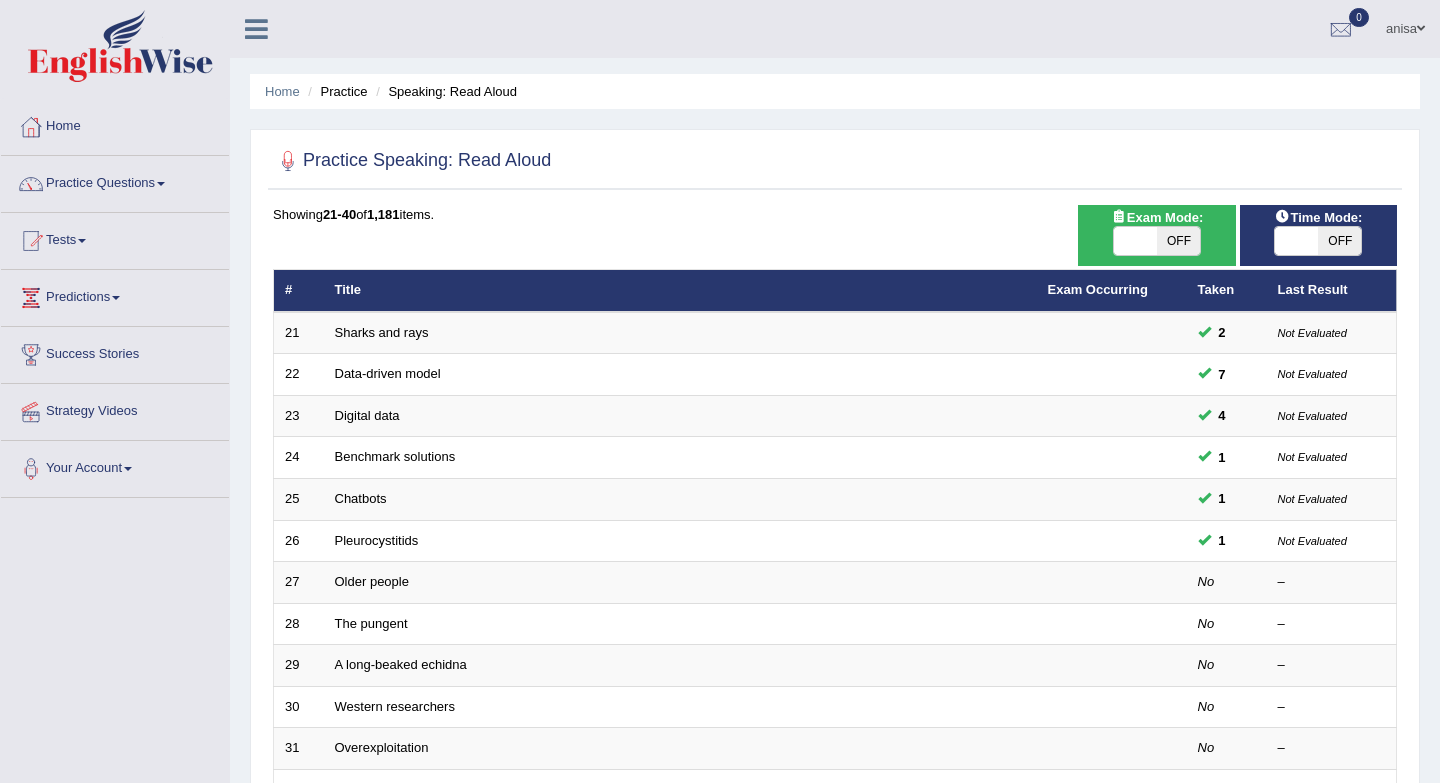 scroll, scrollTop: 95, scrollLeft: 0, axis: vertical 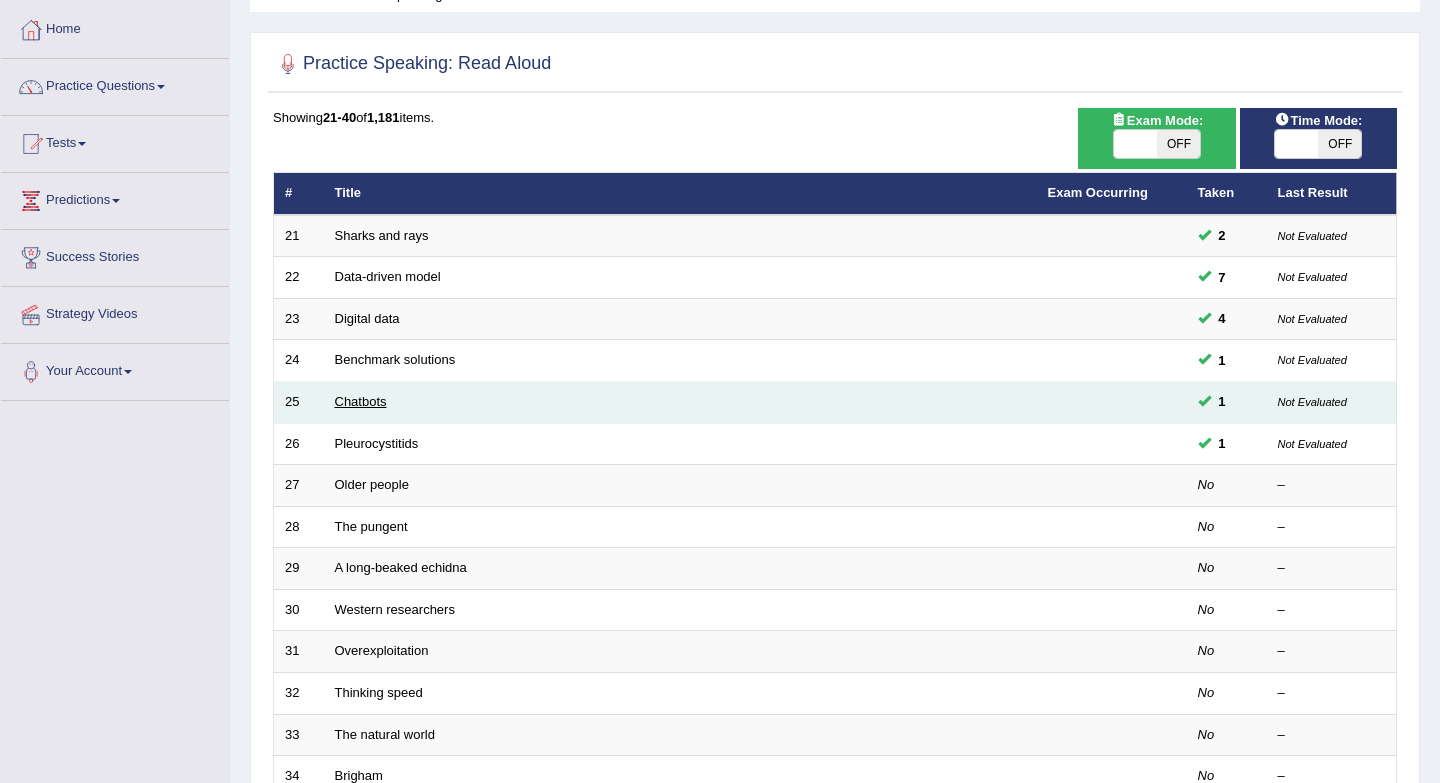 click on "Chatbots" at bounding box center (361, 401) 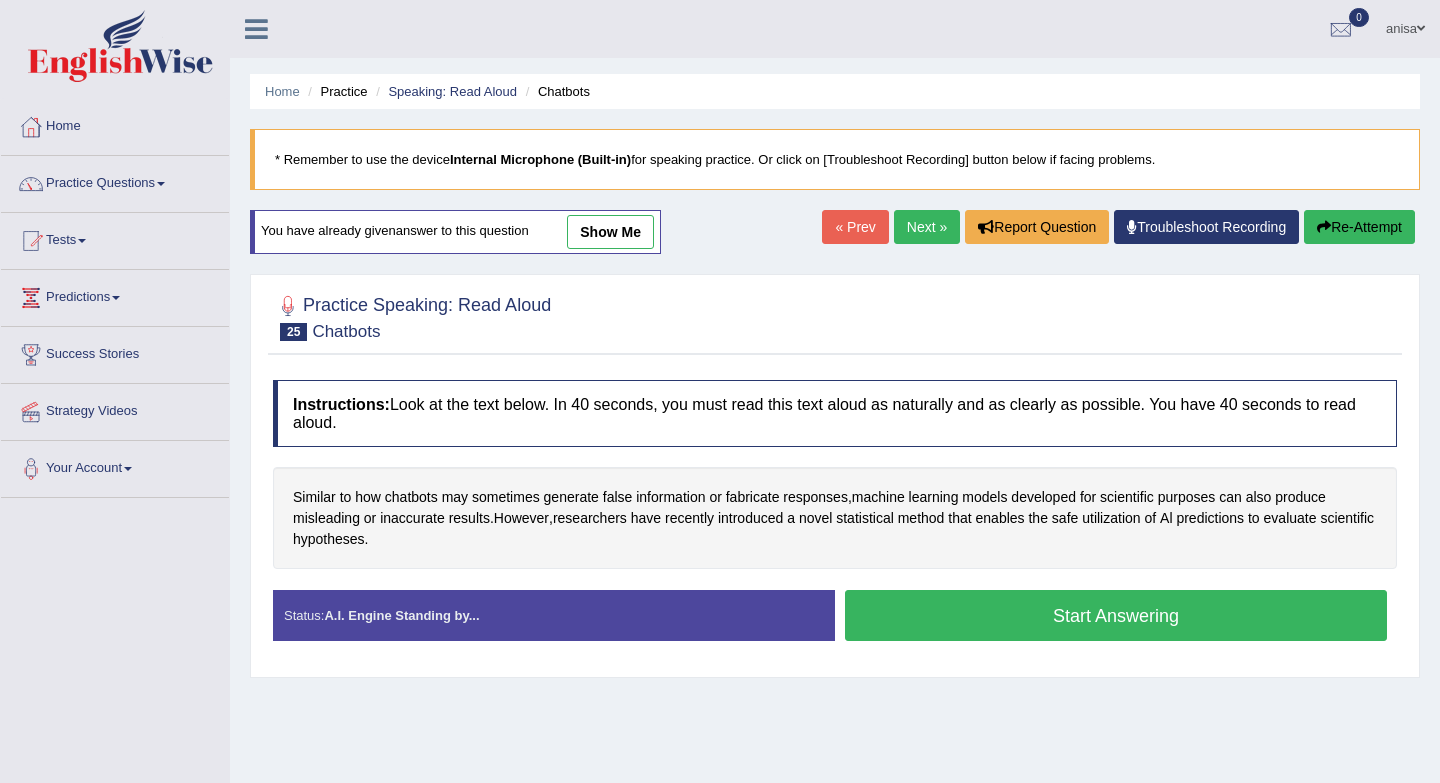 scroll, scrollTop: 0, scrollLeft: 0, axis: both 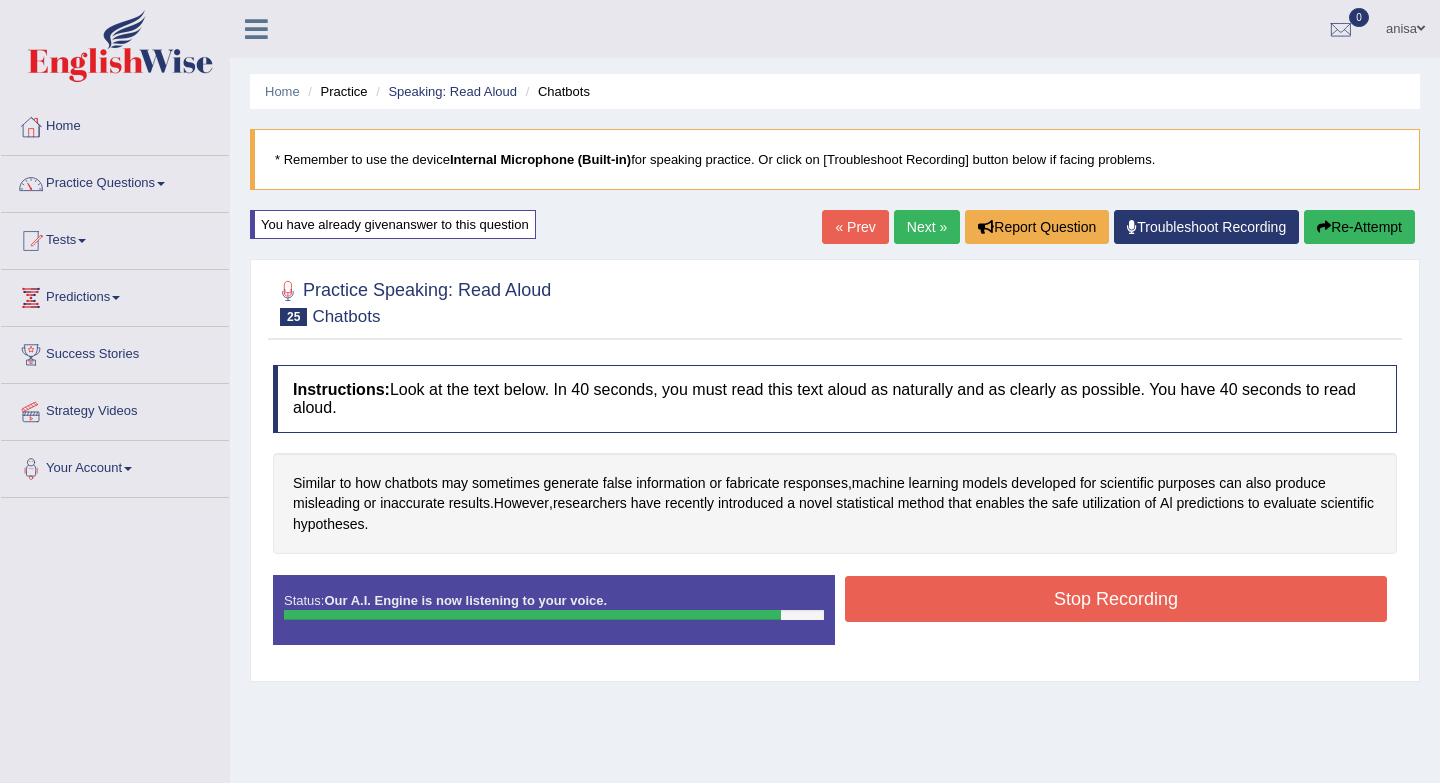 click on "Stop Recording" at bounding box center [1116, 599] 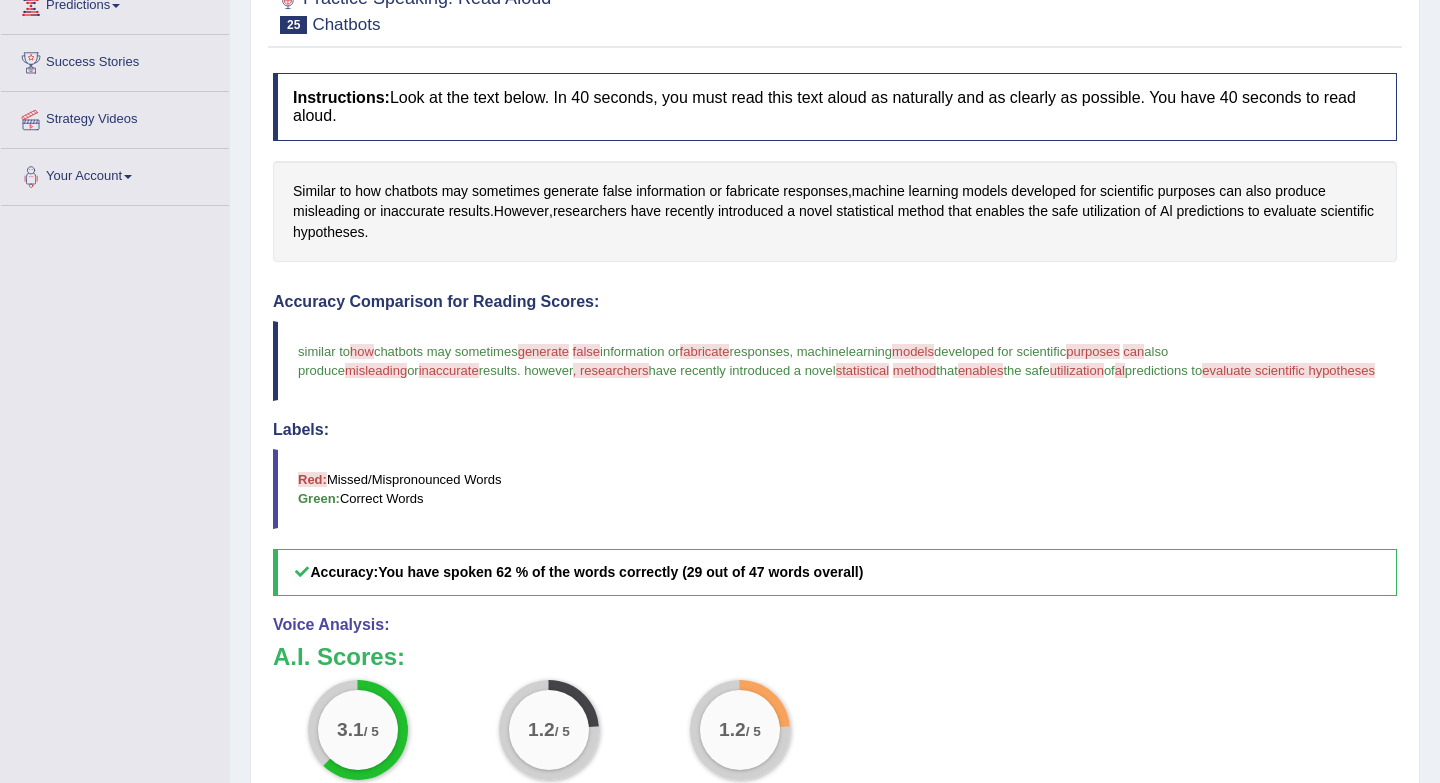 scroll, scrollTop: 0, scrollLeft: 0, axis: both 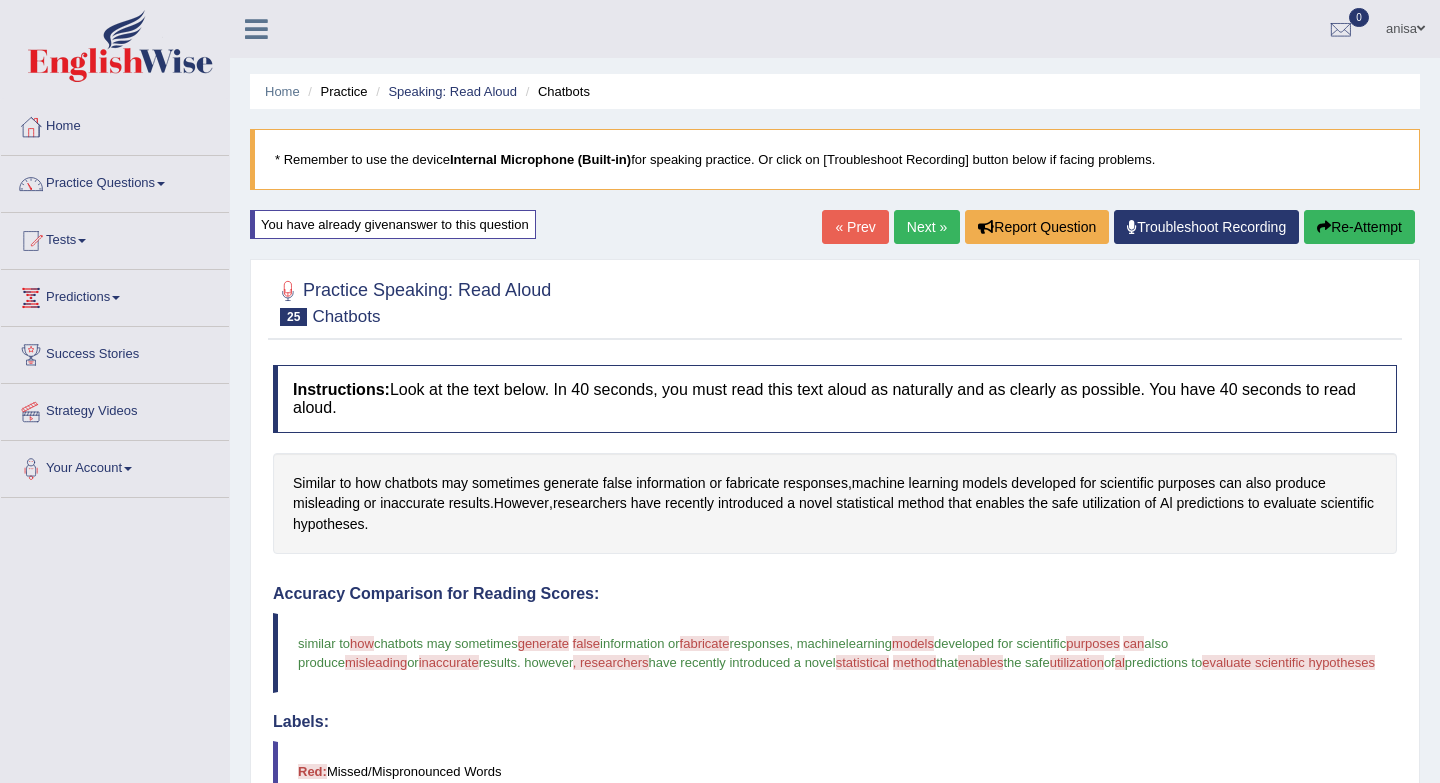 click on "« Prev" at bounding box center (855, 227) 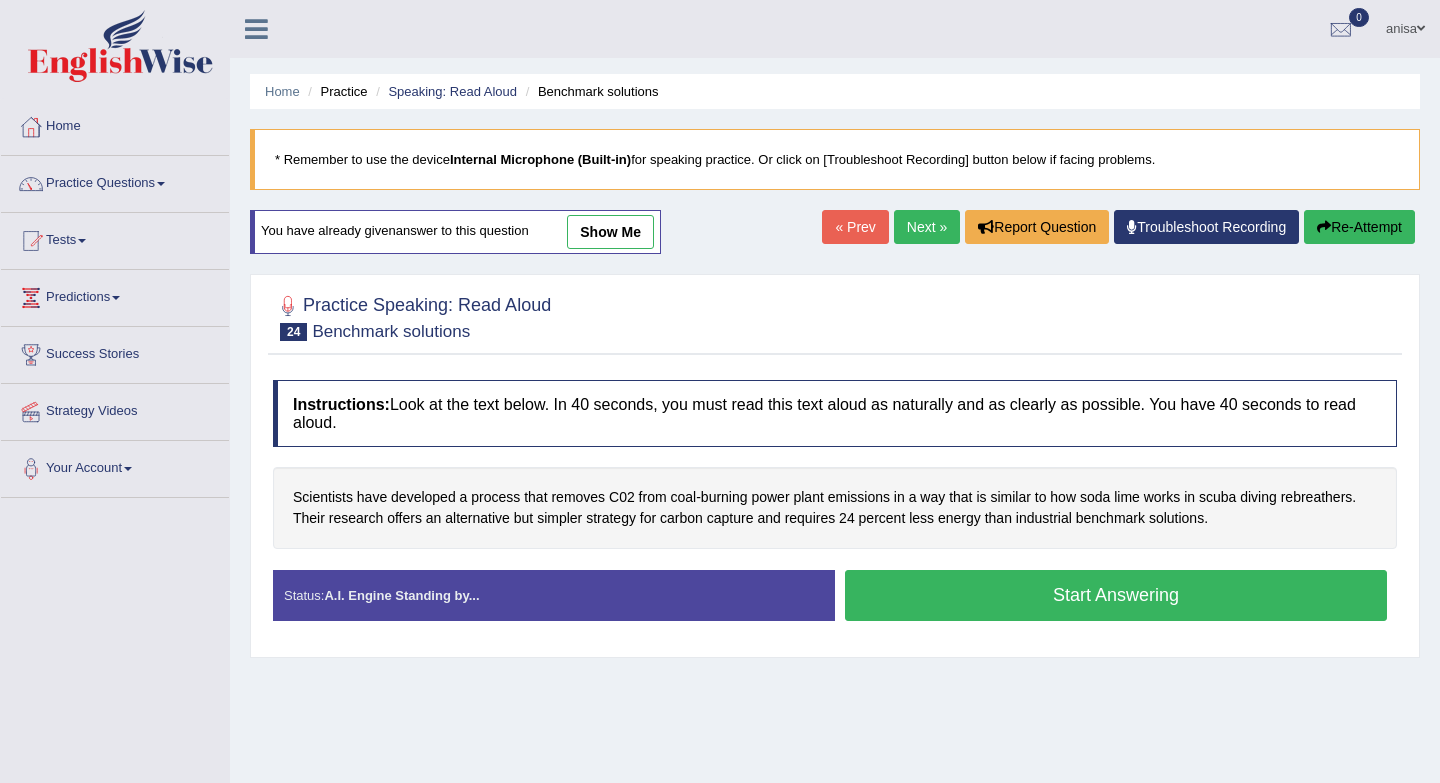 scroll, scrollTop: 0, scrollLeft: 0, axis: both 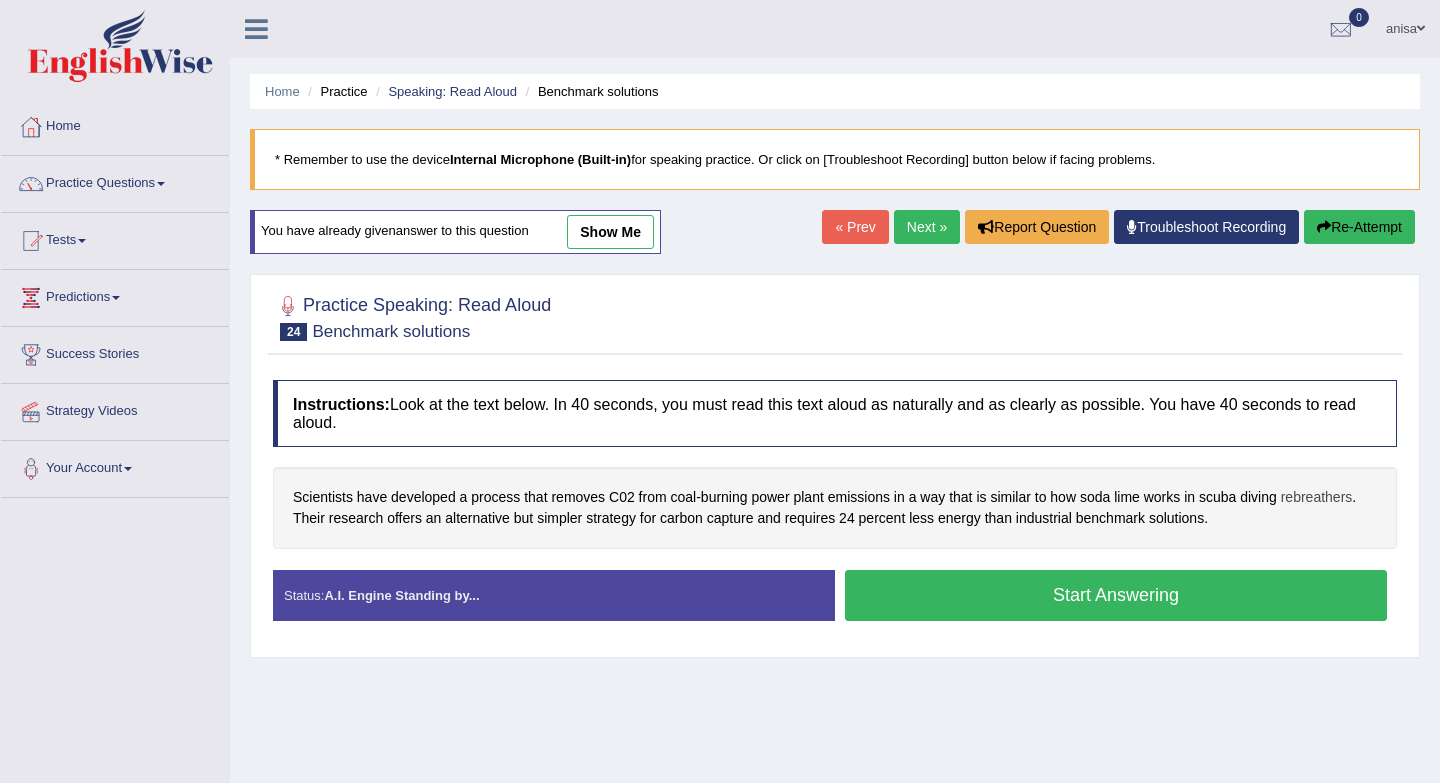 click on "rebreathers" at bounding box center [1317, 497] 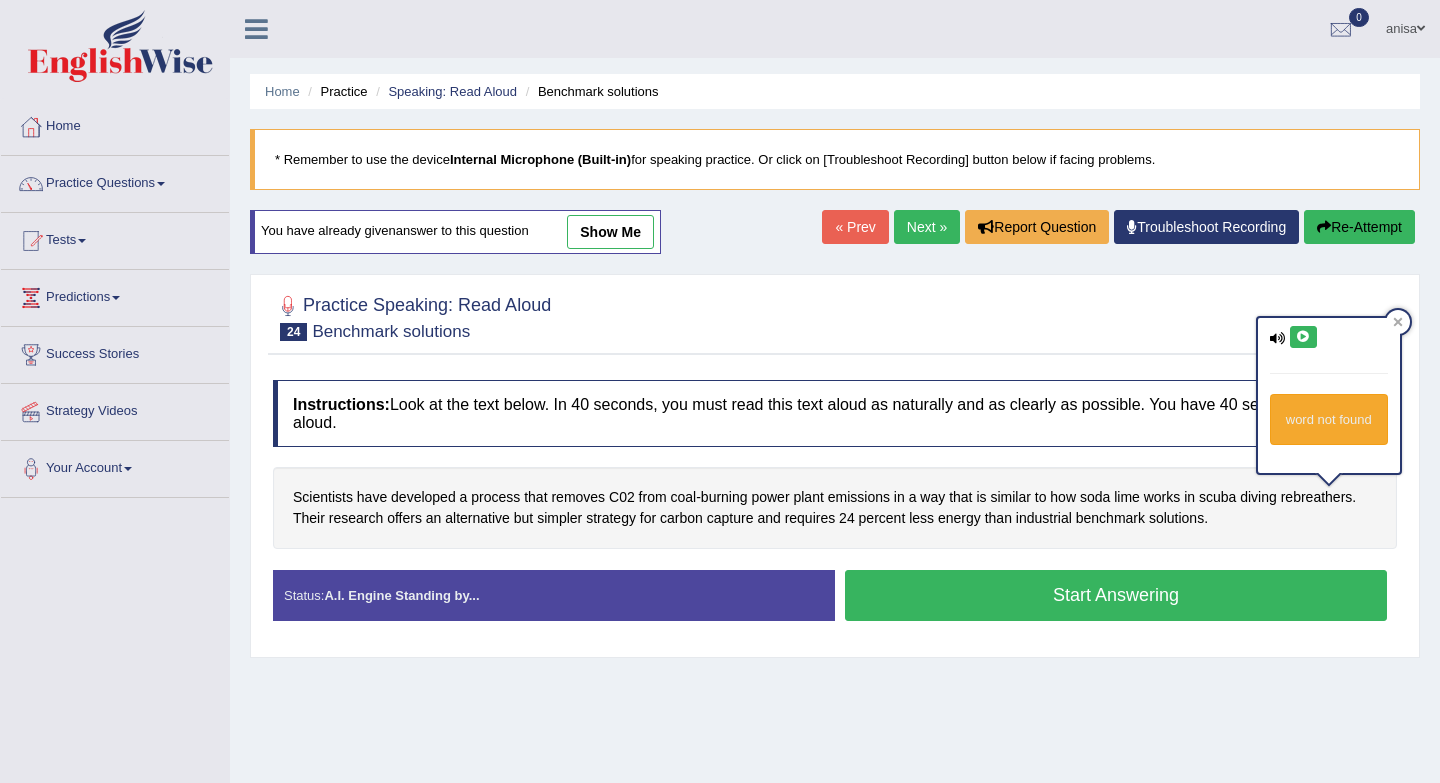 click at bounding box center (1303, 337) 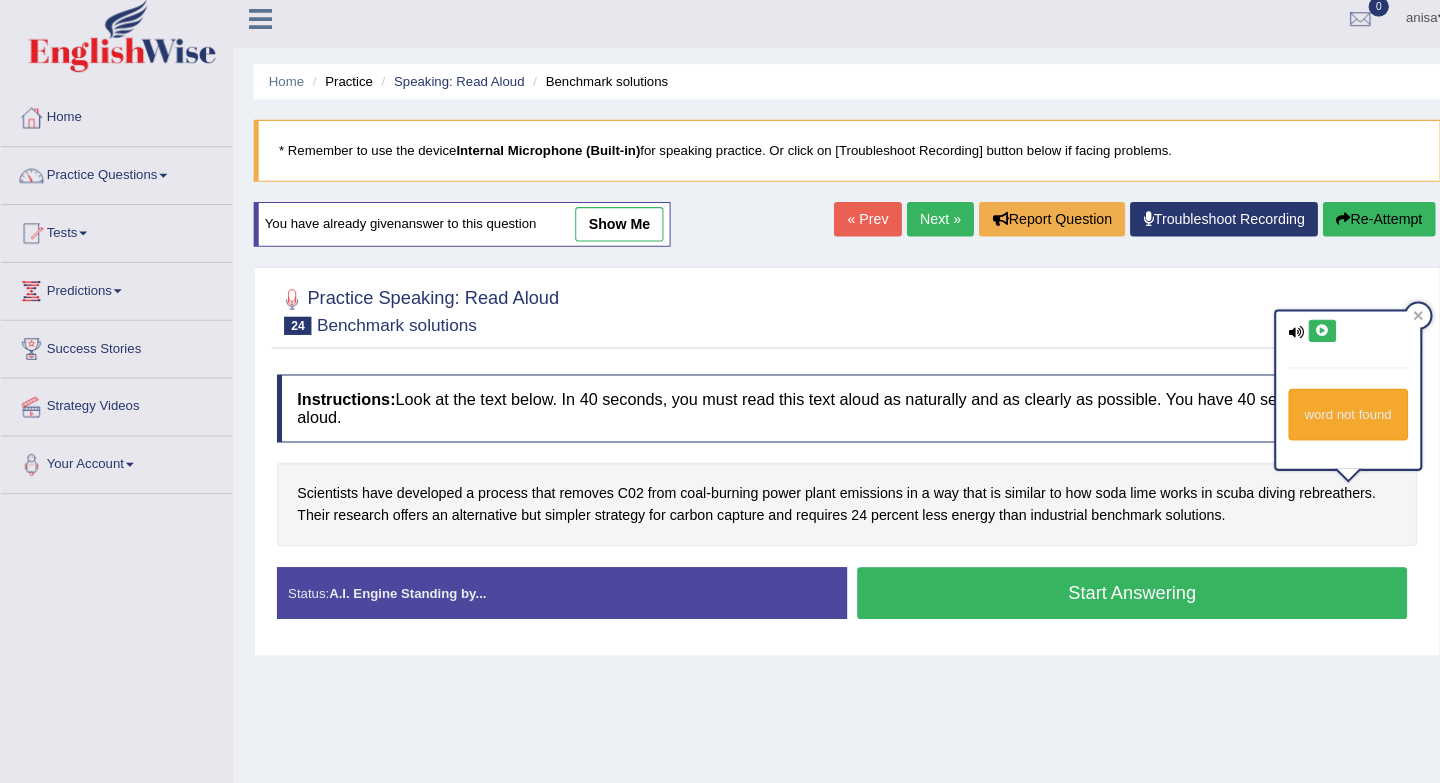 scroll, scrollTop: 4, scrollLeft: 0, axis: vertical 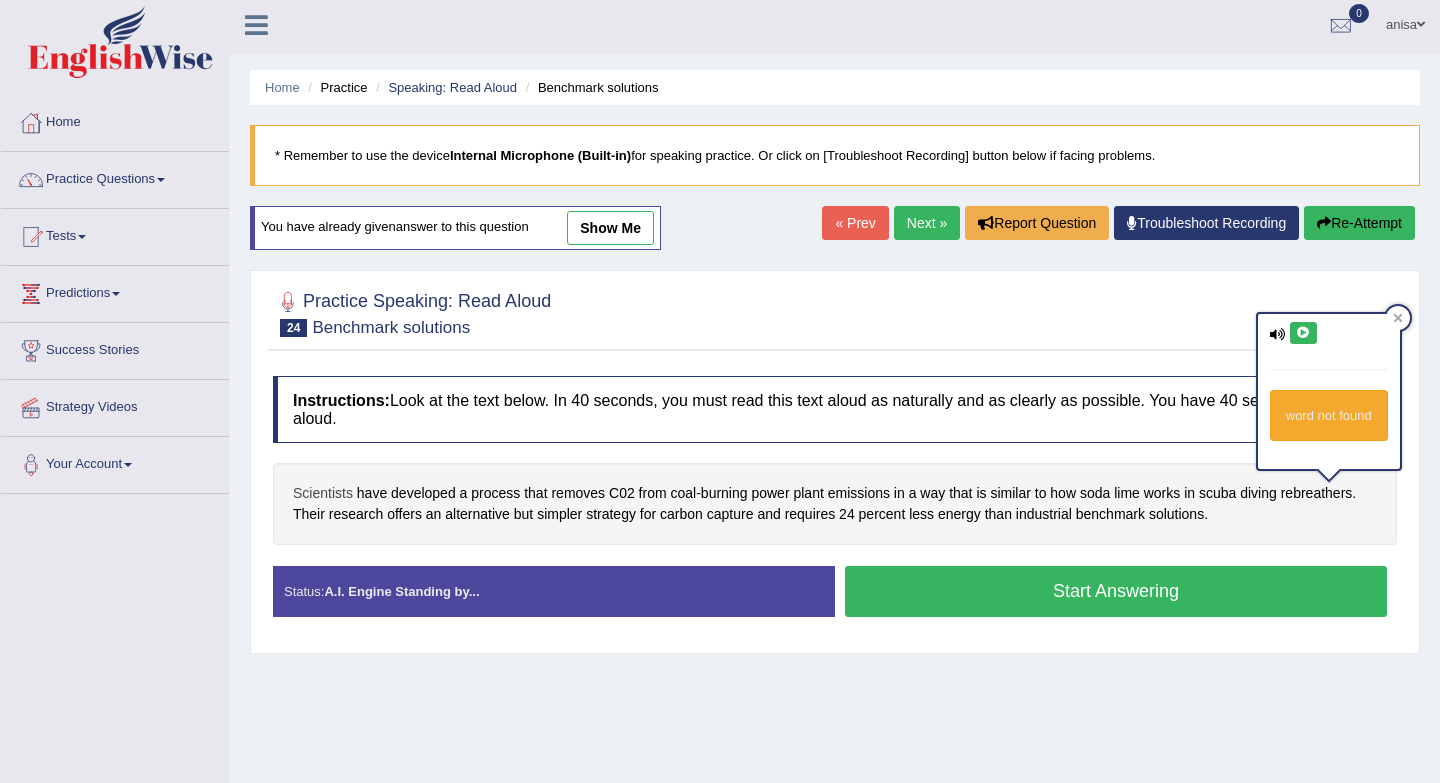 click on "Scientists" at bounding box center (323, 493) 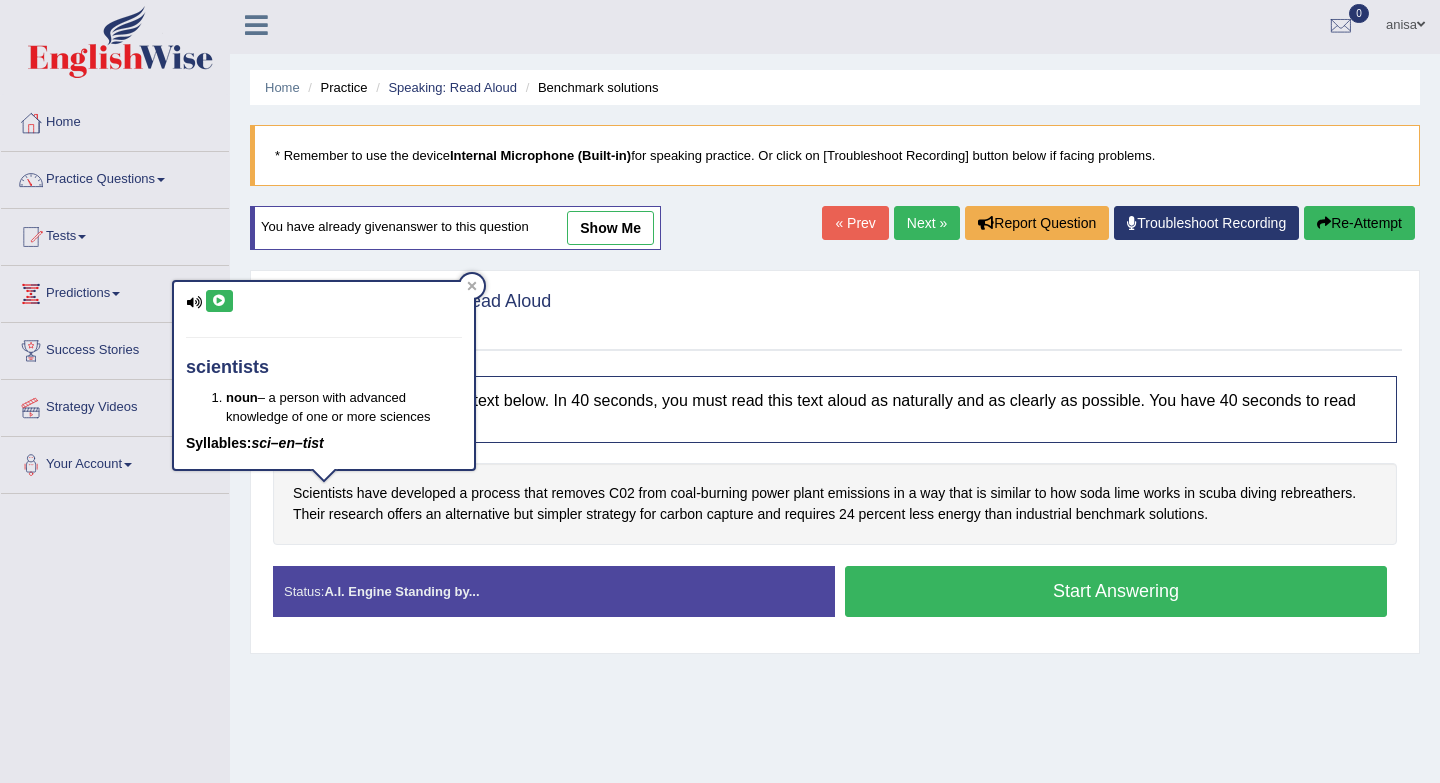 click at bounding box center (219, 301) 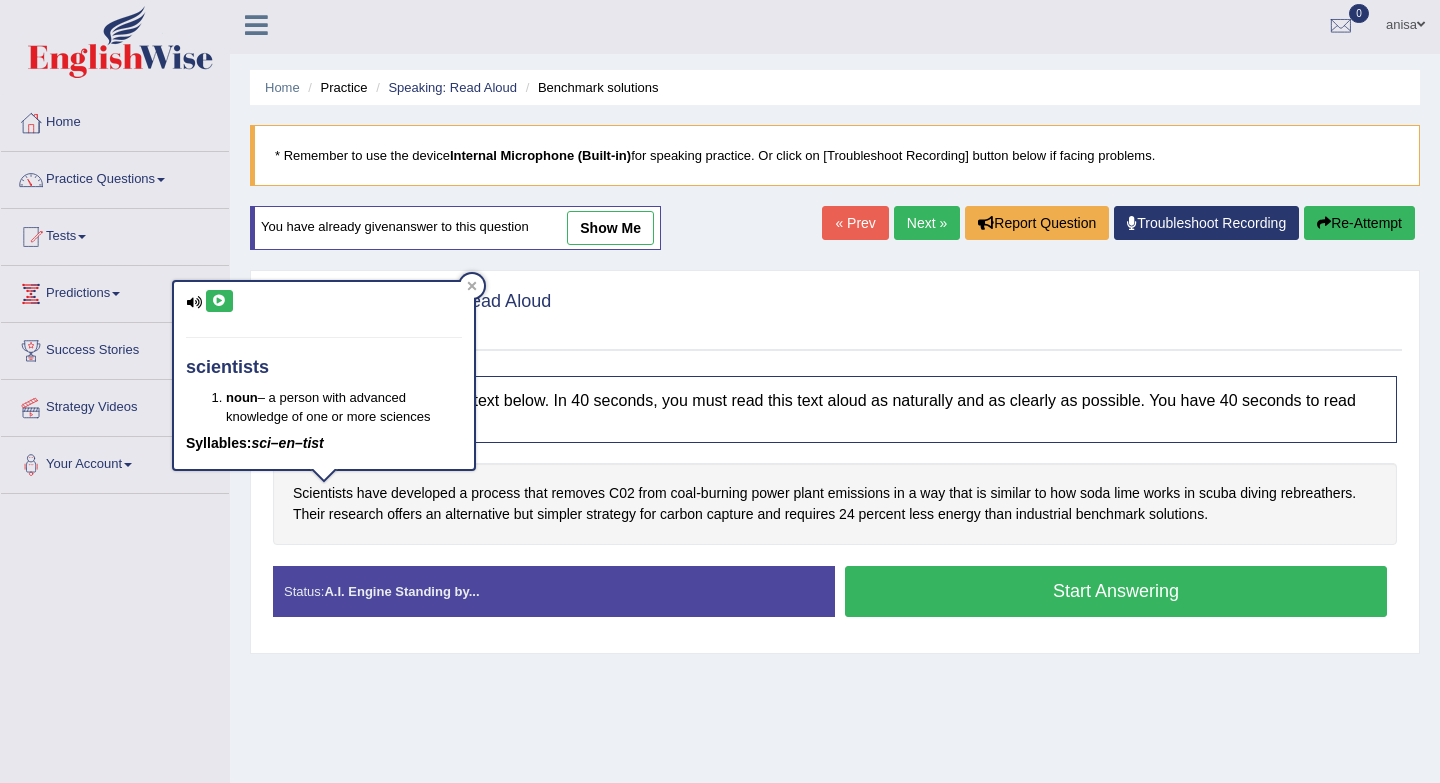 click on "Home
Practice
Speaking: Read Aloud
Benchmark solutions
* Remember to use the device  Internal Microphone (Built-in)  for speaking practice. Or click on [Troubleshoot Recording] button below if facing problems.
You have already given   answer to this question
show me
« Prev Next »  Report Question  Troubleshoot Recording  Re-Attempt
Practice Speaking: Read Aloud
24
Benchmark solutions
Instructions:  Look at the text below. In 40 seconds, you must read this text aloud as naturally and as clearly as possible. You have 40 seconds to read aloud.
Scientists   have   developed   a   process   that   removes   C02   from   coal - burning   power   plant   emissions   in   a   way   that   is   similar   to   how   soda   lime   works   in   scuba   diving   rebreathers .  Their" at bounding box center [835, 496] 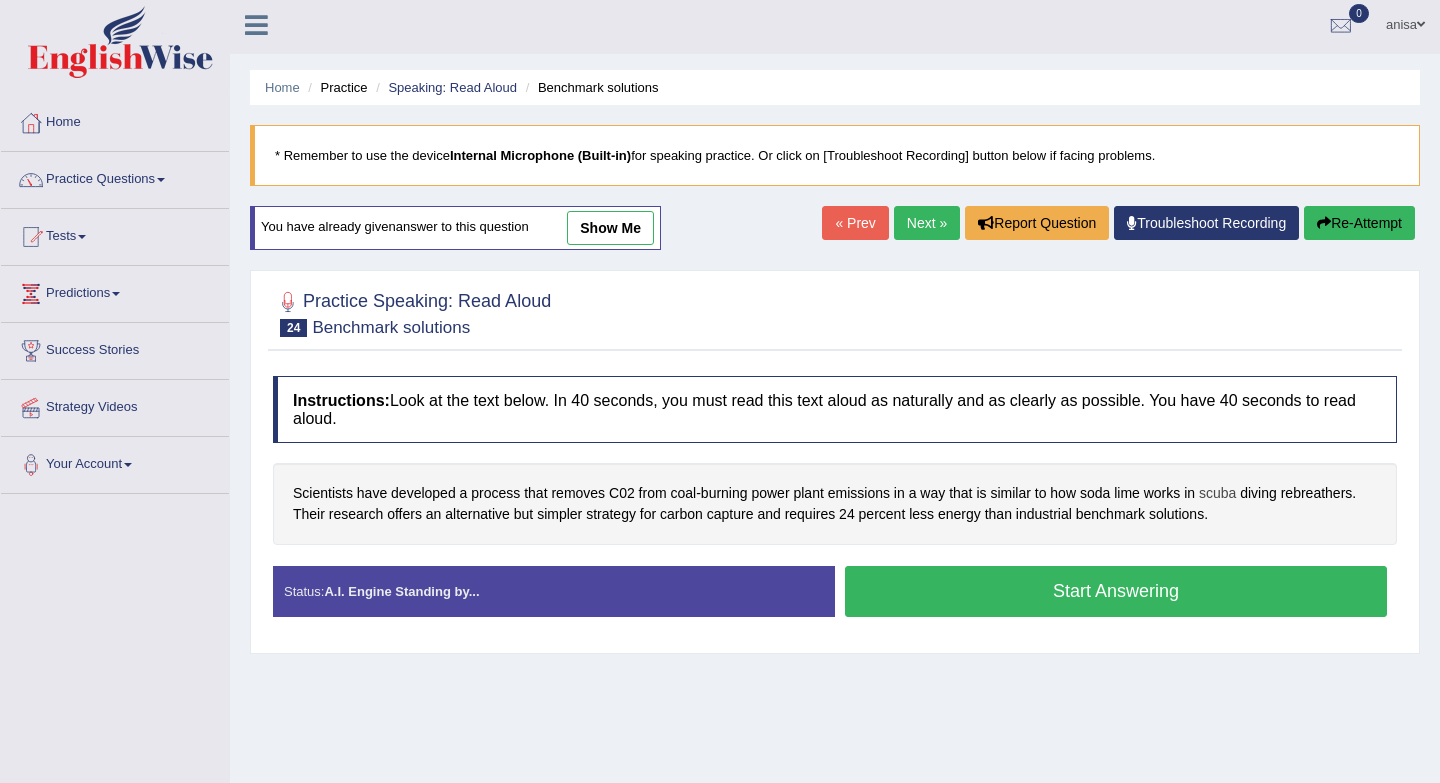 click on "scuba" at bounding box center [1217, 493] 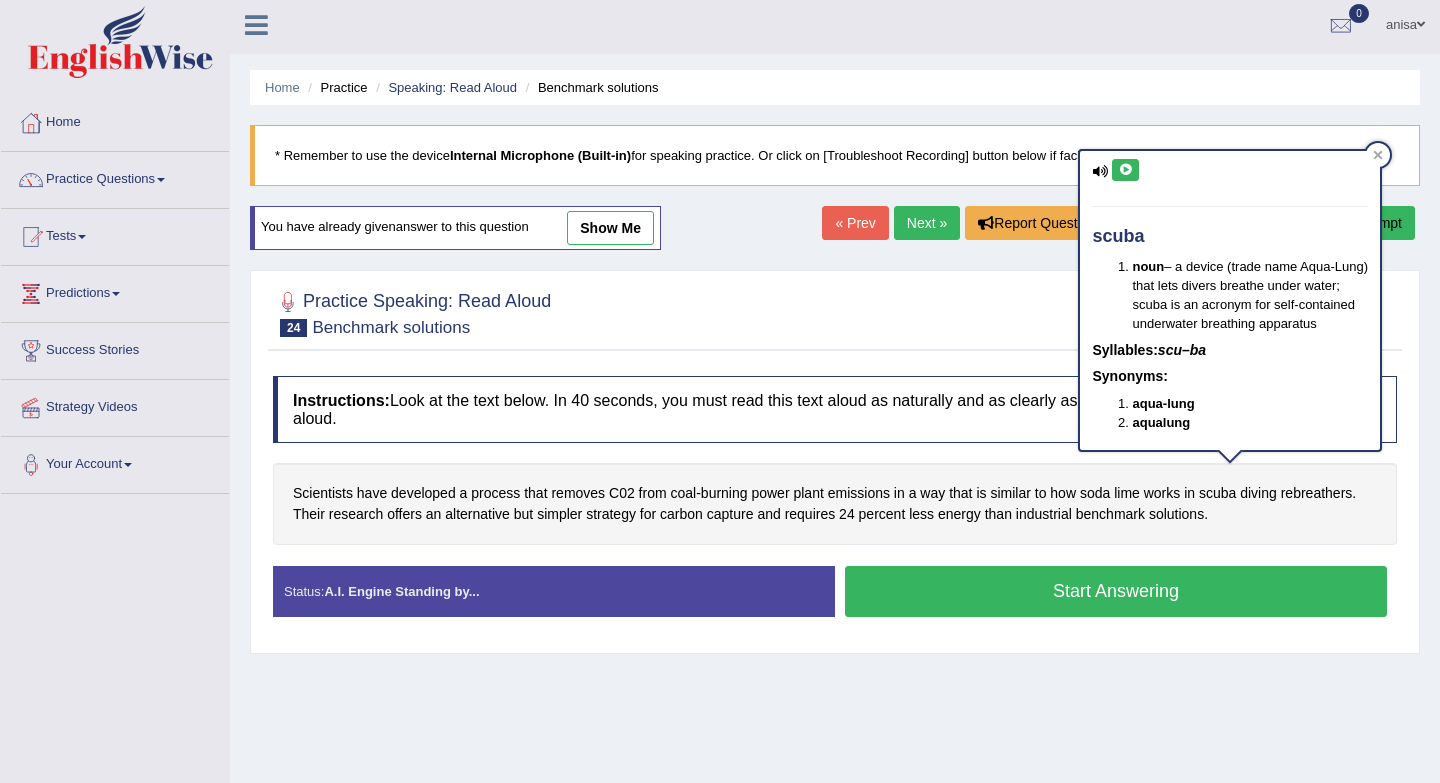 click at bounding box center (1125, 170) 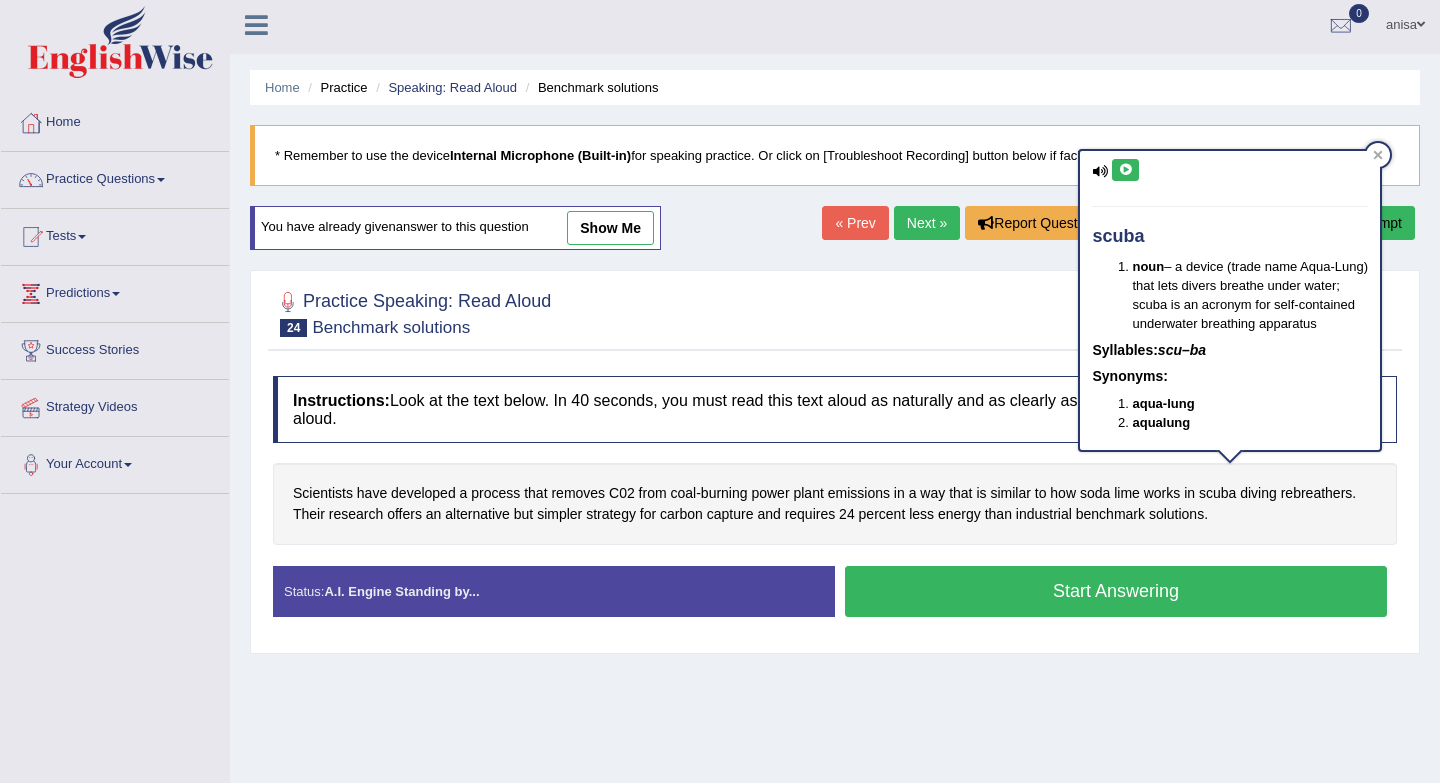 click at bounding box center (1125, 170) 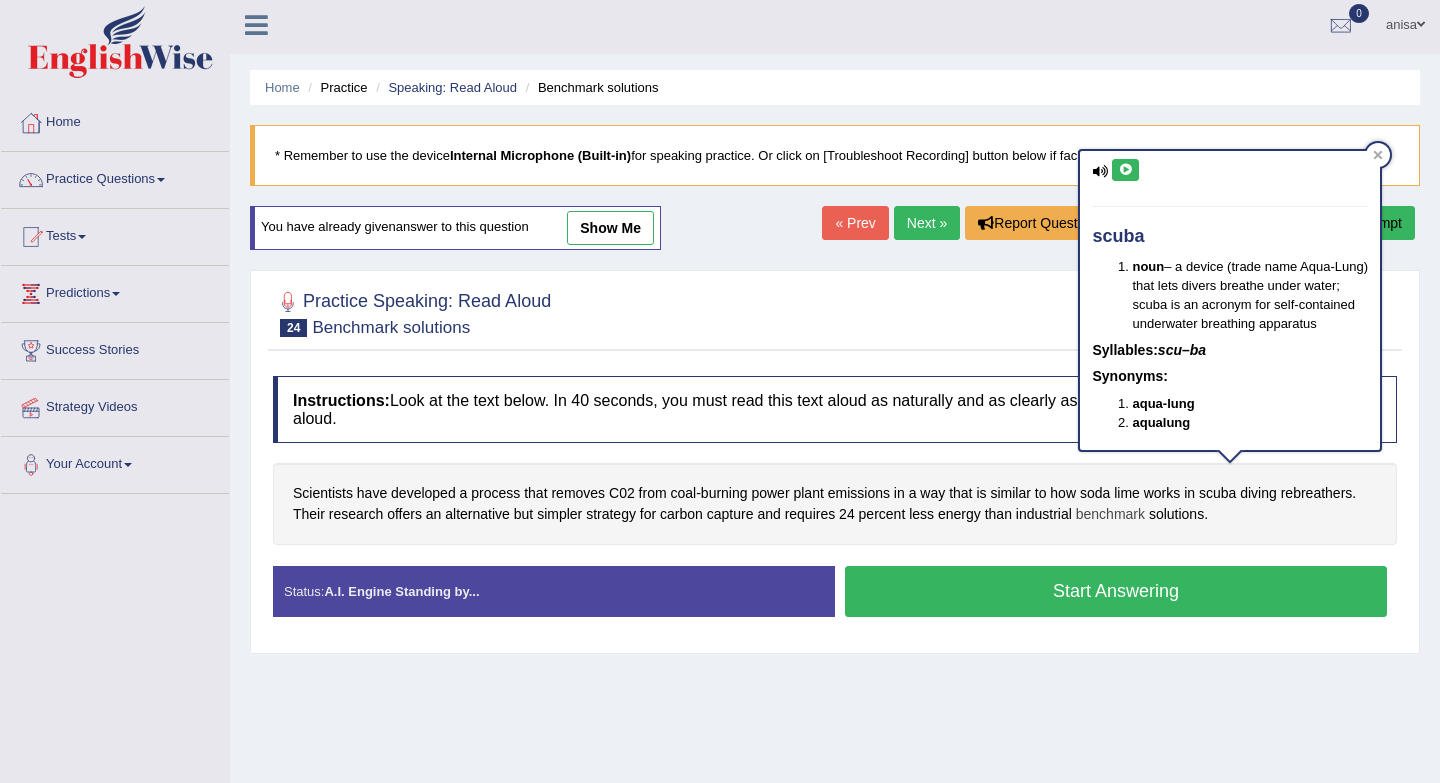 click on "benchmark" at bounding box center [1110, 514] 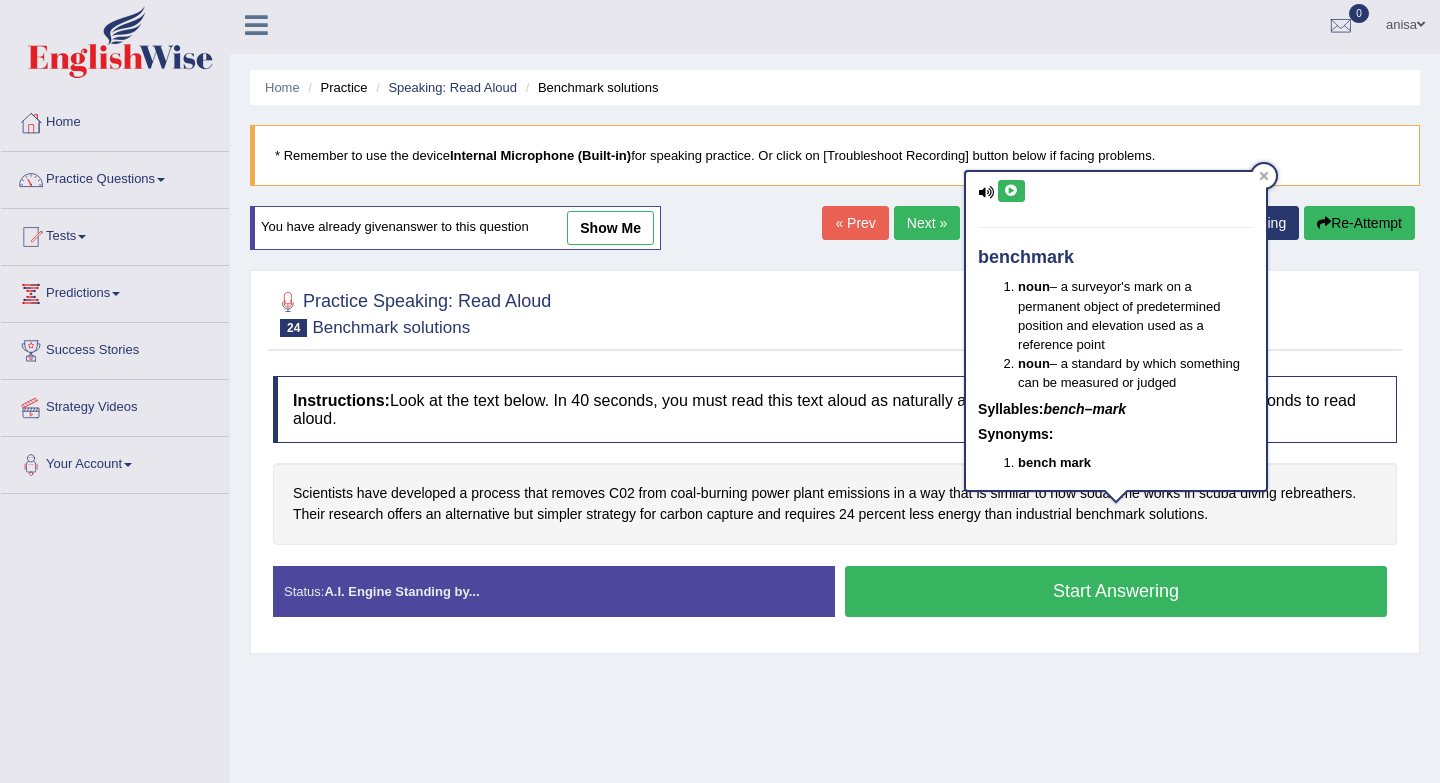 click at bounding box center (1011, 191) 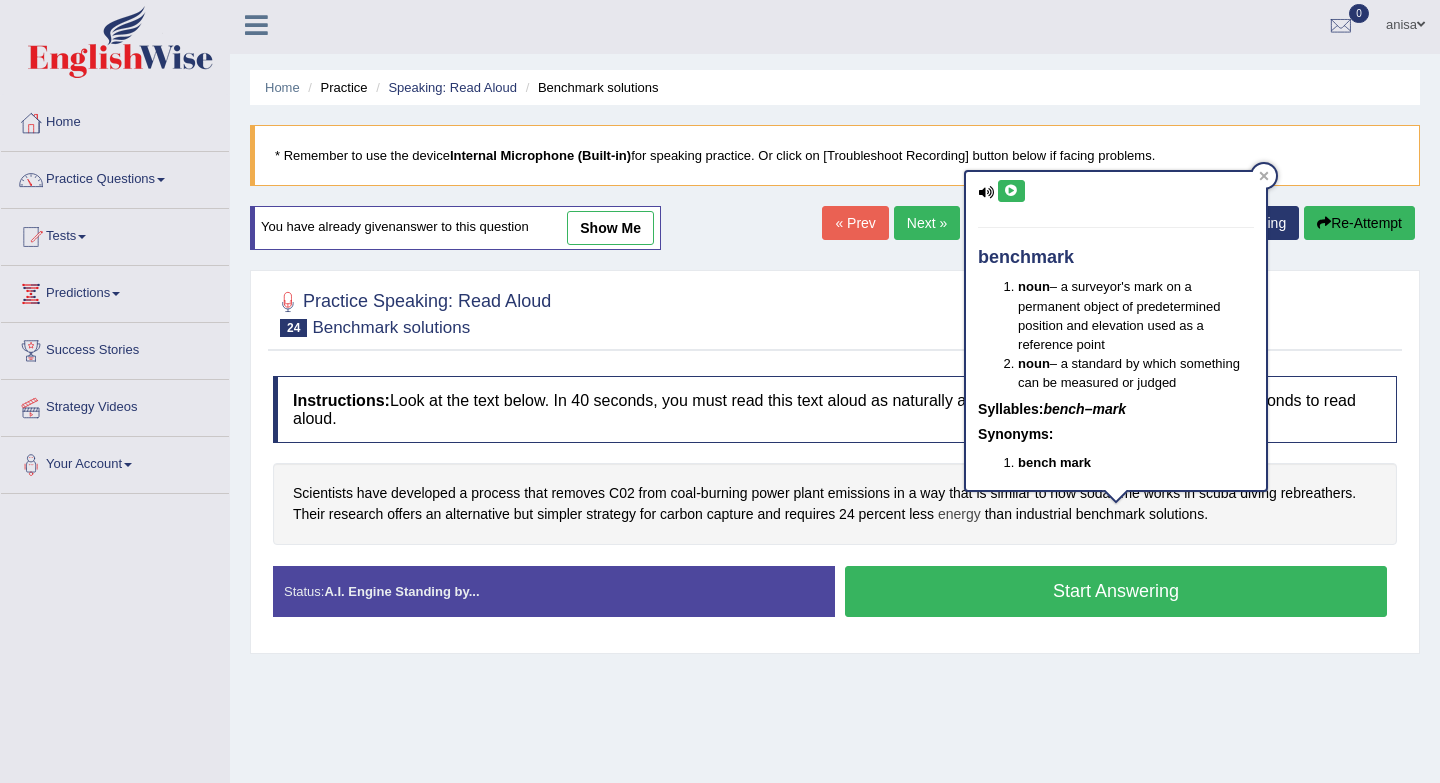 click on "energy" at bounding box center (959, 514) 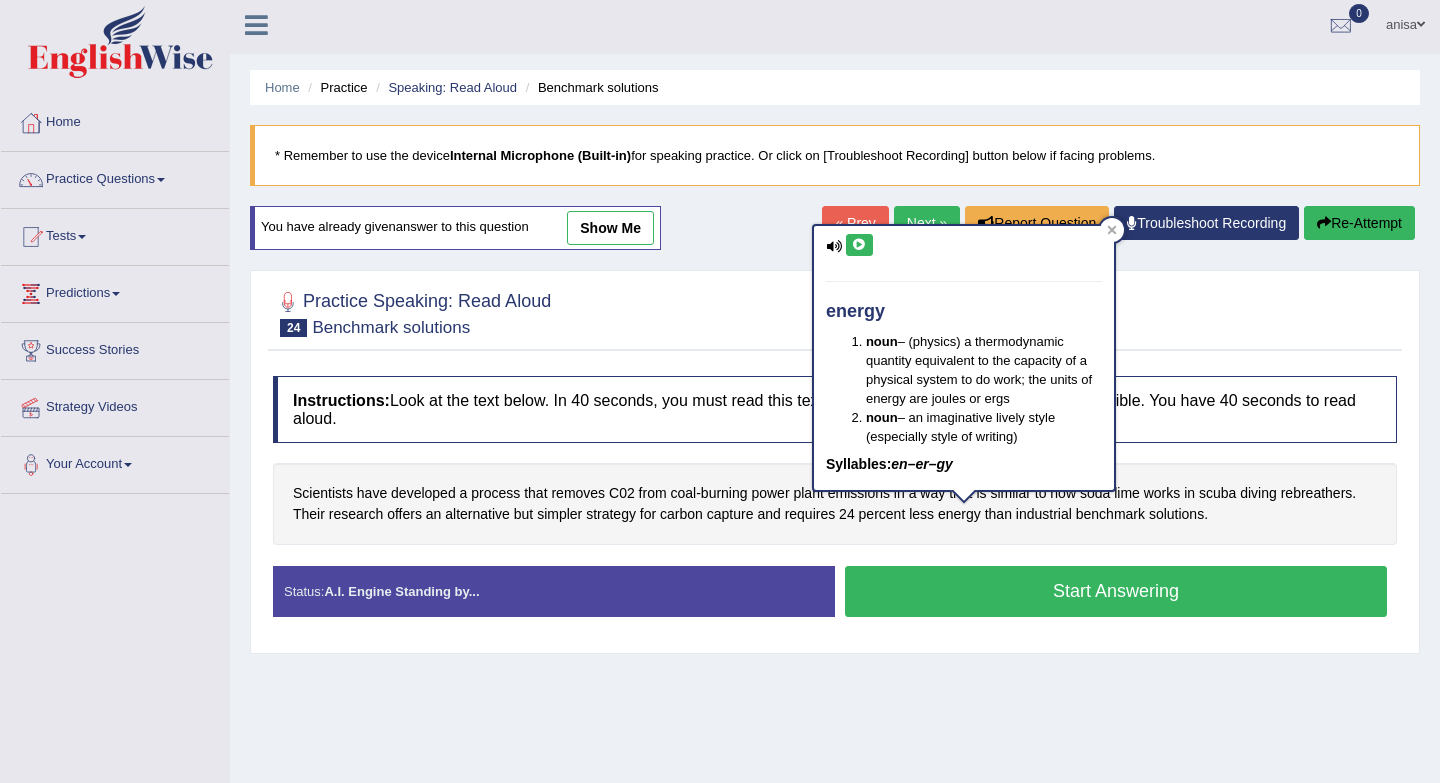 click on "Start Answering" at bounding box center [1116, 591] 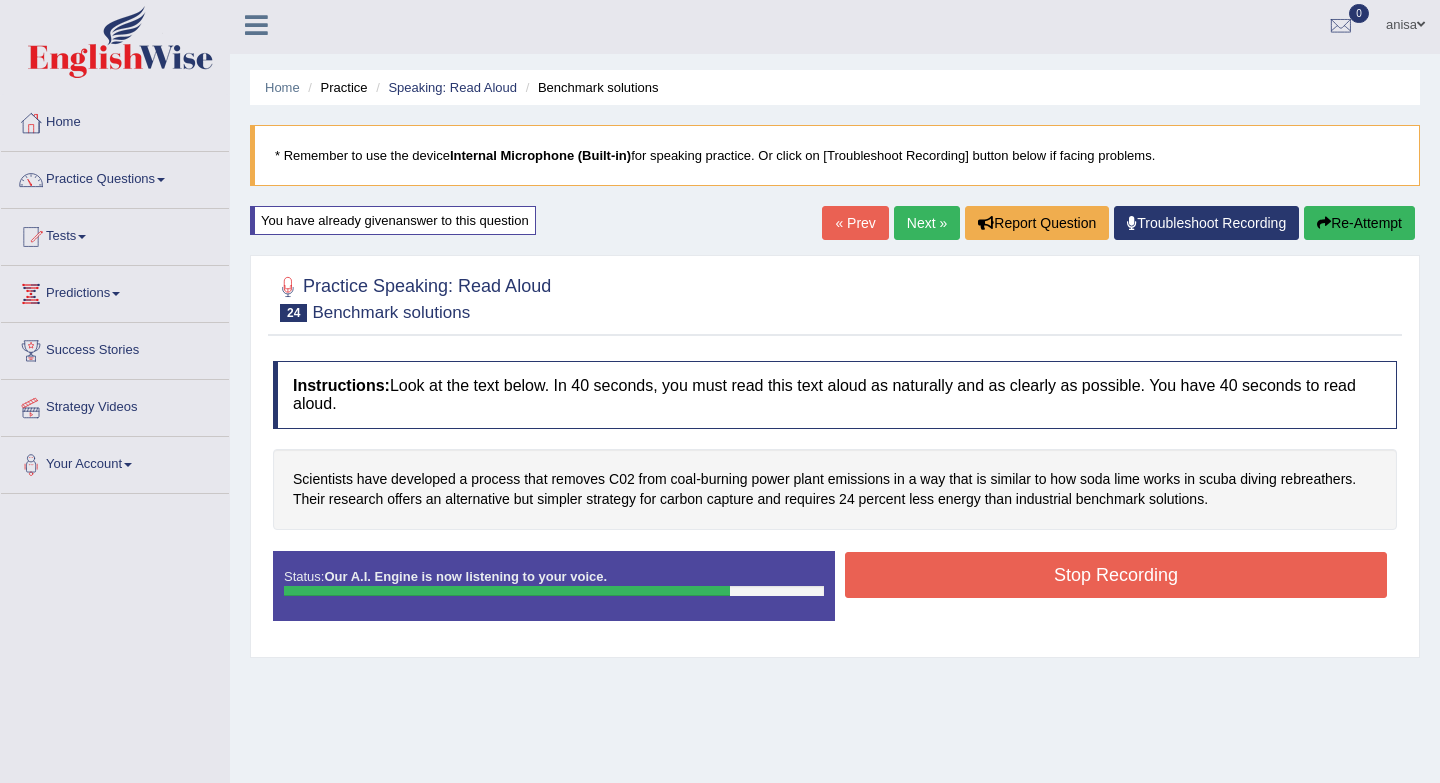 click on "Stop Recording" at bounding box center (1116, 575) 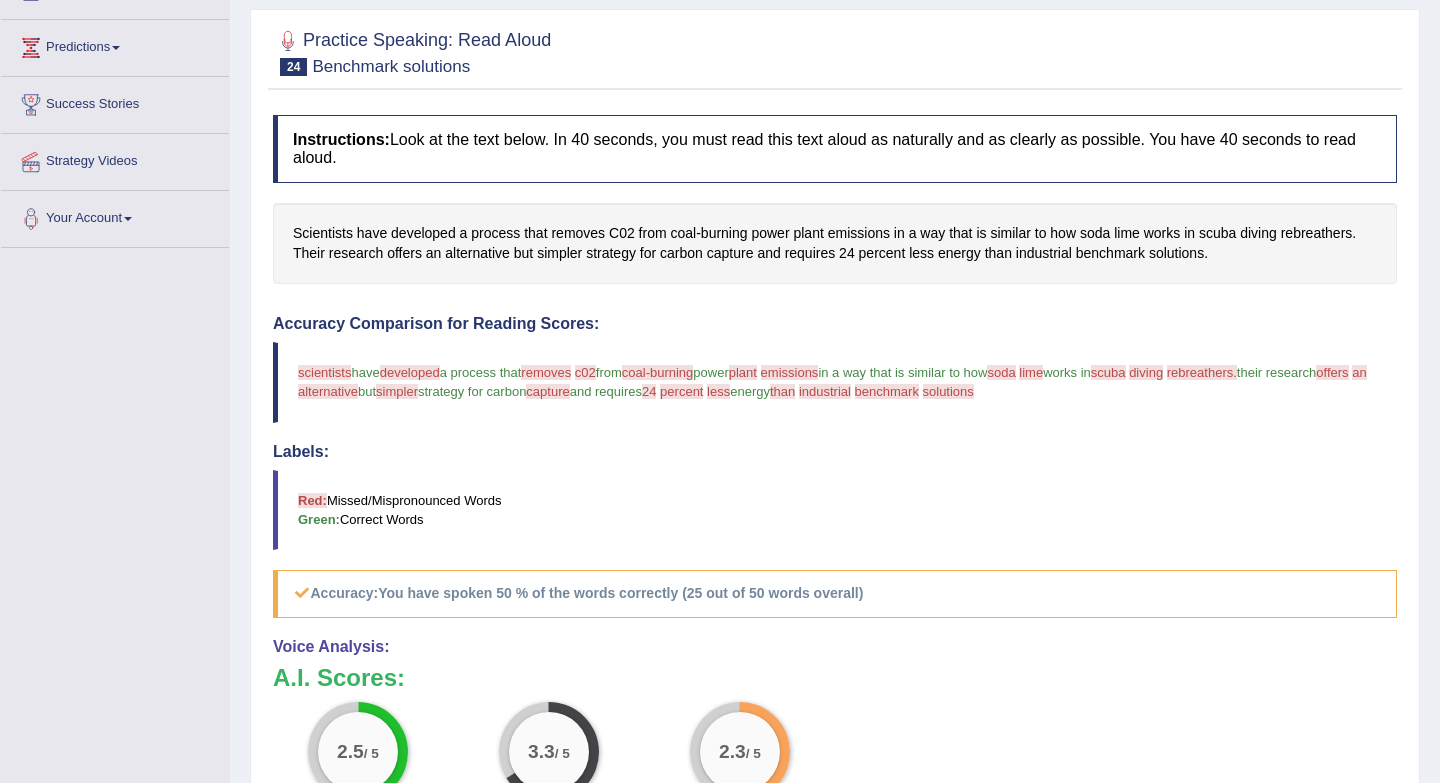 scroll, scrollTop: 0, scrollLeft: 0, axis: both 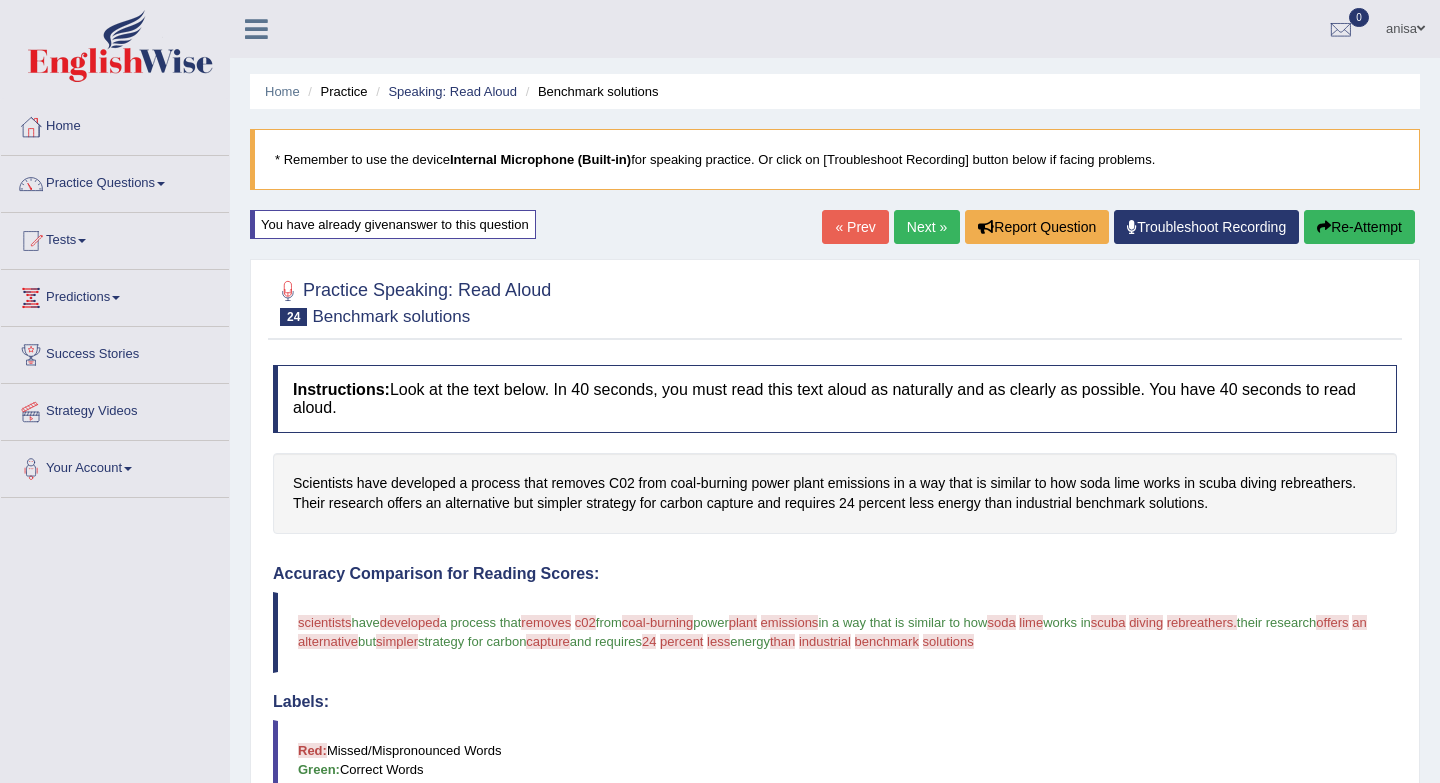 click on "« Prev" at bounding box center (855, 227) 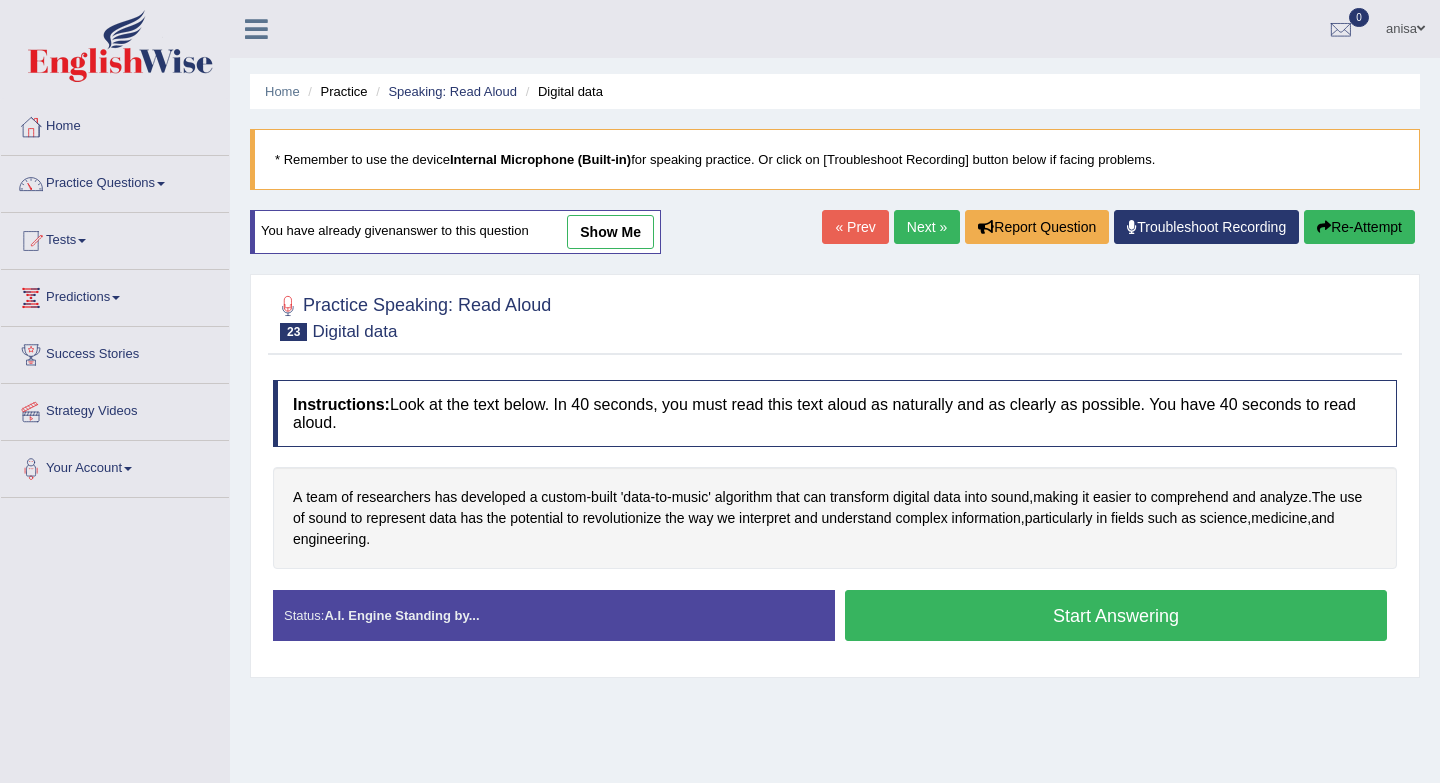 scroll, scrollTop: 0, scrollLeft: 0, axis: both 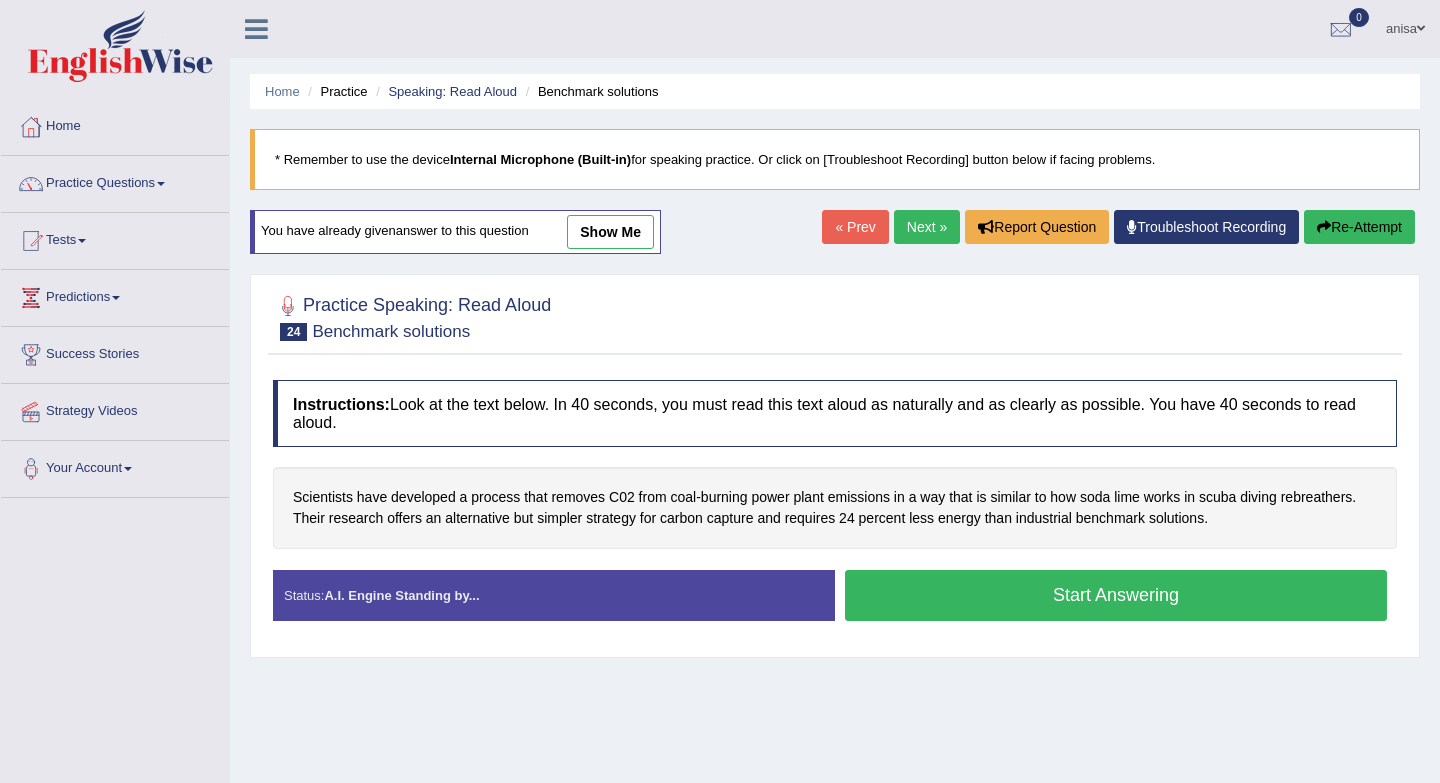 click on "Start Answering" at bounding box center [1116, 595] 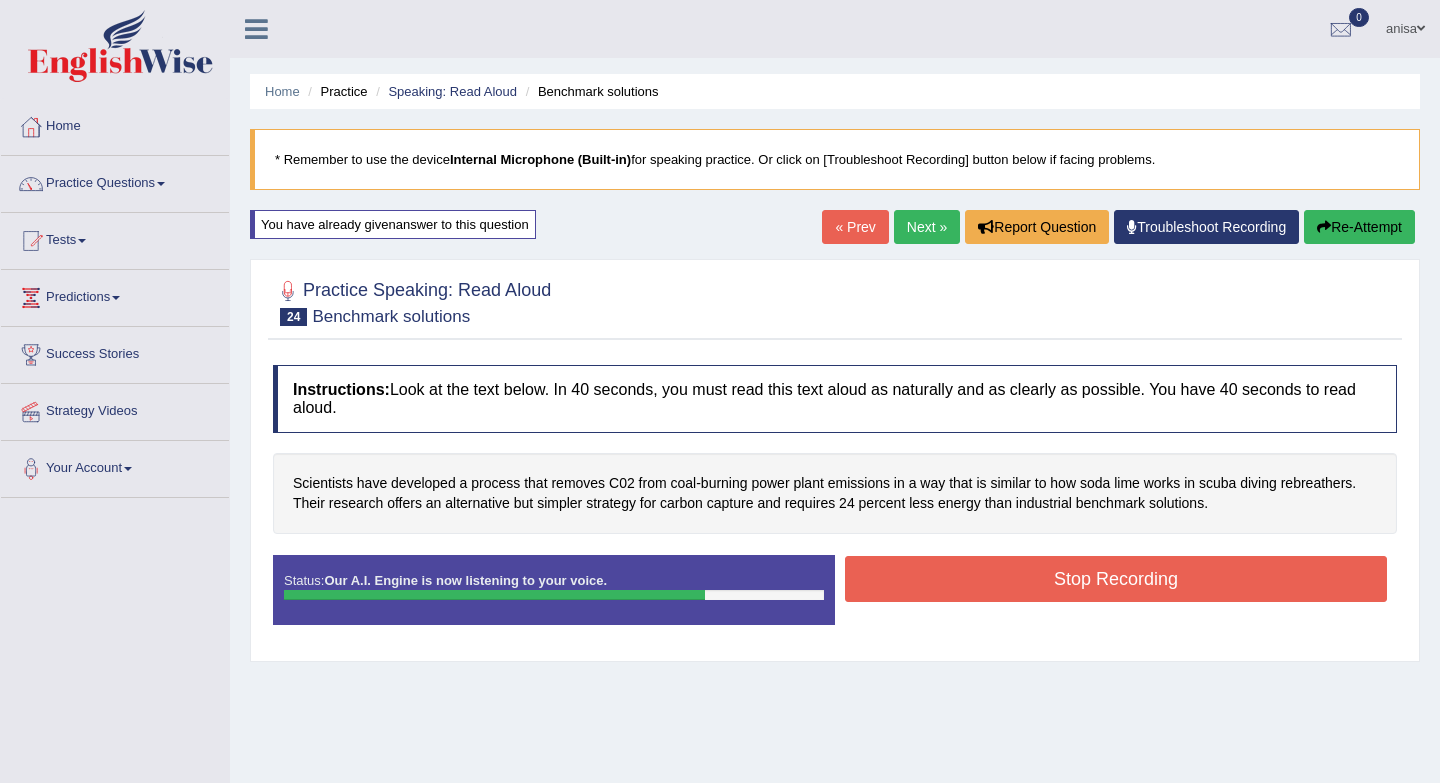 click on "Stop Recording" at bounding box center [1116, 579] 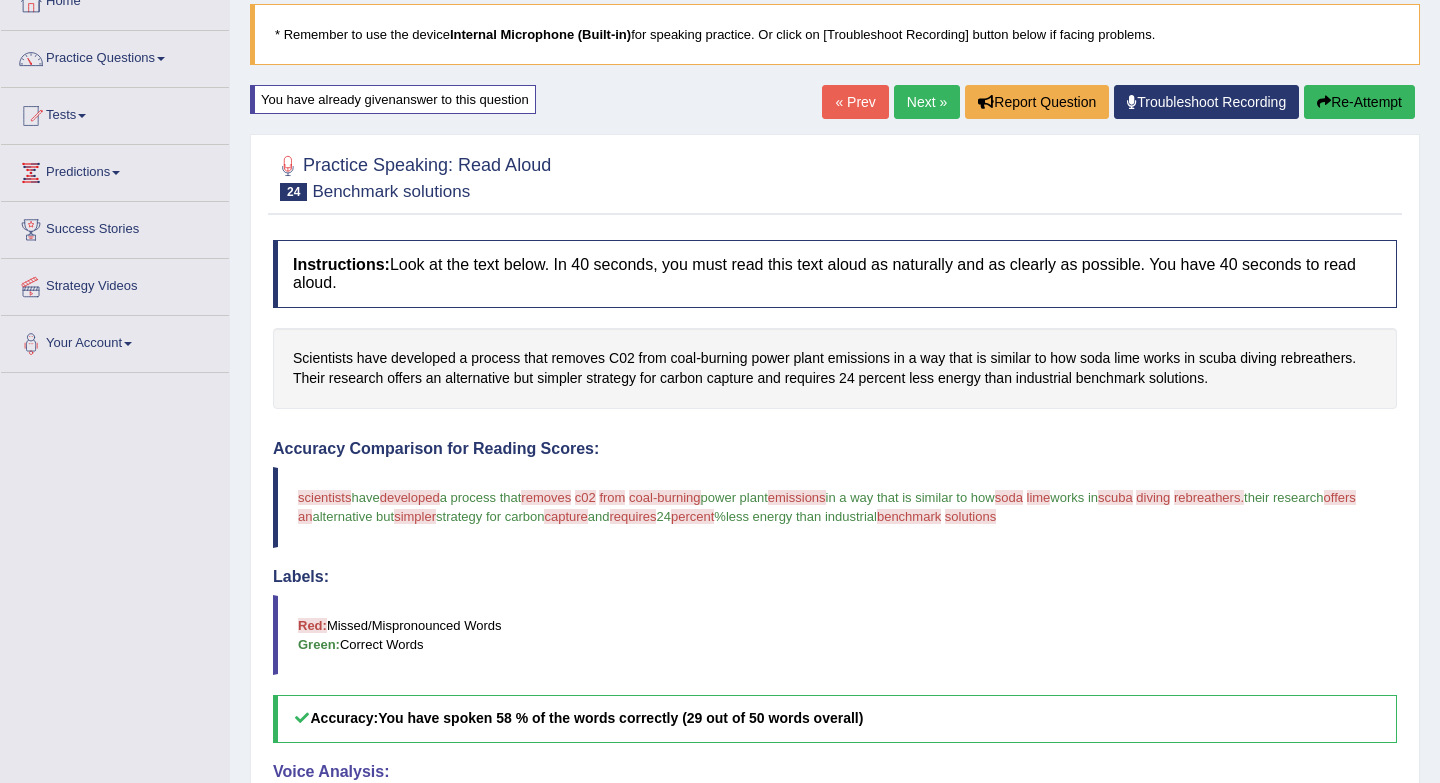 scroll, scrollTop: 0, scrollLeft: 0, axis: both 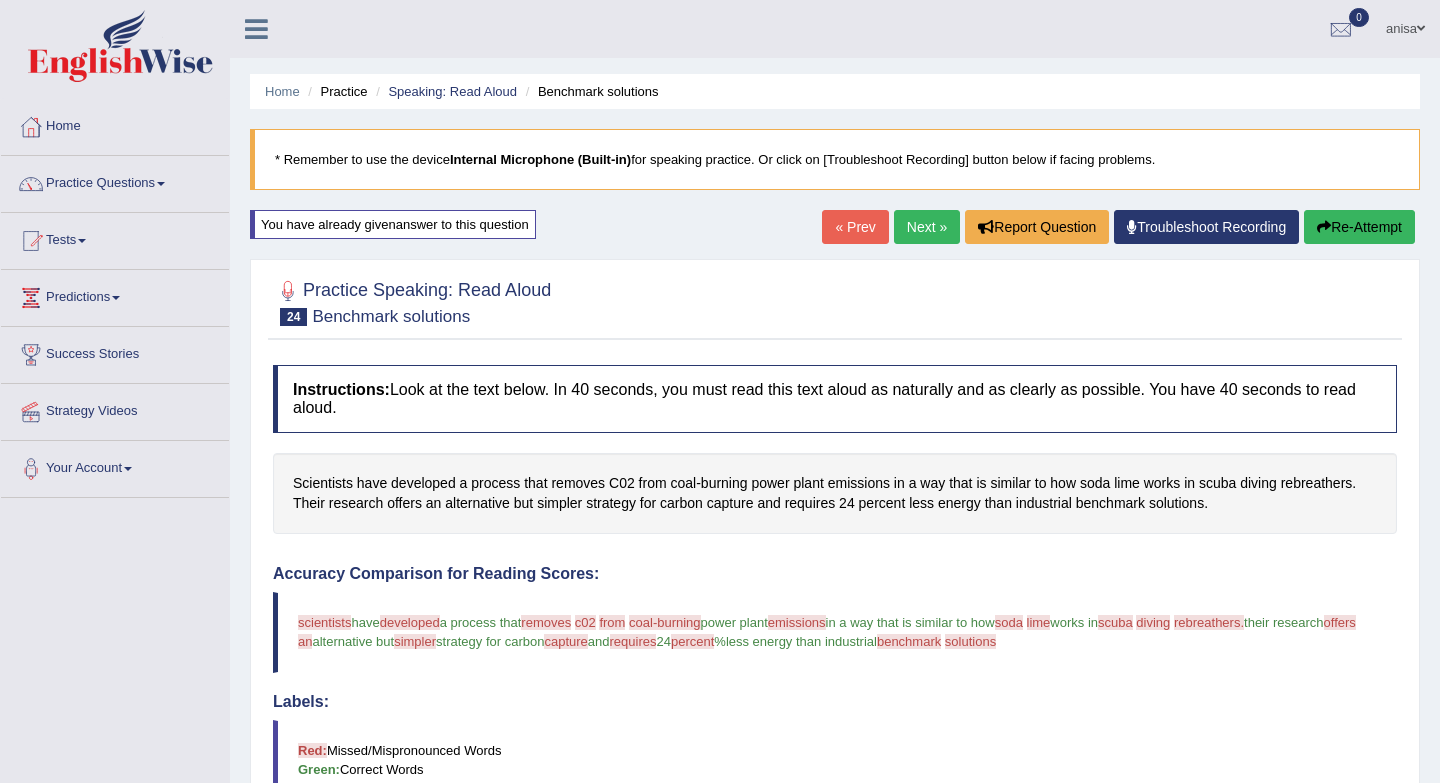 click on "« Prev" at bounding box center [855, 227] 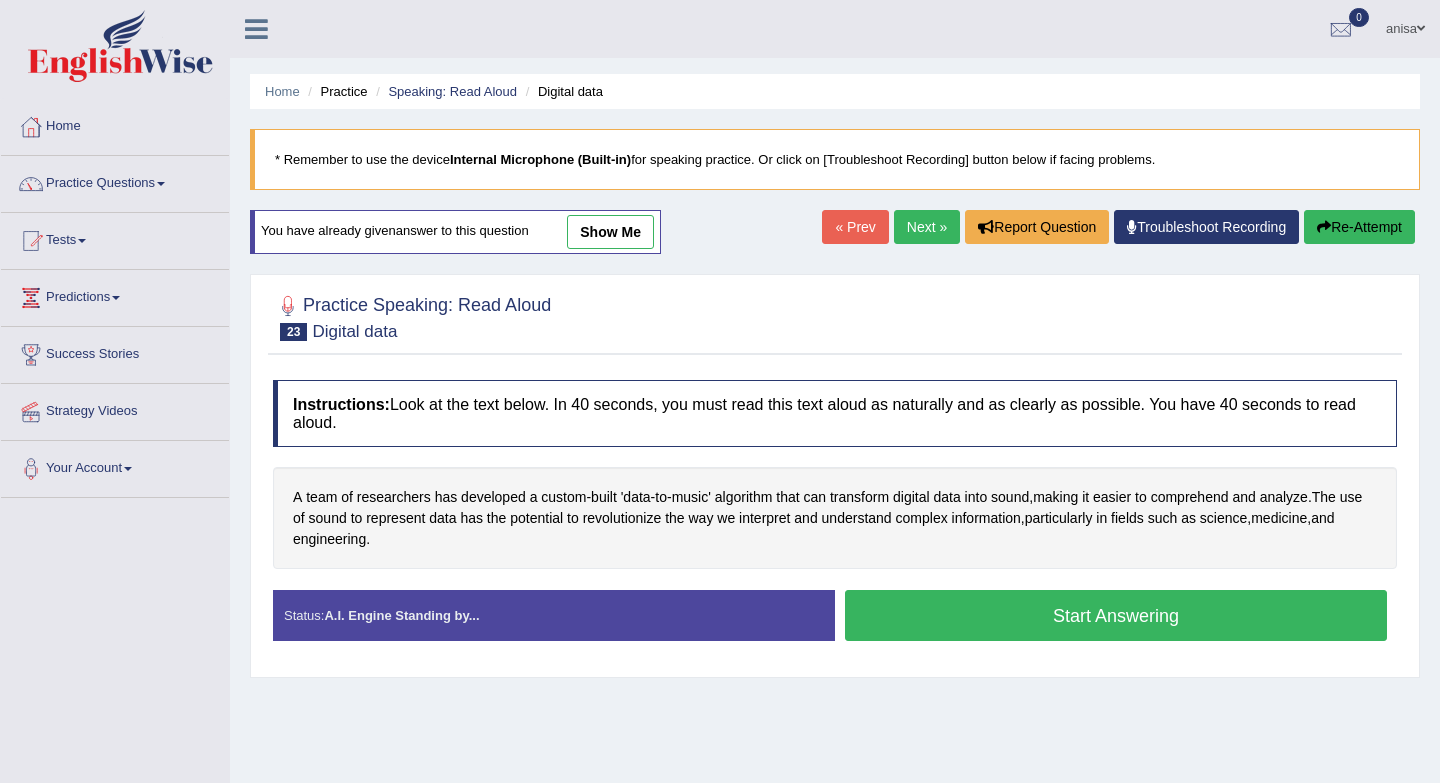scroll, scrollTop: 0, scrollLeft: 0, axis: both 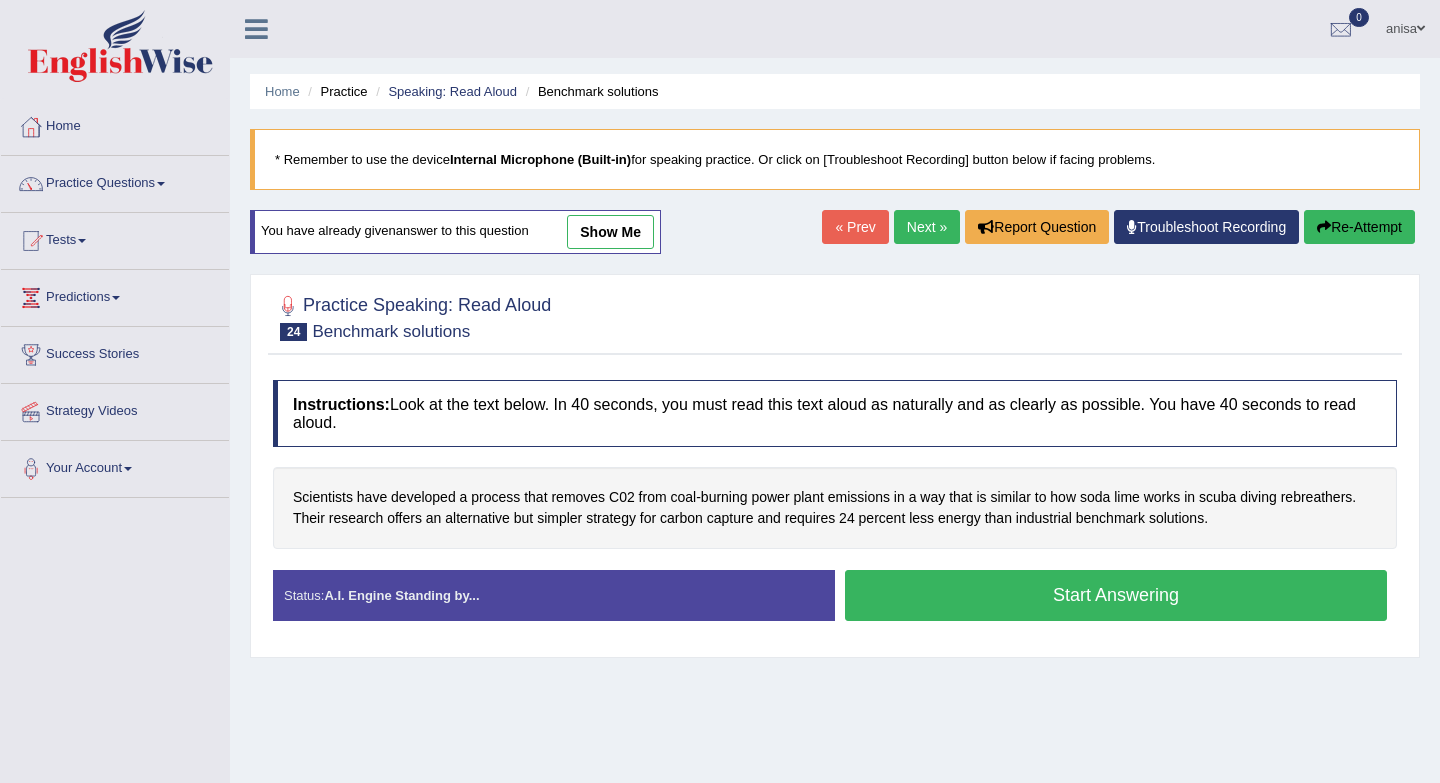 click on "Start Answering" at bounding box center [1116, 595] 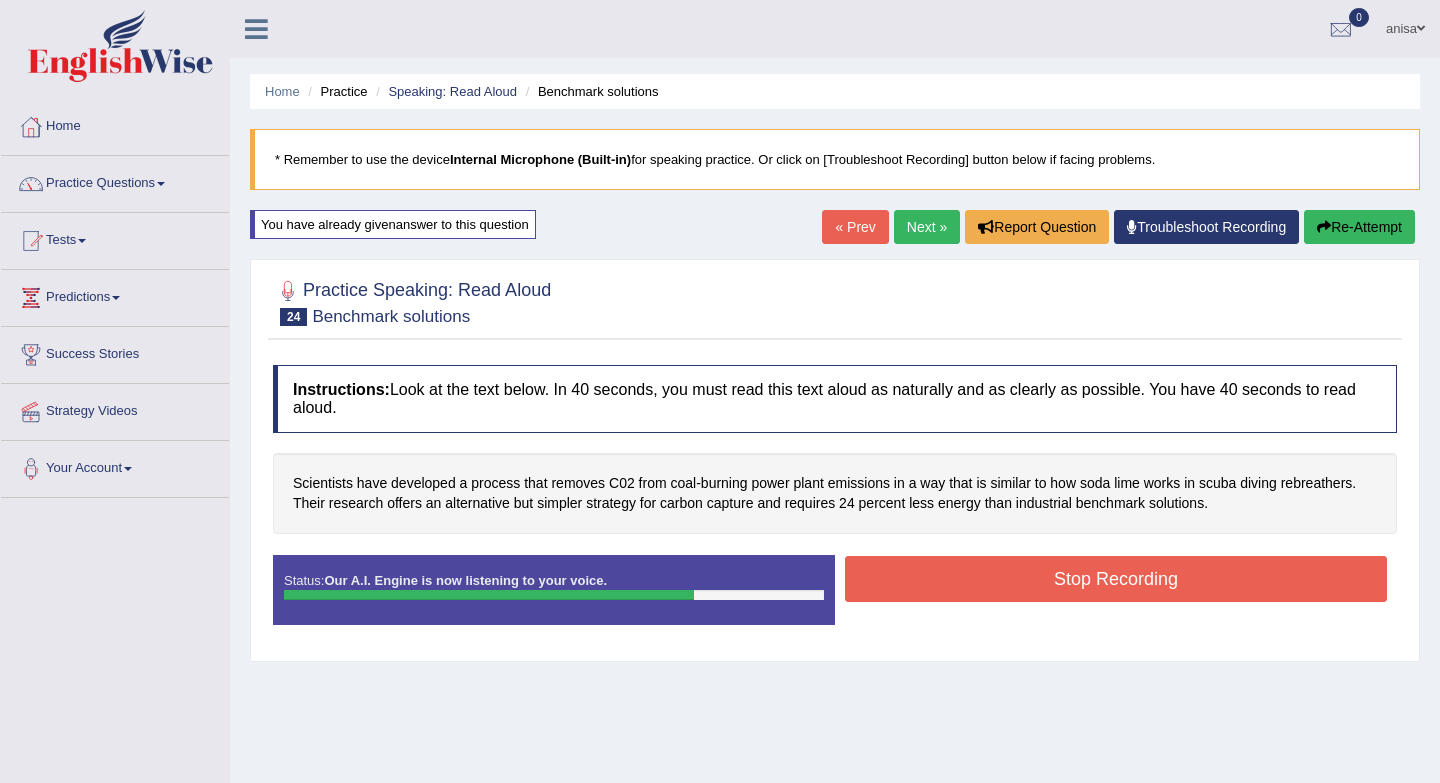 click on "Stop Recording" at bounding box center (1116, 579) 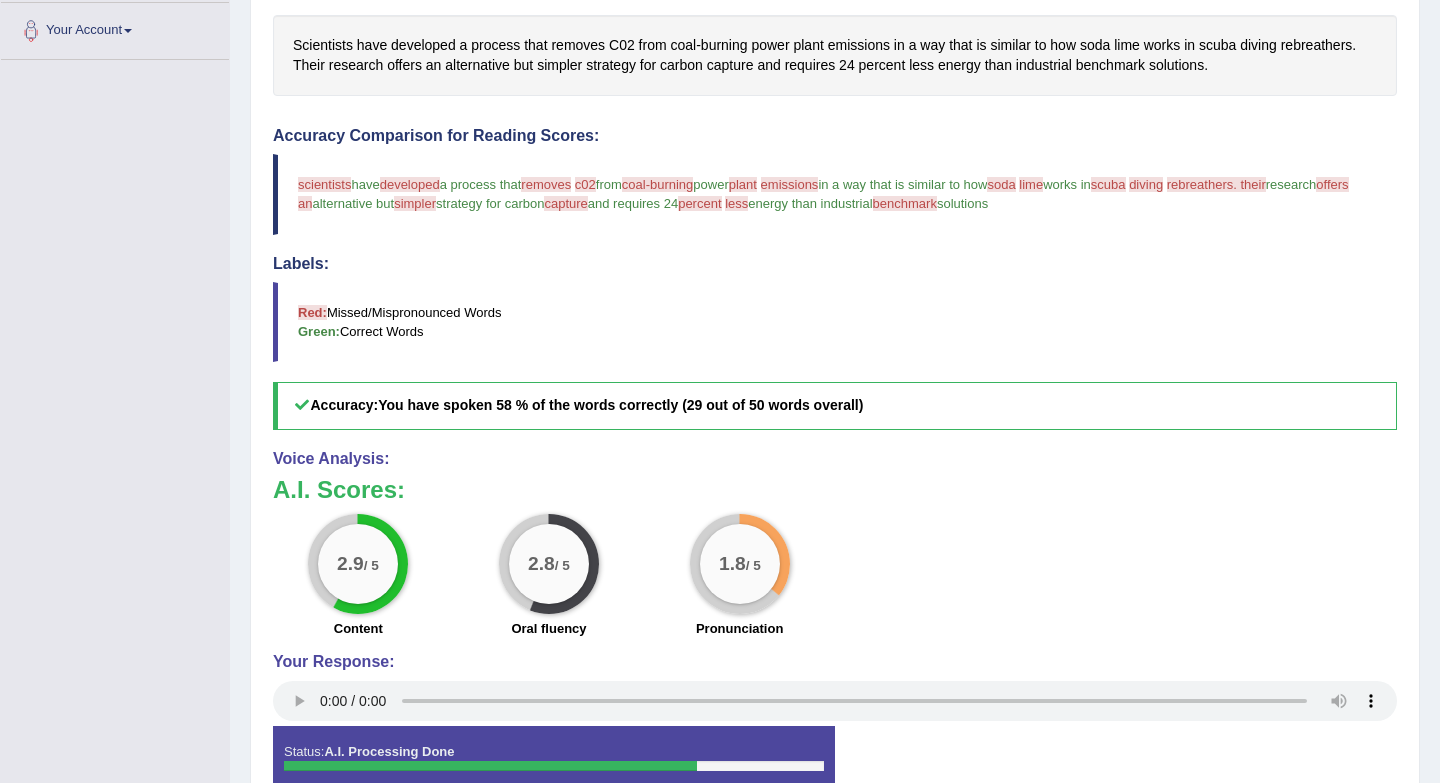 scroll, scrollTop: 554, scrollLeft: 0, axis: vertical 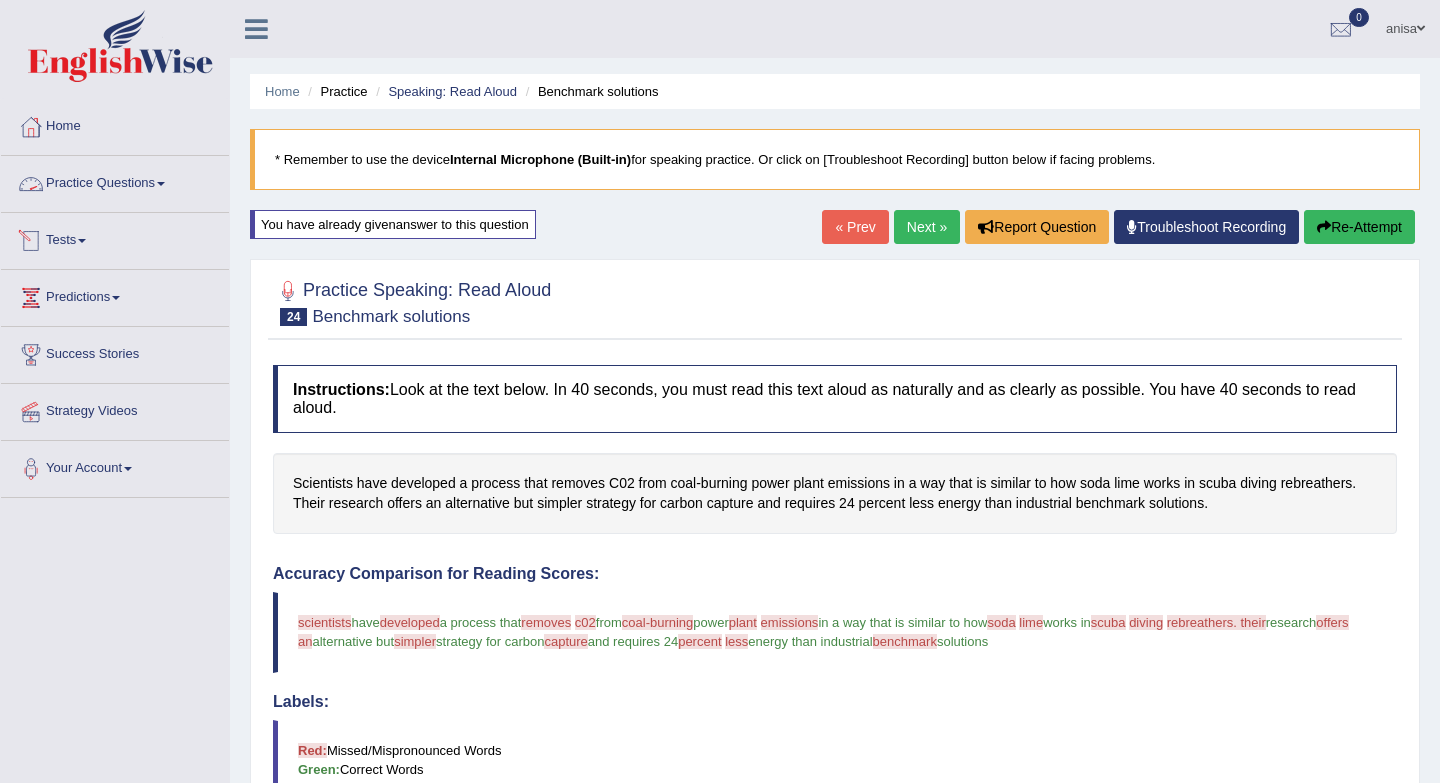 click on "Practice Questions" at bounding box center [115, 181] 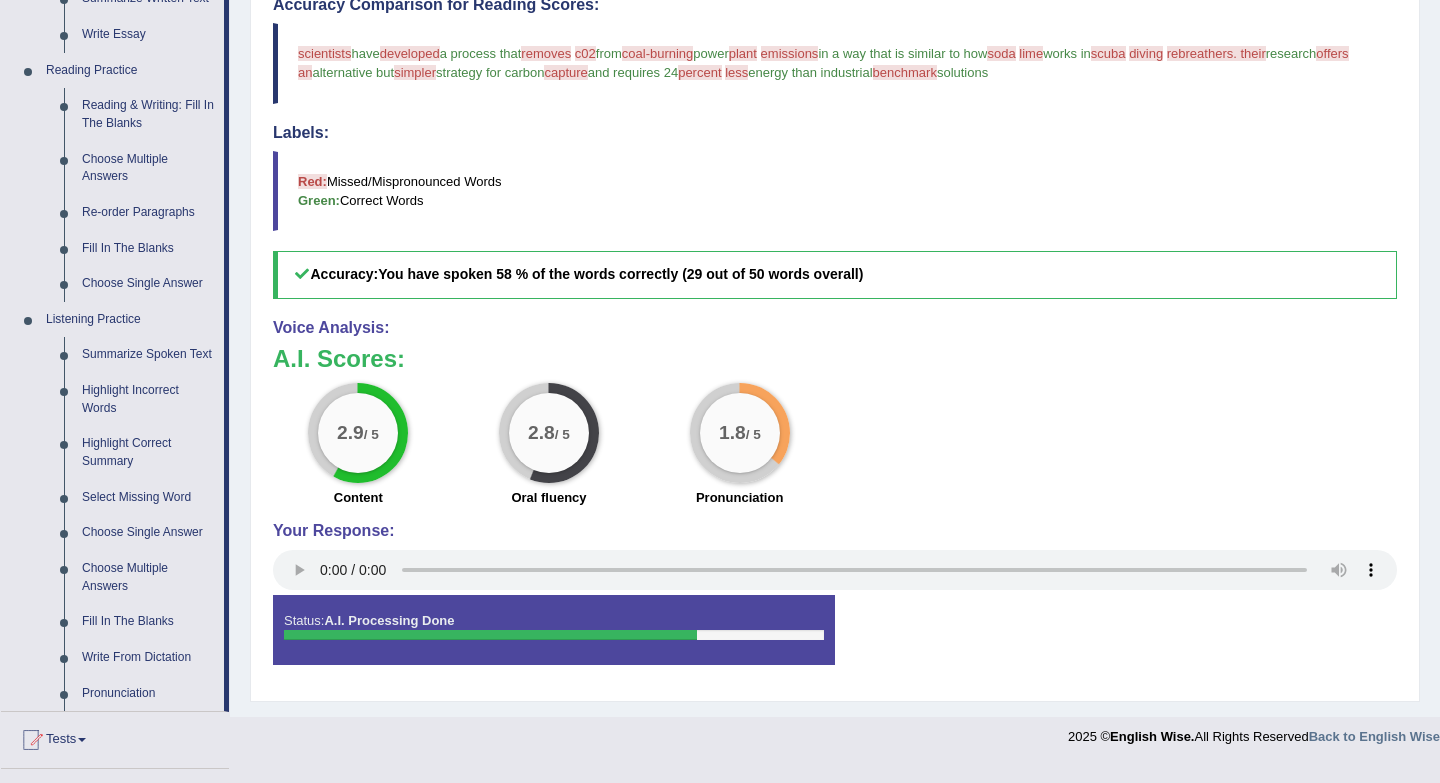 scroll, scrollTop: 572, scrollLeft: 0, axis: vertical 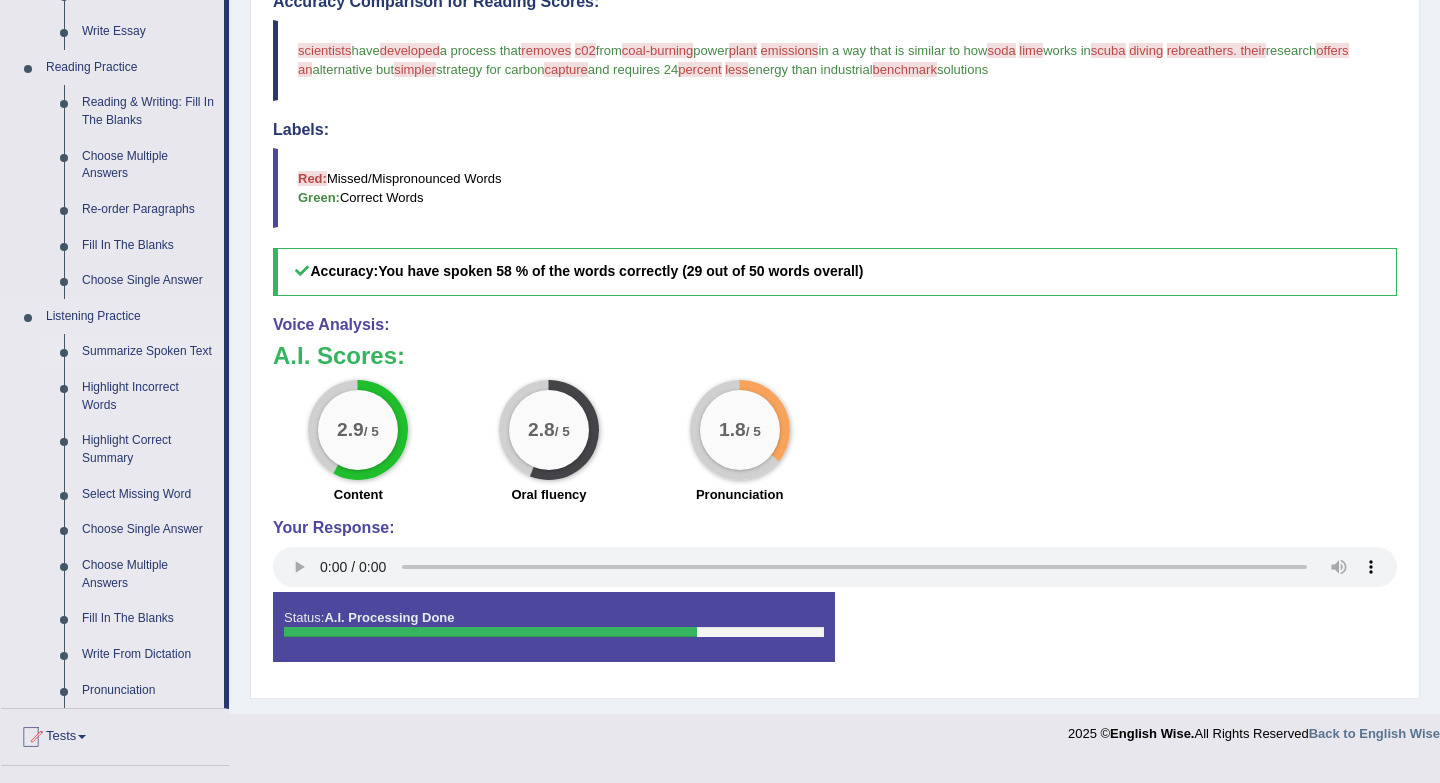click on "Summarize Spoken Text" at bounding box center (148, 352) 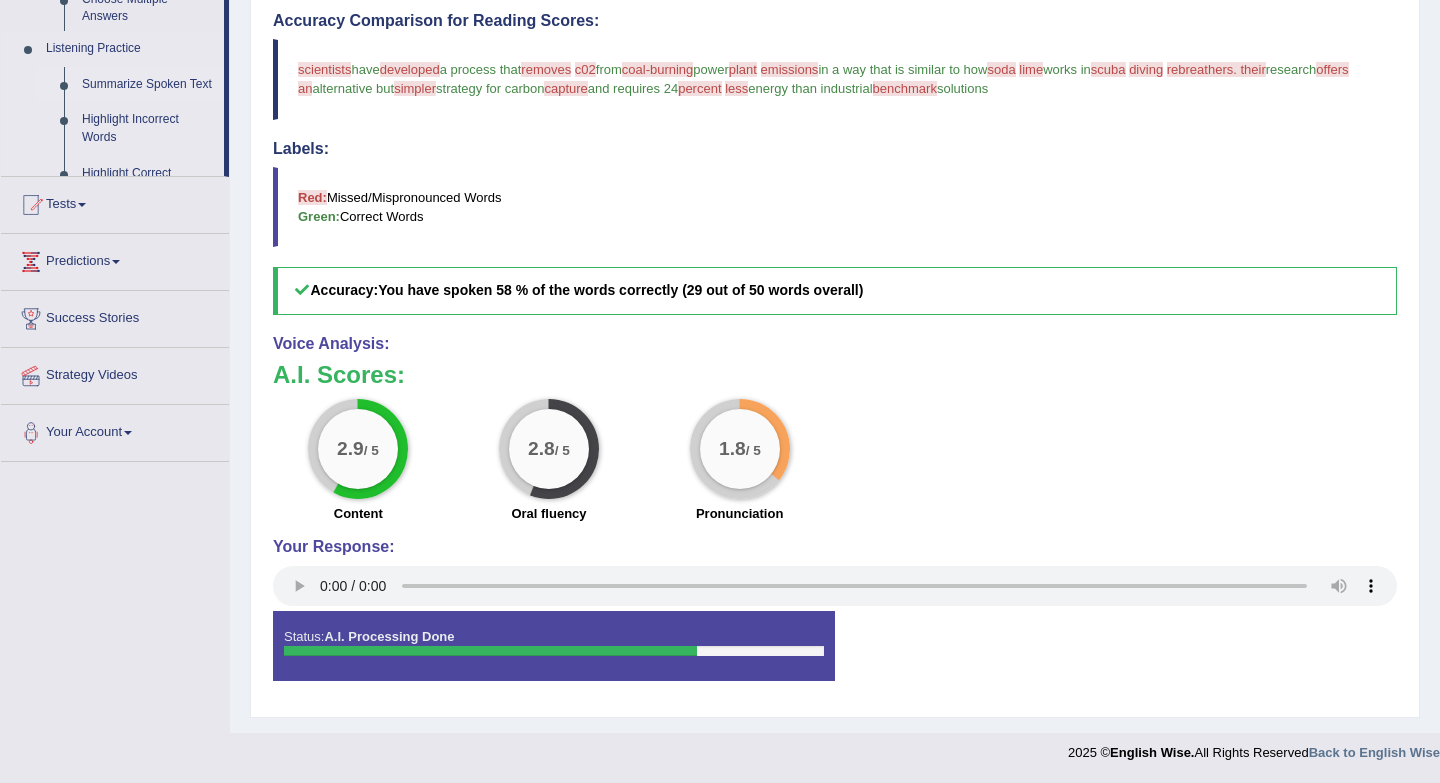 scroll, scrollTop: 215, scrollLeft: 0, axis: vertical 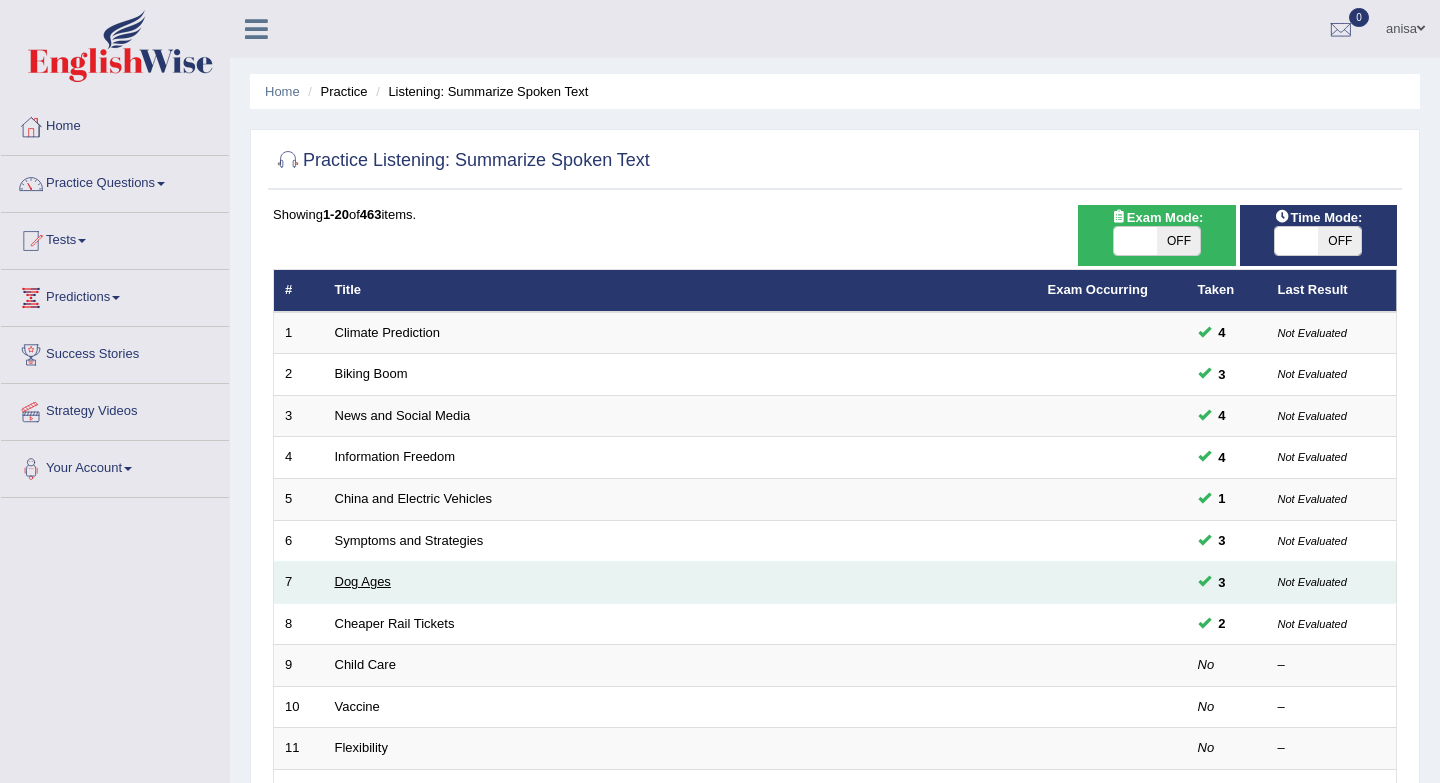 click on "Dog Ages" at bounding box center (363, 581) 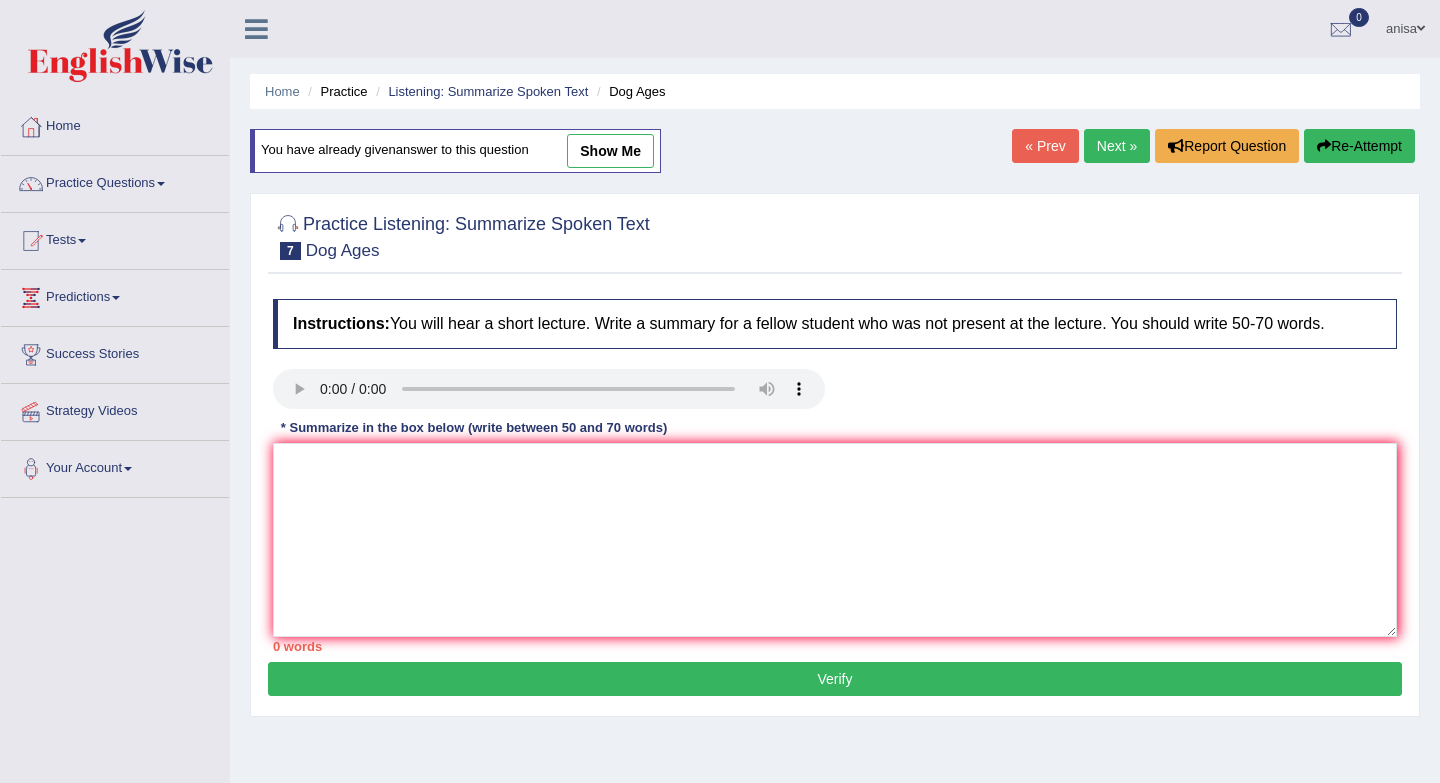 scroll, scrollTop: 0, scrollLeft: 0, axis: both 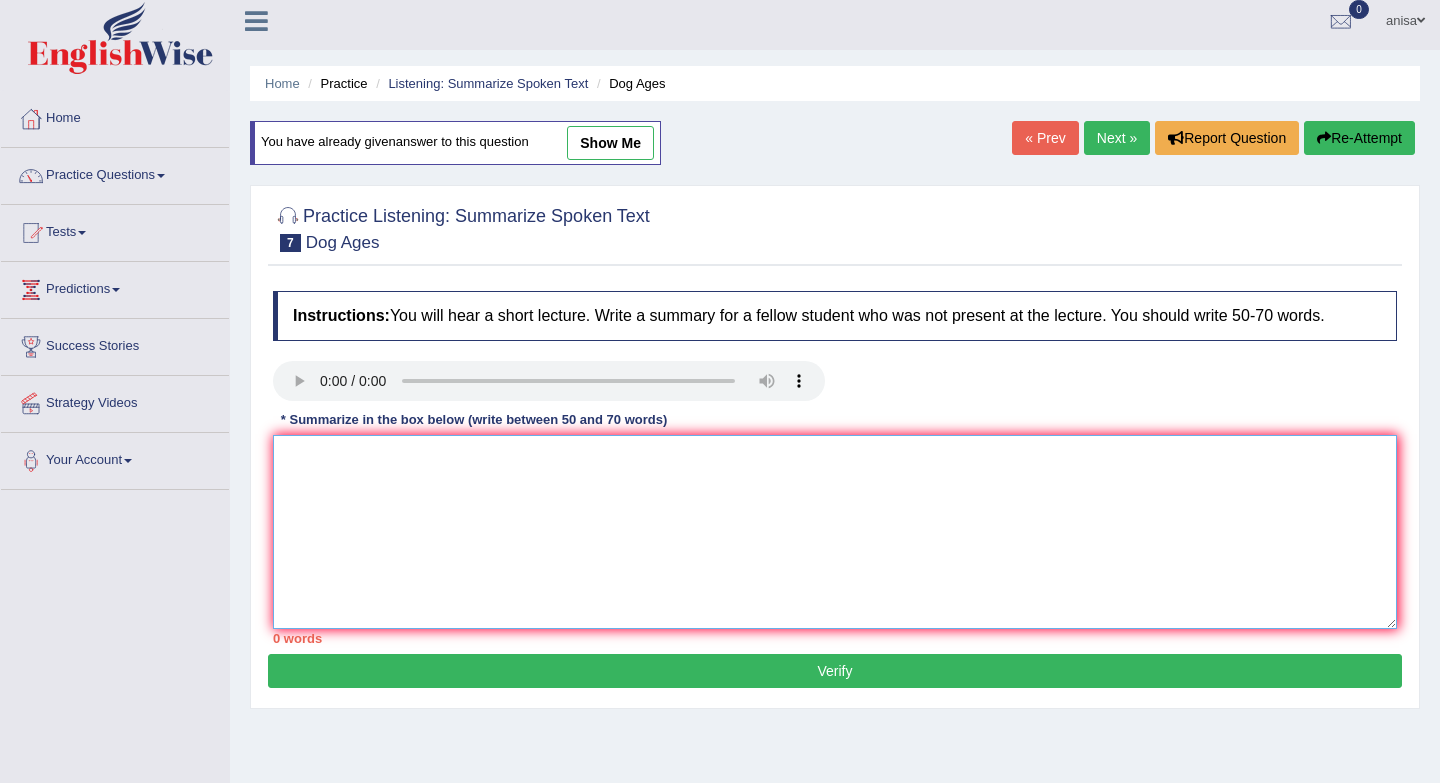 click at bounding box center (835, 532) 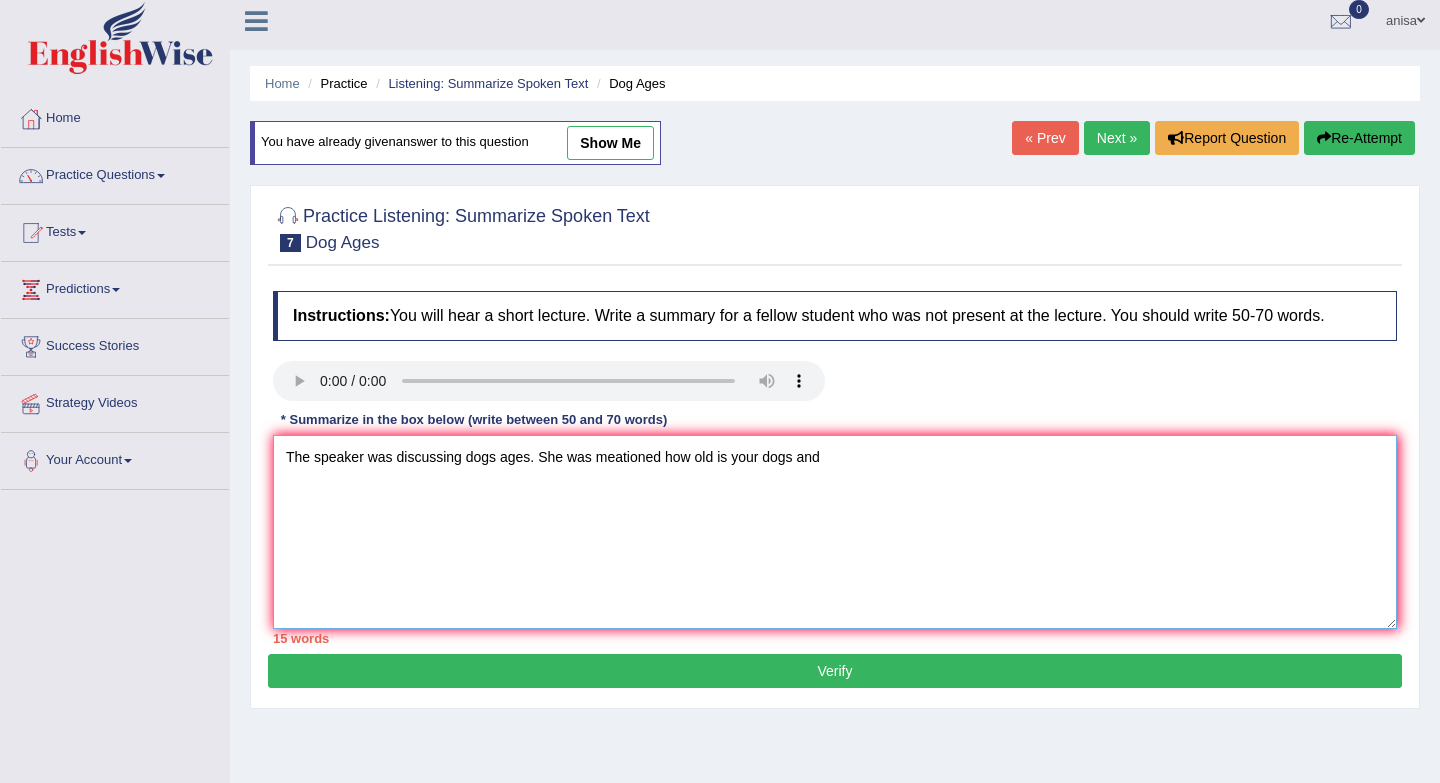 click on "The speaker was discussing dogs ages. She was meationed how old is your dogs and" at bounding box center (835, 532) 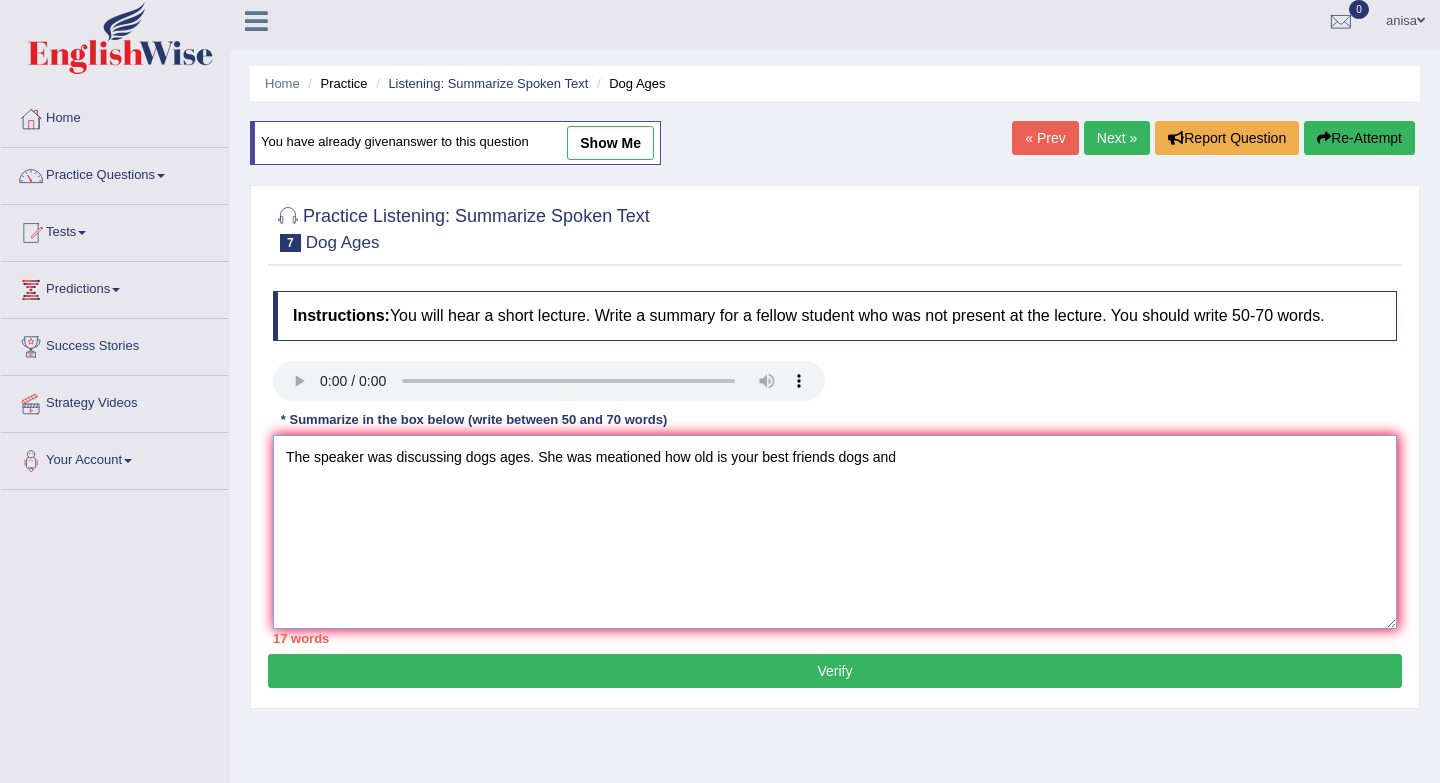 click on "The speaker was discussing dogs ages. She was meationed how old is your best friends dogs and" at bounding box center (835, 532) 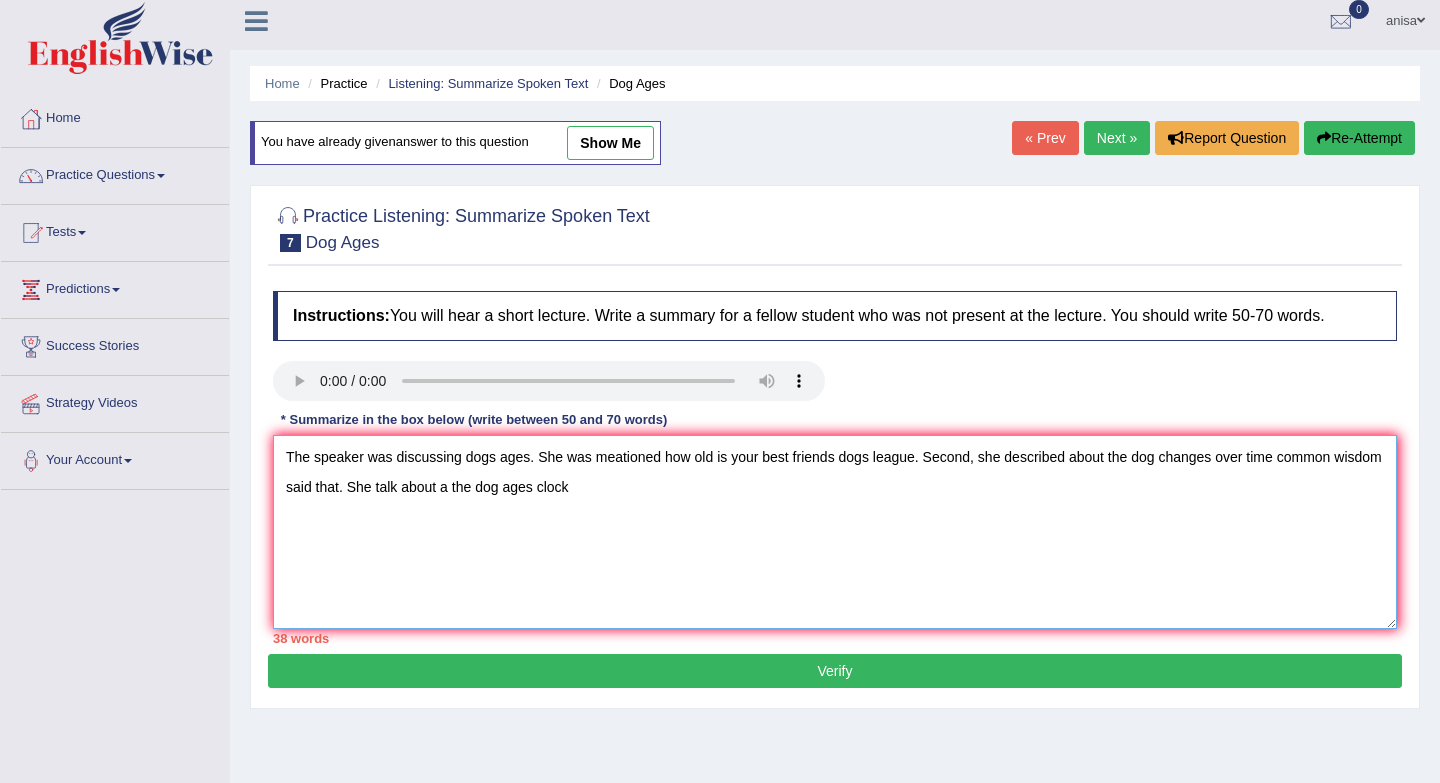 click on "The speaker was discussing dogs ages. She was meationed how old is your best friends dogs league. Second, she described about the dog changes over time common wisdom said that. She talk about a the dog ages clock" at bounding box center [835, 532] 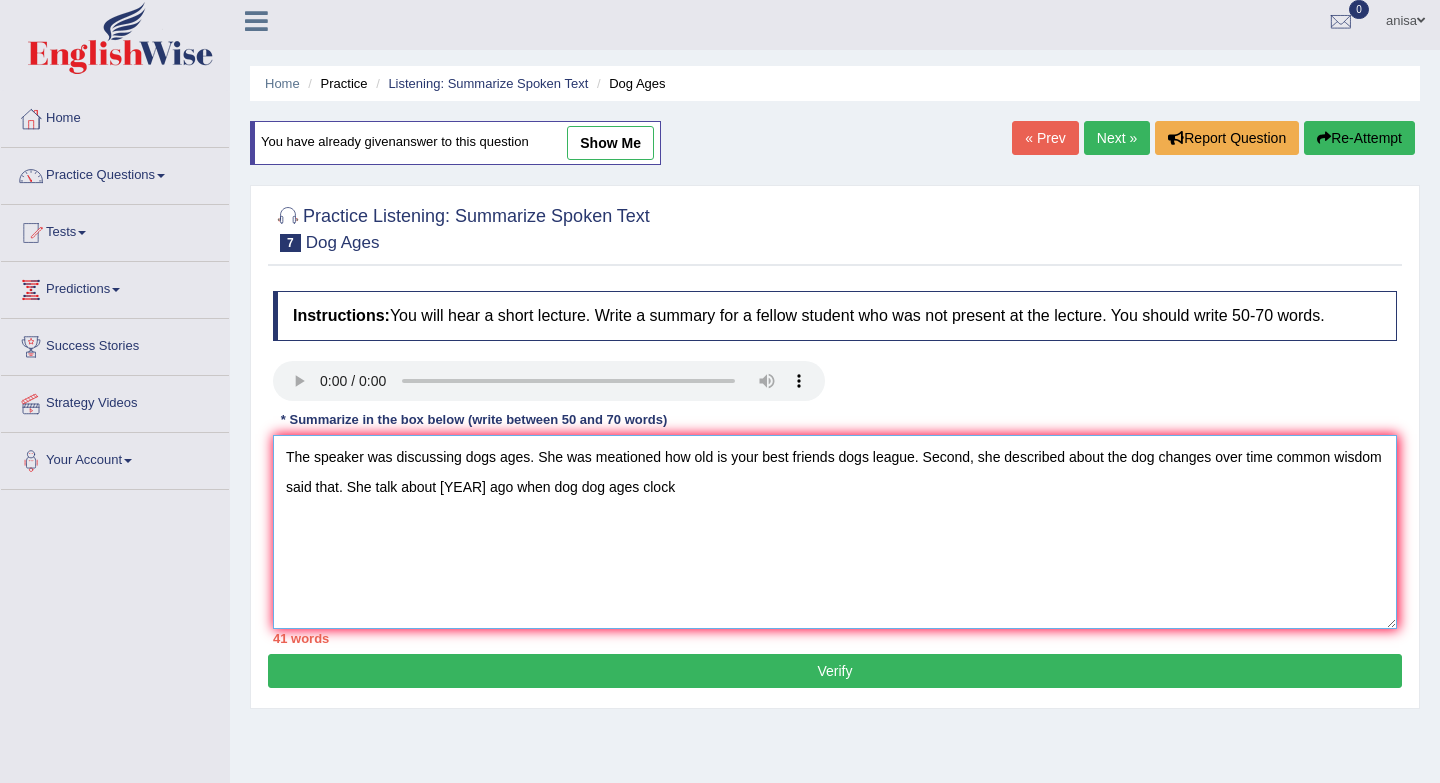 click on "The speaker was discussing dogs ages. She was meationed how old is your best friends dogs league. Second, she described about the dog changes over time common wisdom said that. She talk about [YEAR] ago when dog dog ages clock" at bounding box center [835, 532] 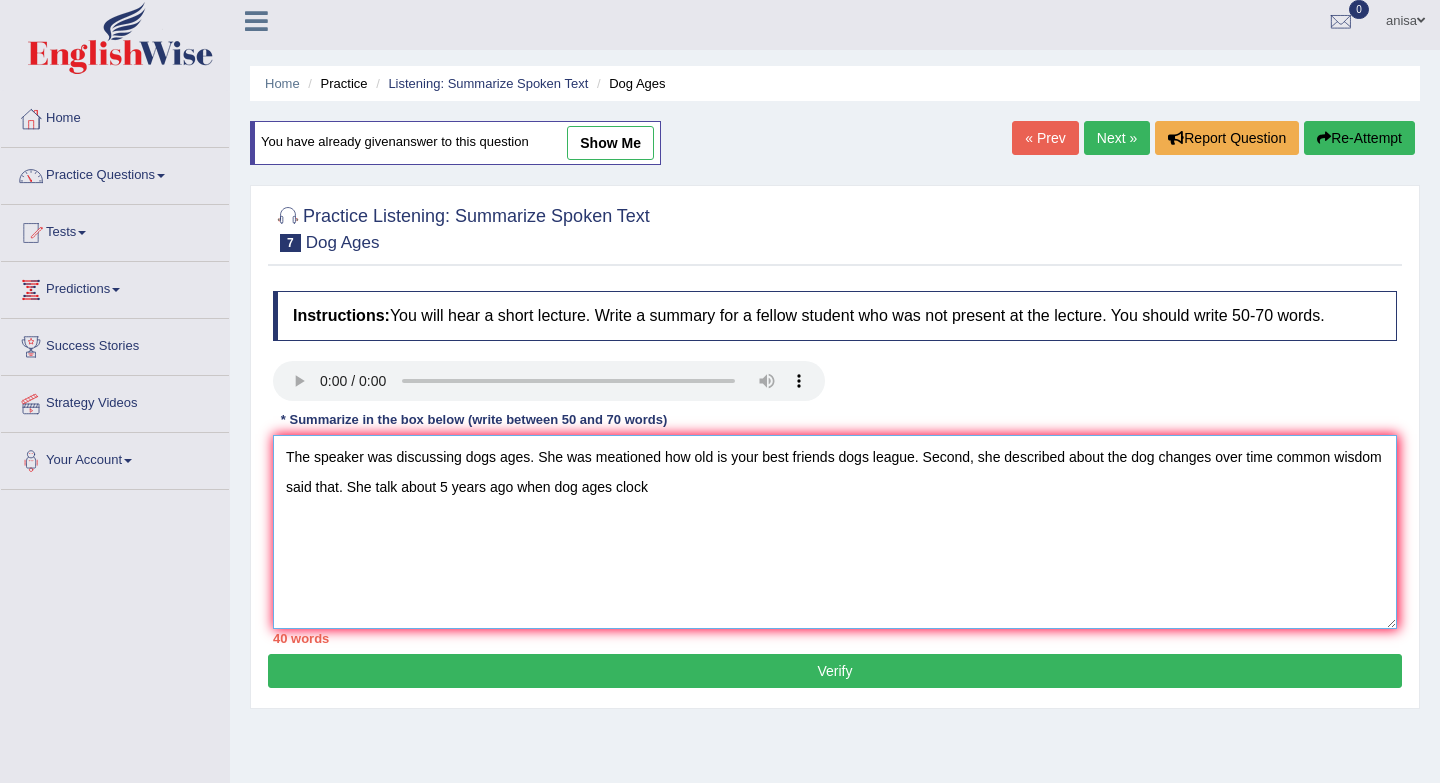 click on "The speaker was discussing dogs ages. She was meationed how old is your best friends dogs league. Second, she described about the dog changes over time common wisdom said that. She talk about 5 years ago when dog ages clock" at bounding box center (835, 532) 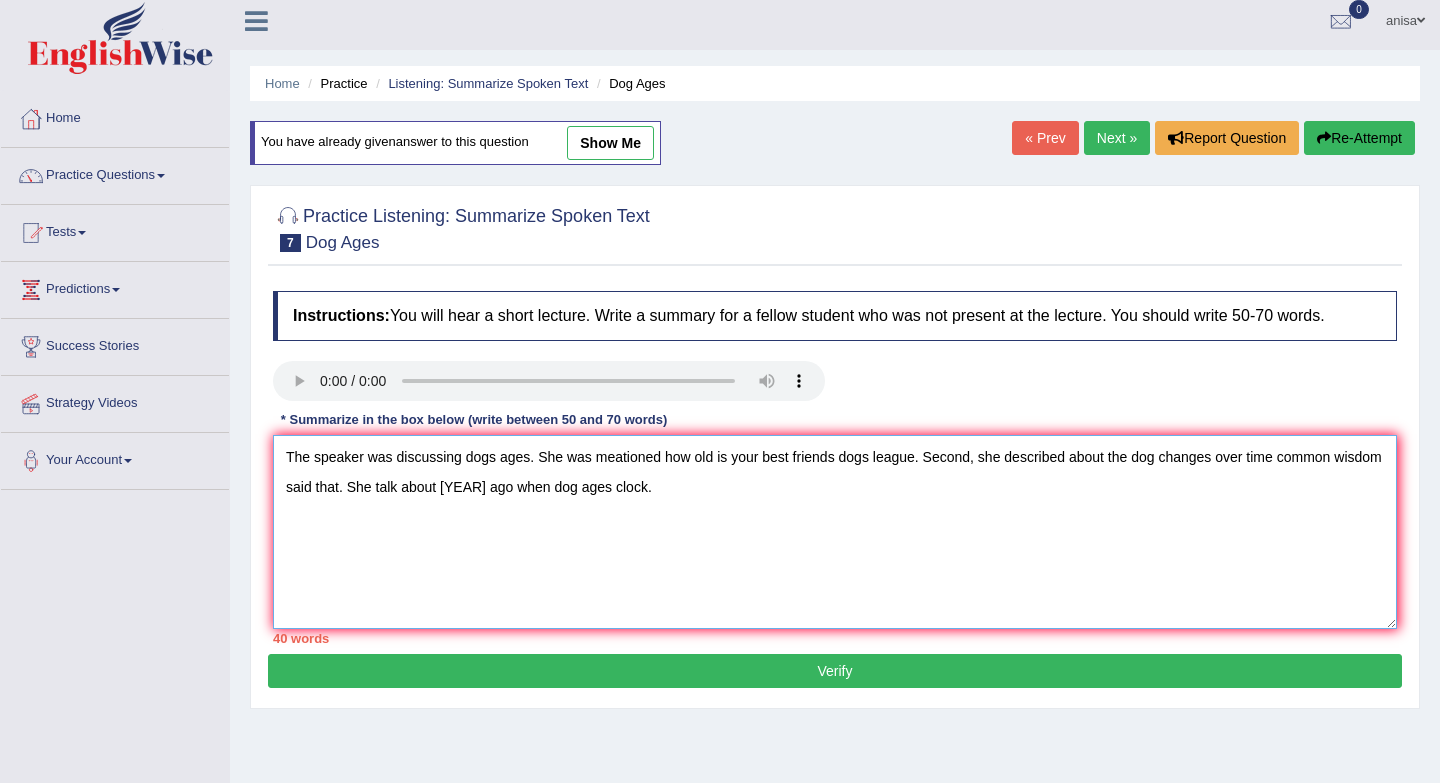 drag, startPoint x: 986, startPoint y: 459, endPoint x: 1003, endPoint y: 470, distance: 20.248457 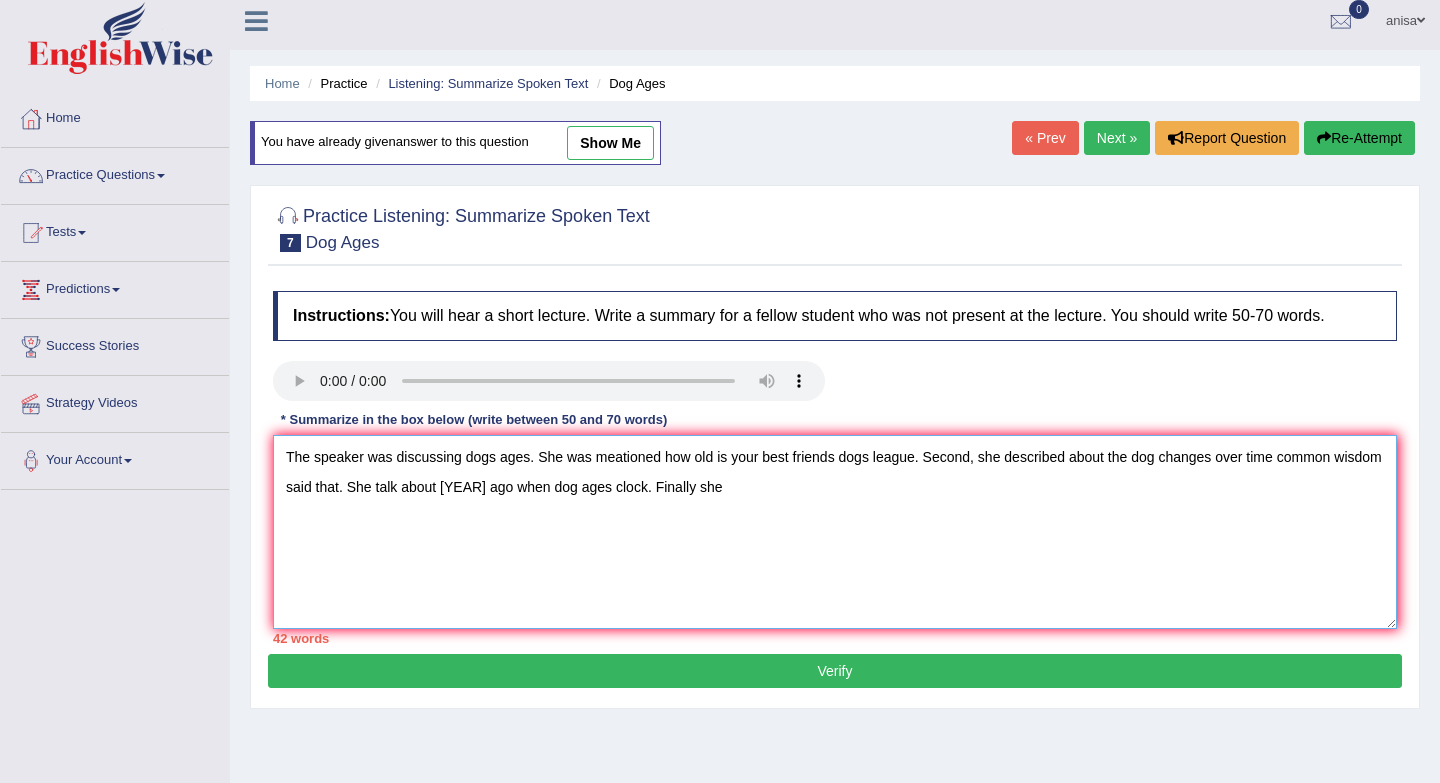 click on "The speaker was discussing dogs ages. She was meationed how old is your best friends dogs league. Second, she described about the dog changes over time common wisdom said that. She talk about [YEAR] ago when dog ages clock. Finally she" at bounding box center (835, 532) 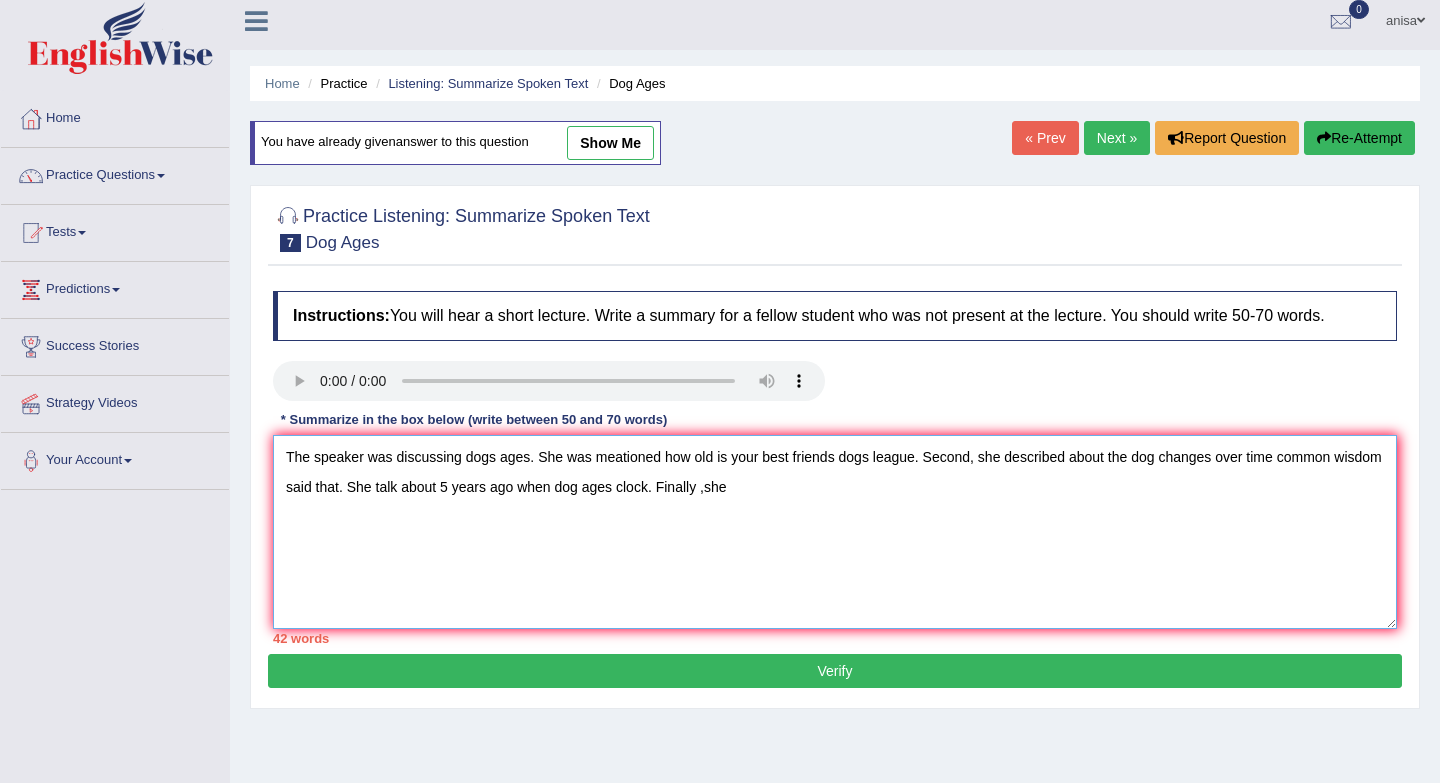 click on "The speaker was discussing dogs ages. She was meationed how old is your best friends dogs league. Second, she described about the dog changes over time common wisdom said that. She talk about 5 years ago when dog ages clock. Finally ,she" at bounding box center (835, 532) 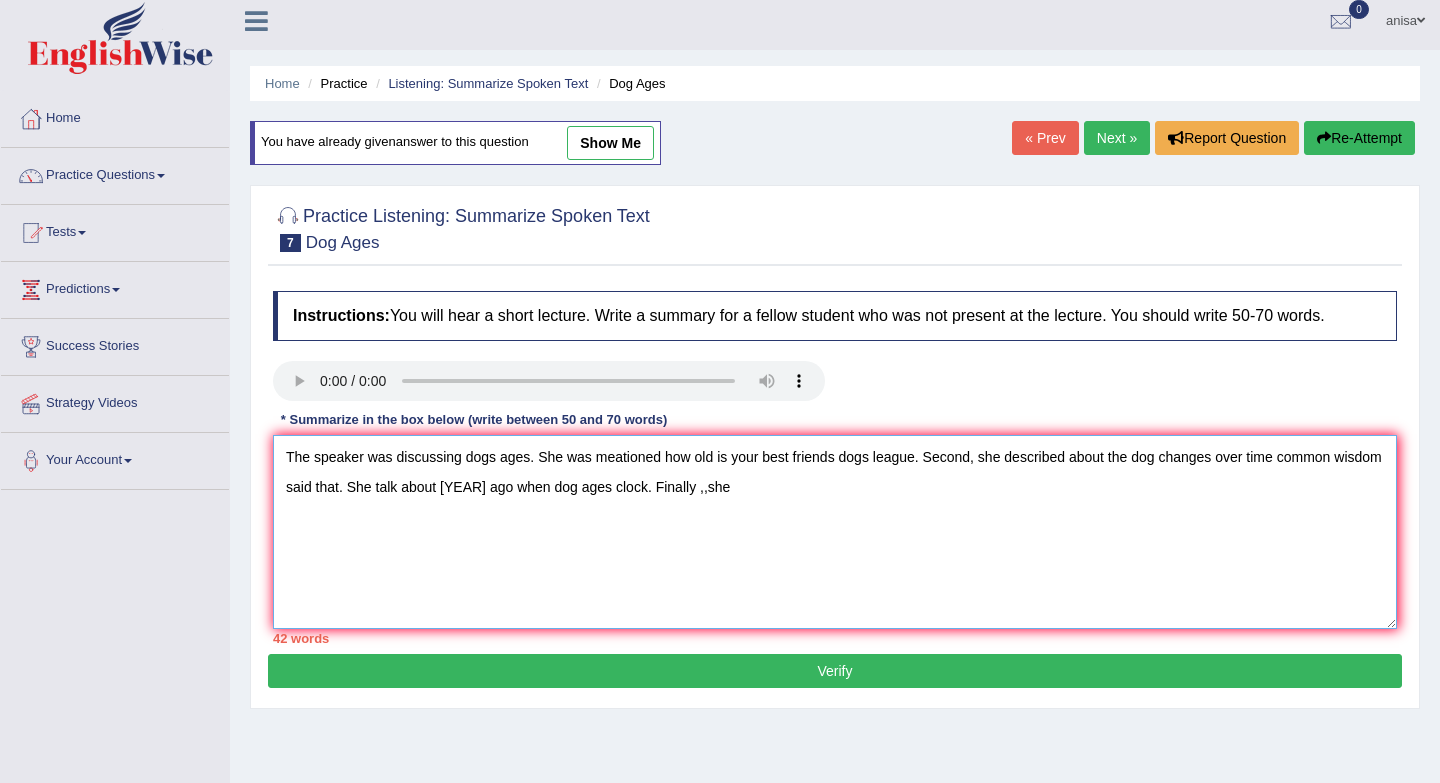click on "The speaker was discussing dogs ages. She was meationed how old is your best friends dogs league. Second, she described about the dog changes over time common wisdom said that. She talk about [YEAR] ago when dog ages clock. Finally ,,she" at bounding box center [835, 532] 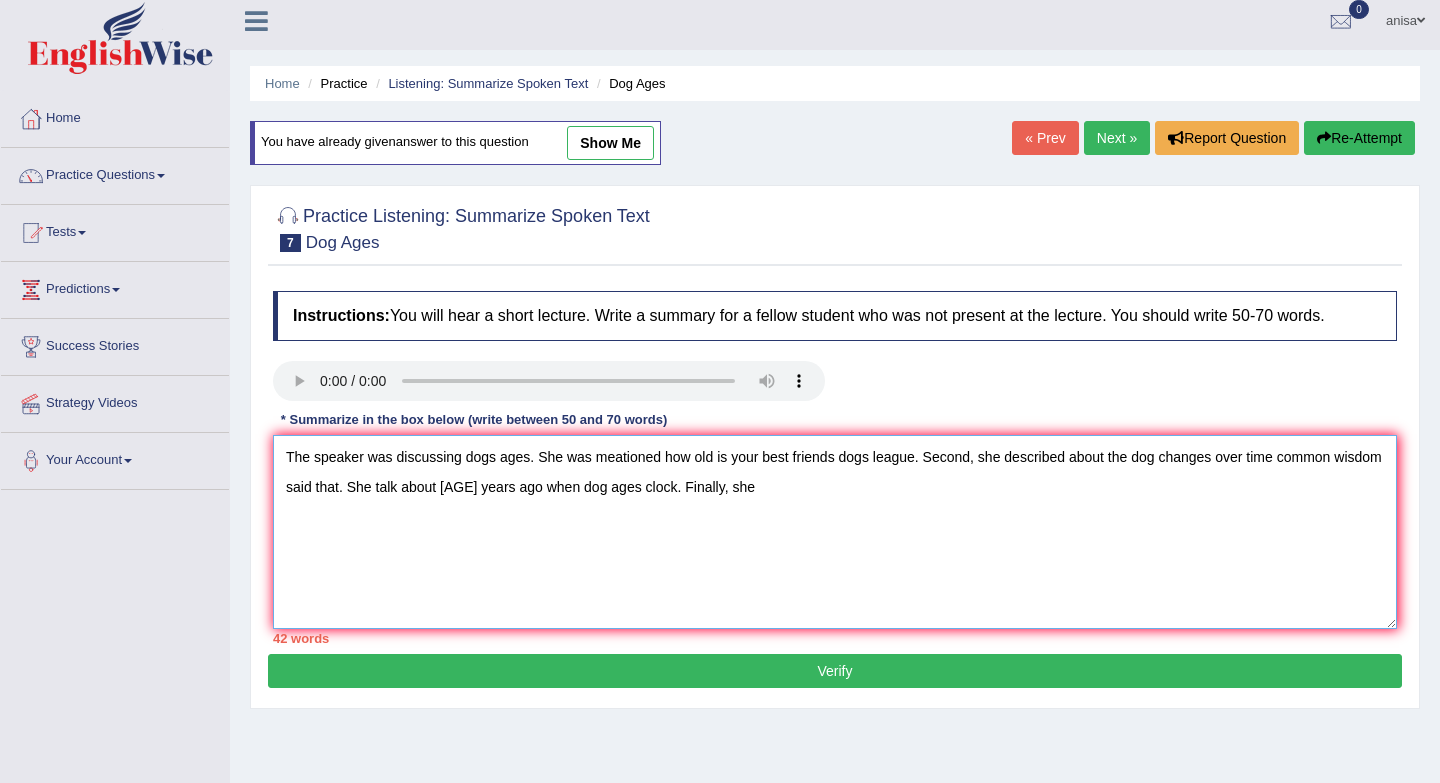 click on "The speaker was discussing dogs ages. She was meationed how old is your best friends dogs league. Second, she described about the dog changes over time common wisdom said that. She talk about [AGE] years ago when dog ages clock. Finally, she" at bounding box center (835, 532) 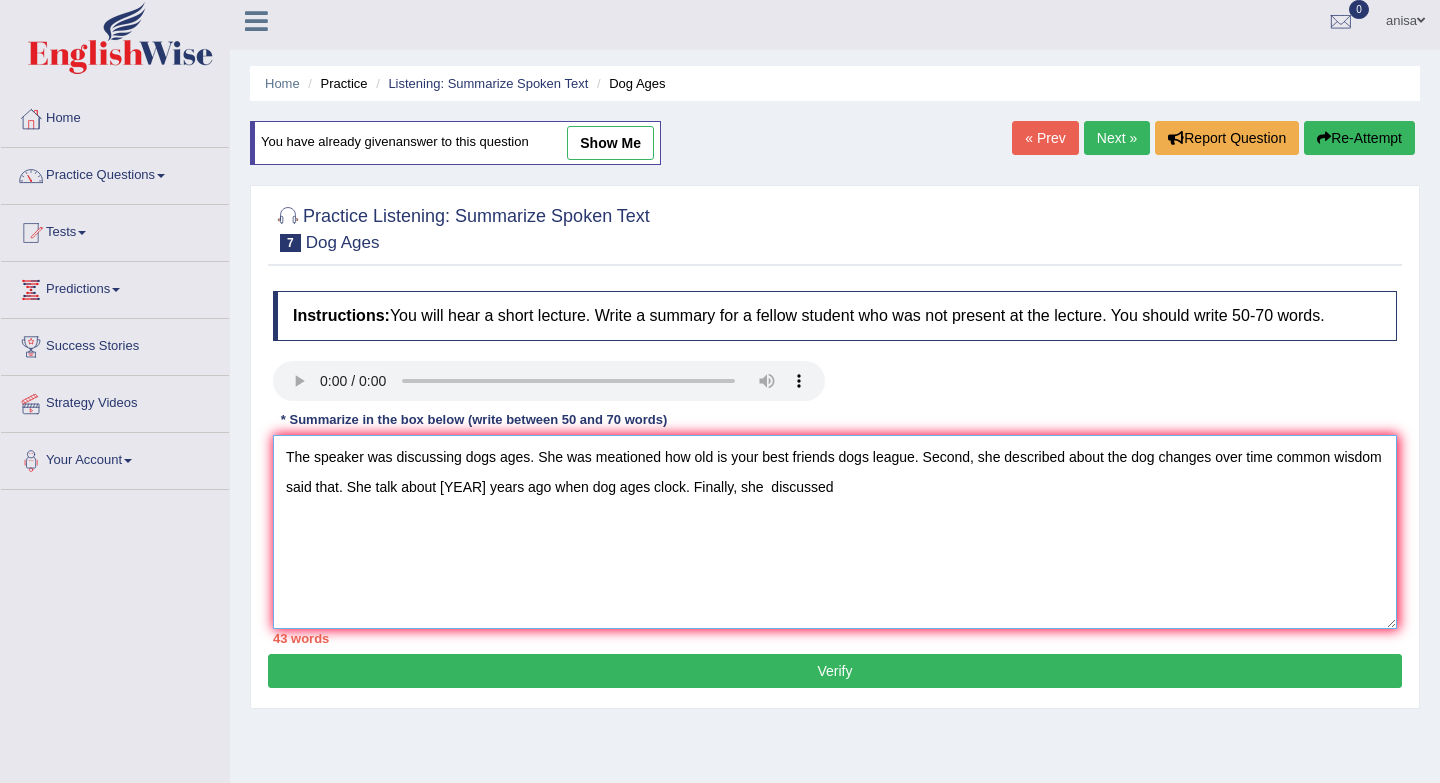 click on "The speaker was discussing dogs ages. She was meationed how old is your best friends dogs league. Second, she described about the dog changes over time common wisdom said that. She talk about [YEAR] years ago when dog ages clock. Finally, she  discussed" at bounding box center [835, 532] 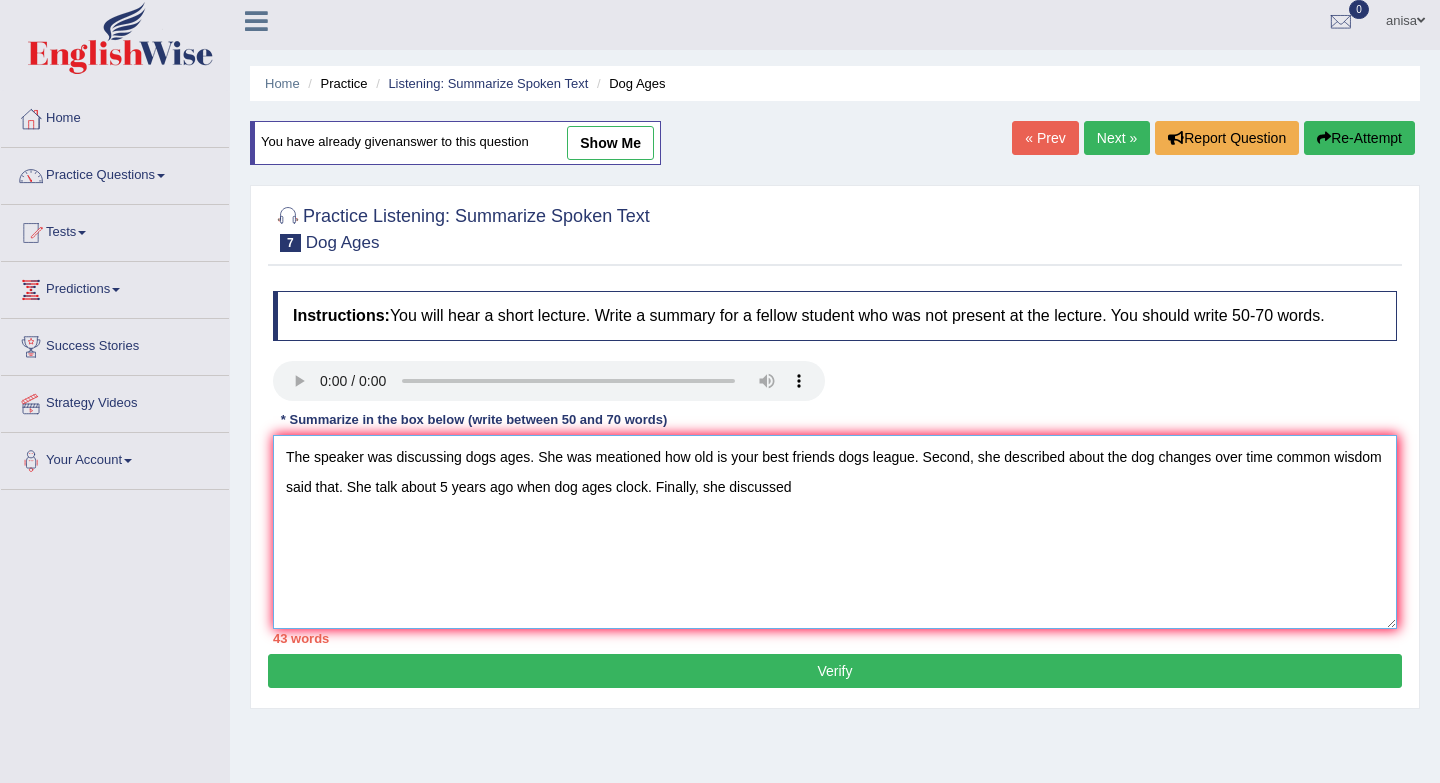 click on "The speaker was discussing dogs ages. She was meationed how old is your best friends dogs league. Second, she described about the dog changes over time common wisdom said that. She talk about 5 years ago when dog ages clock. Finally, she discussed" at bounding box center [835, 532] 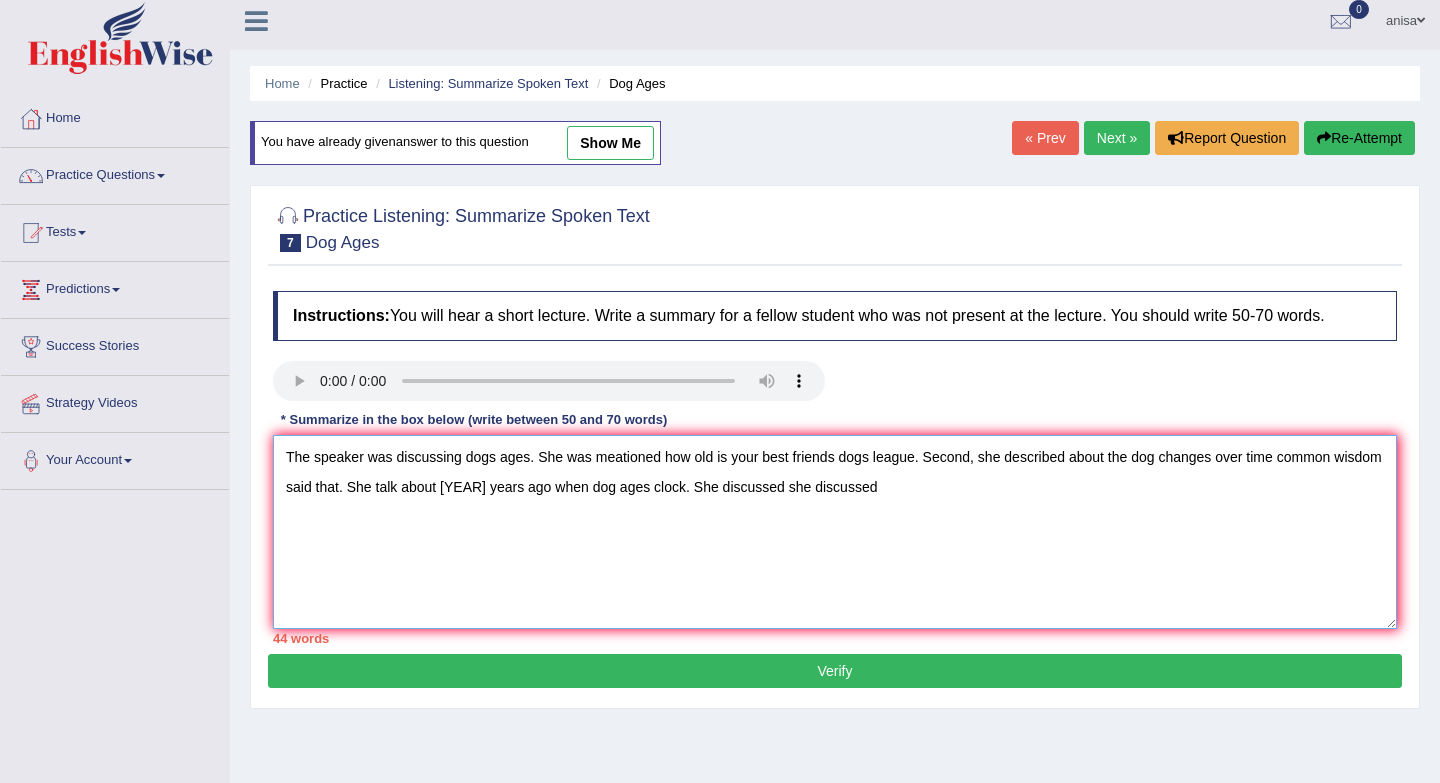 click on "The speaker was discussing dogs ages. She was meationed how old is your best friends dogs league. Second, she described about the dog changes over time common wisdom said that. She talk about [YEAR] years ago when dog ages clock. She discussed she discussed" at bounding box center (835, 532) 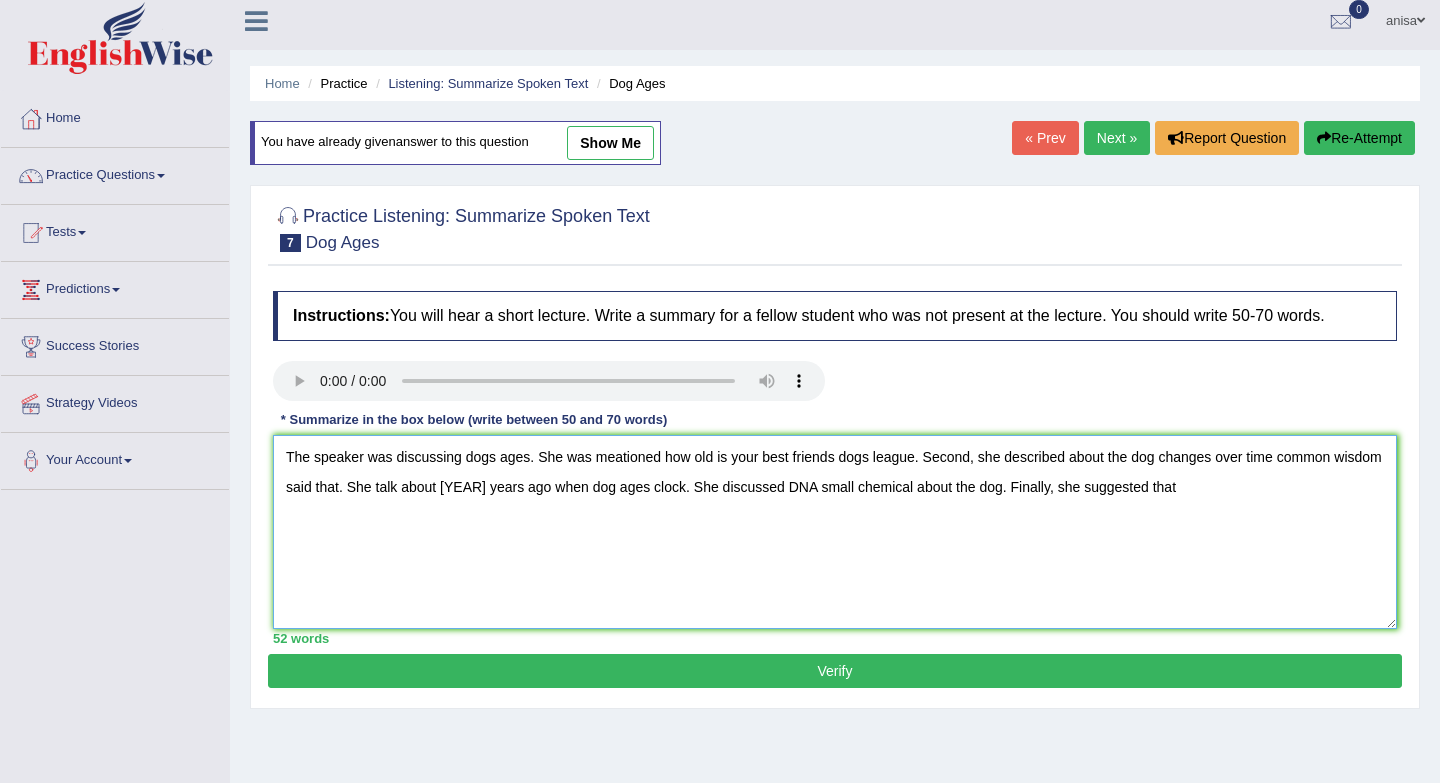 type on "The speaker was discussing dogs ages. She was meationed how old is your best friends dogs league. Second, she described about the dog changes over time common wisdom said that. She talk about 5 years ago when dog ages clock. She discussed DNA small chemical about the dog. Finally, she suggested that" 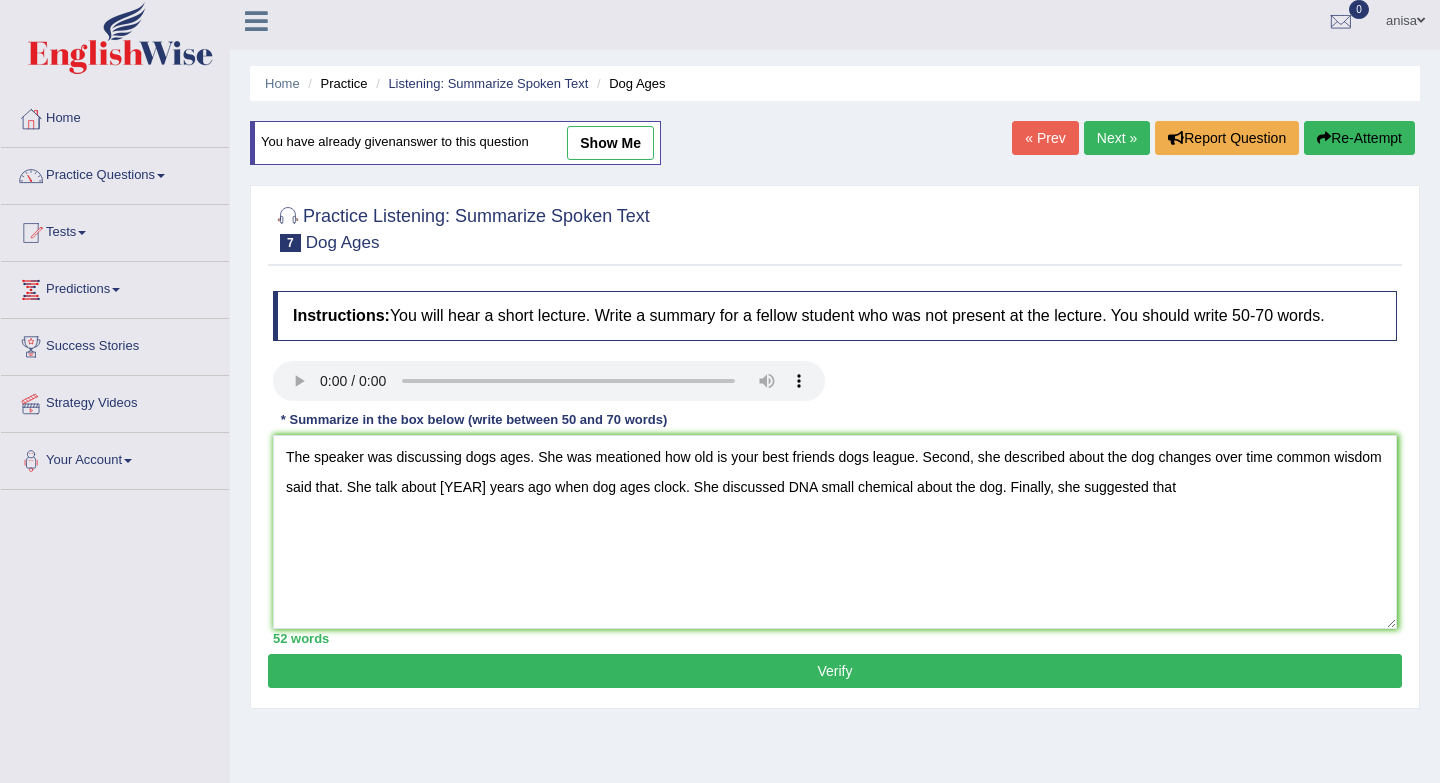 type 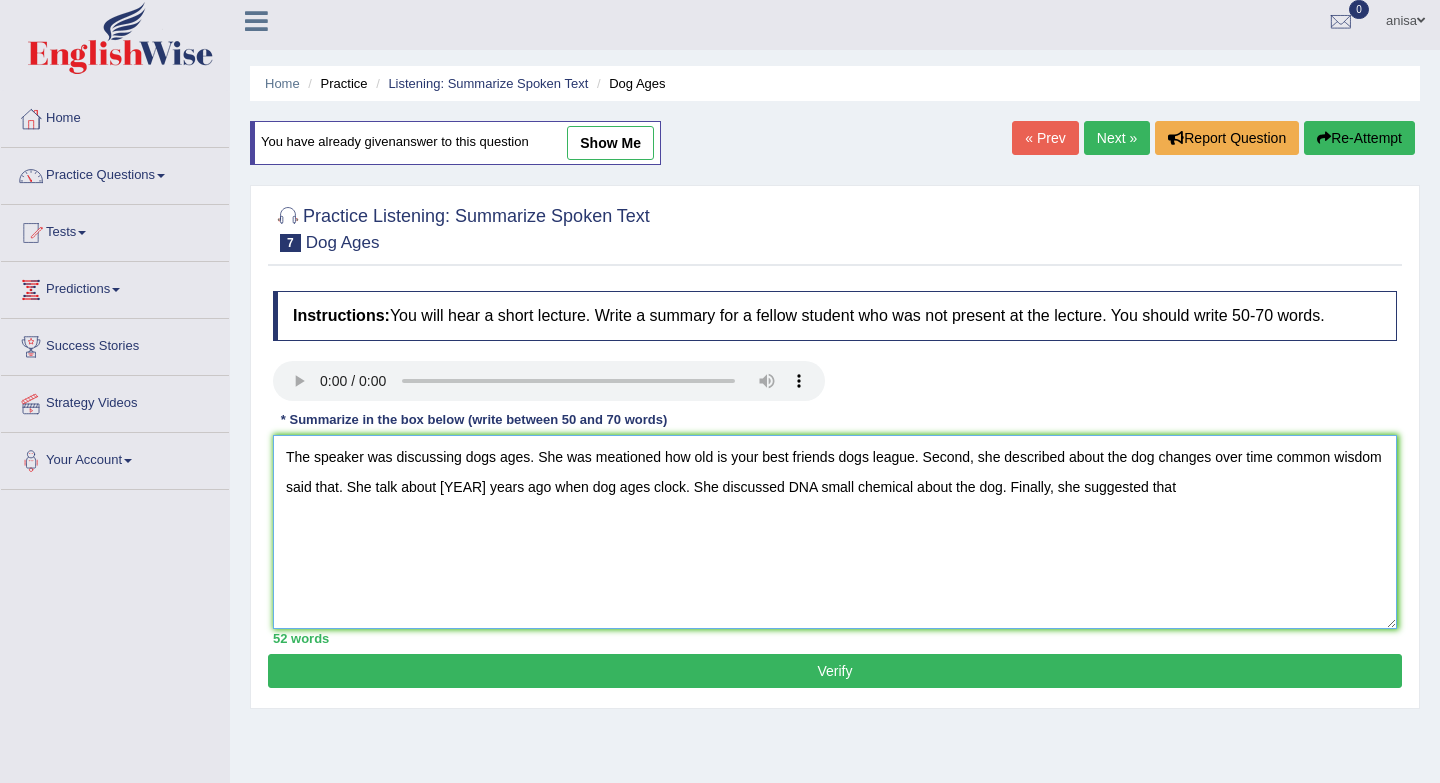 click on "The speaker was discussing dogs ages. She was meationed how old is your best friends dogs league. Second, she described about the dog changes over time common wisdom said that. She talk about 5 years ago when dog ages clock. She discussed DNA small chemical about the dog. Finally, she suggested that" at bounding box center (835, 532) 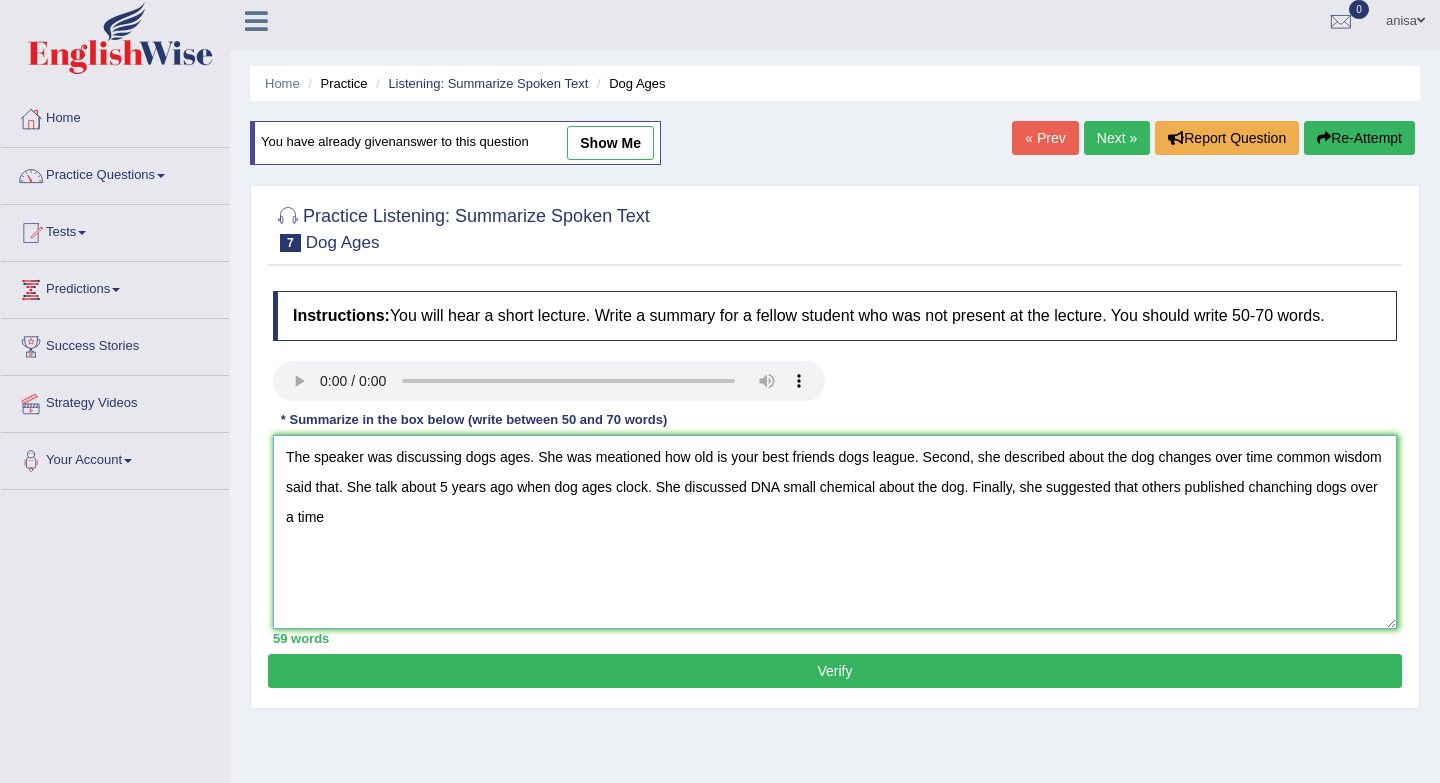 click on "The speaker was discussing dogs ages. She was meationed how old is your best friends dogs league. Second, she described about the dog changes over time common wisdom said that. She talk about 5 years ago when dog ages clock. She discussed DNA small chemical about the dog. Finally, she suggested that others published chanching dogs over a time" at bounding box center [835, 532] 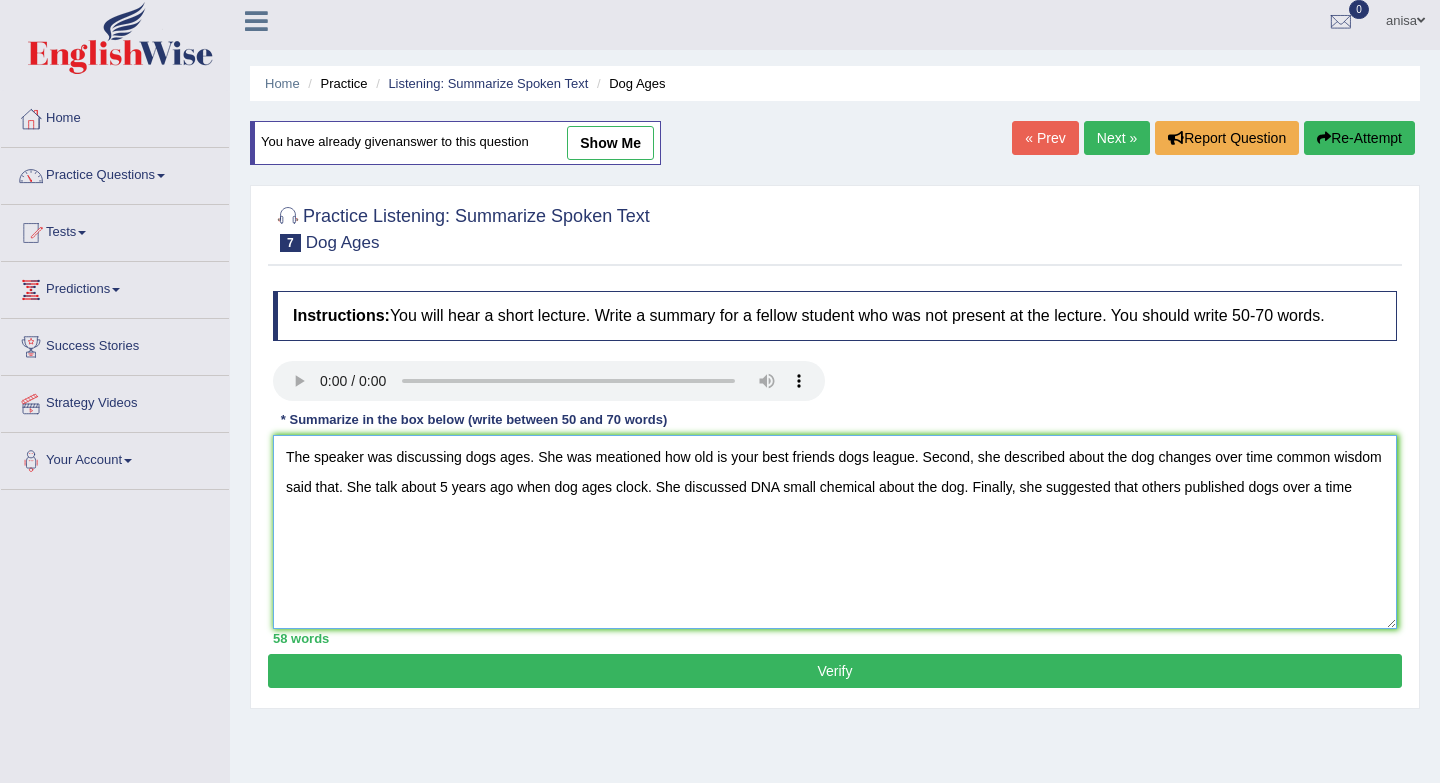 click on "The speaker was discussing dogs ages. She was meationed how old is your best friends dogs league. Second, she described about the dog changes over time common wisdom said that. She talk about 5 years ago when dog ages clock. She discussed DNA small chemical about the dog. Finally, she suggested that others published dogs over a time" at bounding box center [835, 532] 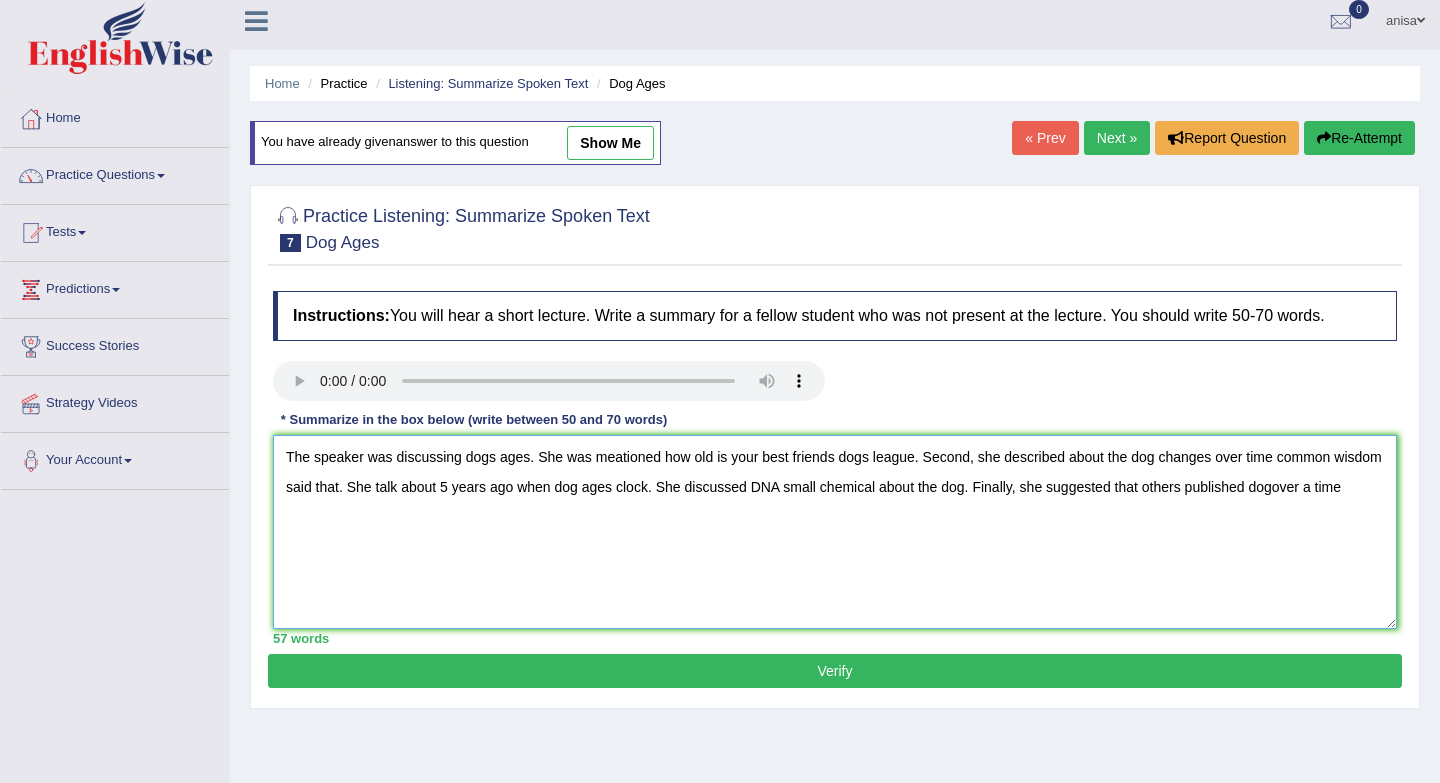 click on "The speaker was discussing dogs ages. She was meationed how old is your best friends dogs league. Second, she described about the dog changes over time common wisdom said that. She talk about 5 years ago when dog ages clock. She discussed DNA small chemical about the dog. Finally, she suggested that others published dogover a time" at bounding box center [835, 532] 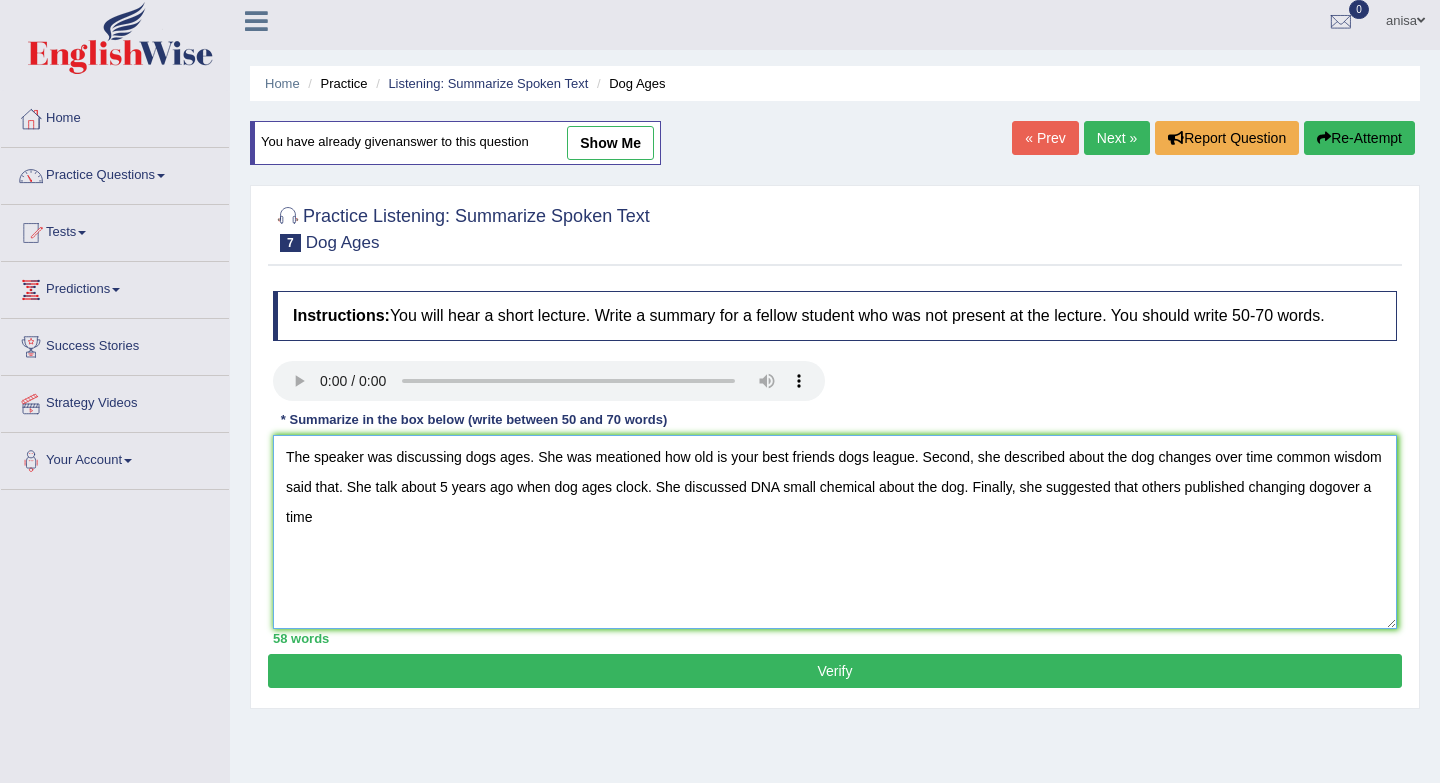 click on "The speaker was discussing dogs ages. She was meationed how old is your best friends dogs league. Second, she described about the dog changes over time common wisdom said that. She talk about 5 years ago when dog ages clock. She discussed DNA small chemical about the dog. Finally, she suggested that others published changing dogover a time" at bounding box center [835, 532] 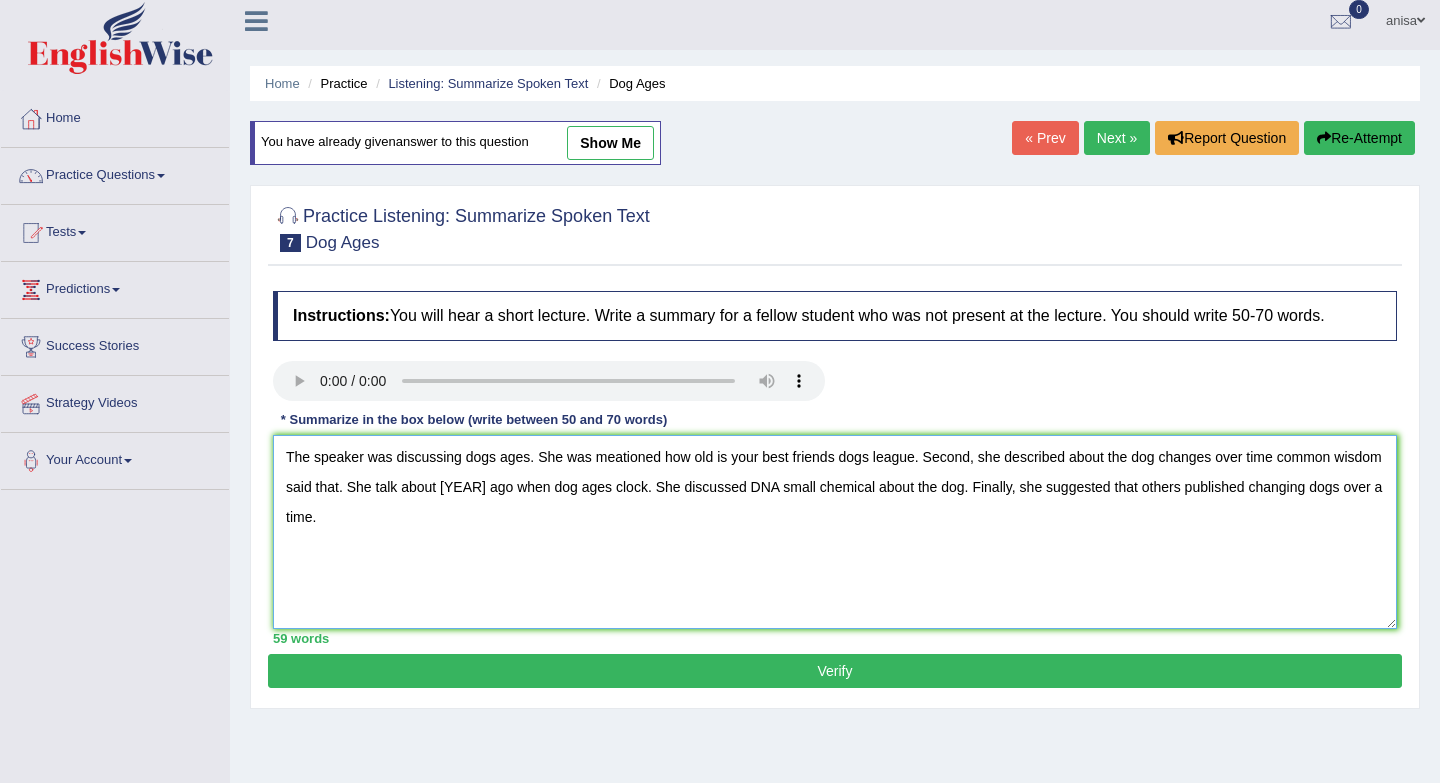 type on "The speaker was discussing dogs ages. She was meationed how old is your best friends dogs league. Second, she described about the dog changes over time common wisdom said that. She talk about 5 years ago when dog ages clock. She discussed DNA small chemical about the dog. Finally, she suggested that others published changing dogs over a time." 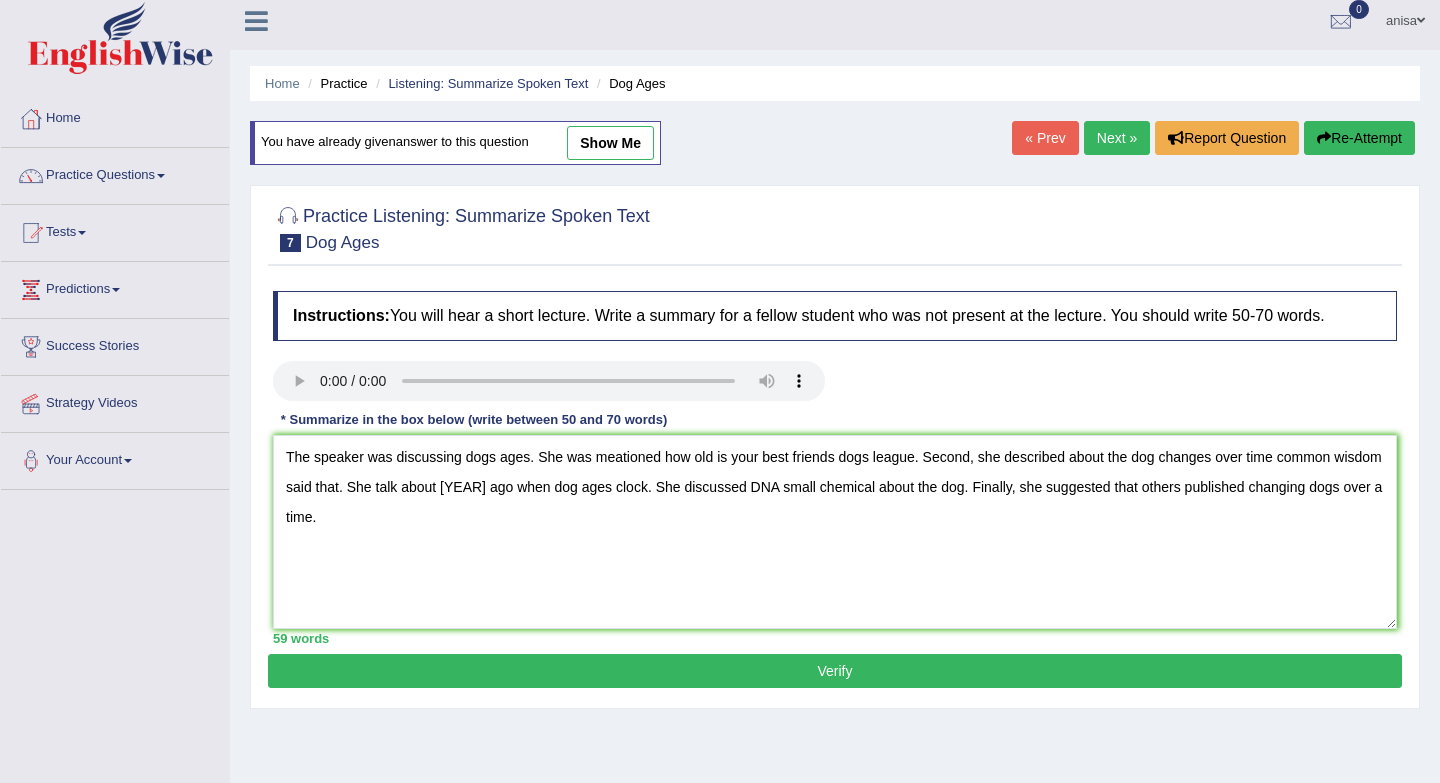 click on "Verify" at bounding box center [835, 671] 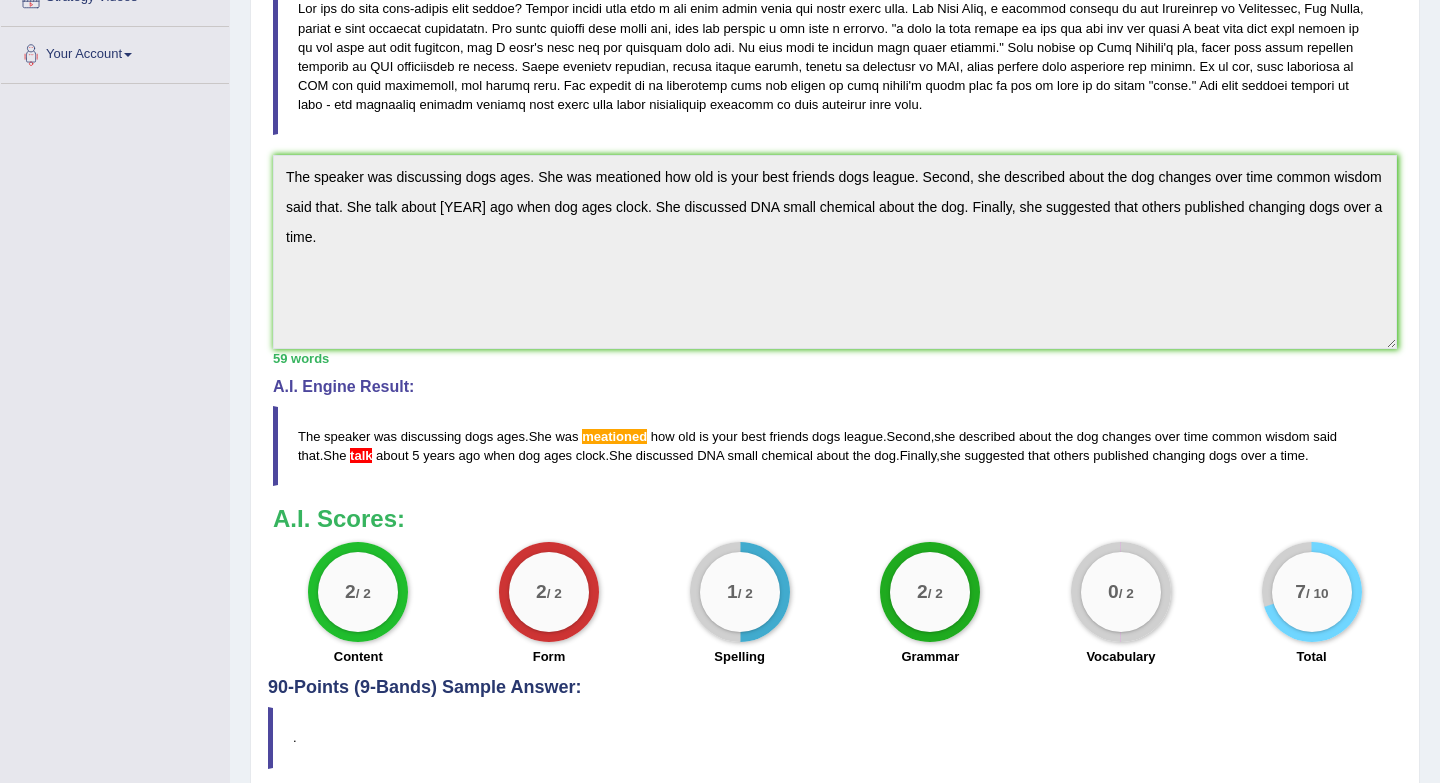 scroll, scrollTop: 412, scrollLeft: 0, axis: vertical 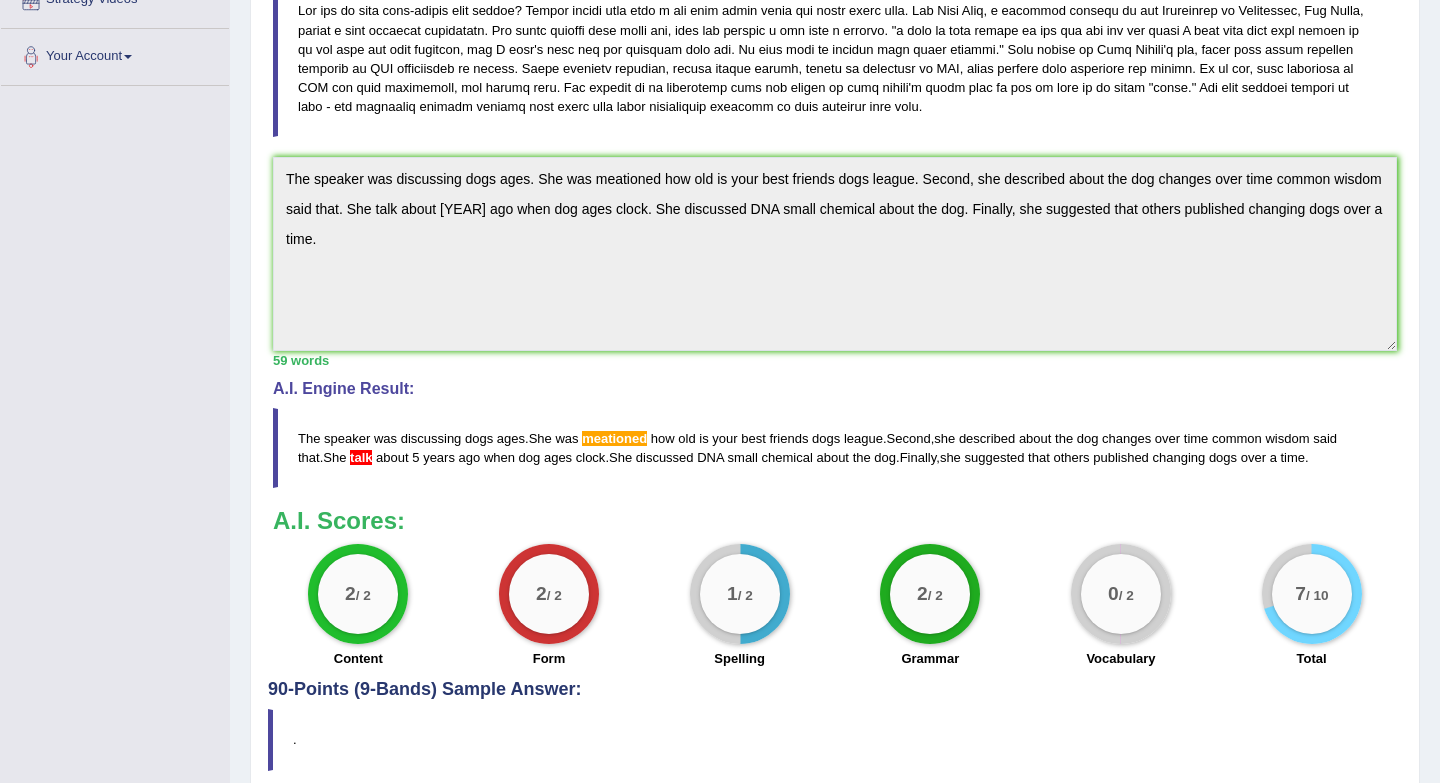 click on "The" at bounding box center (309, 438) 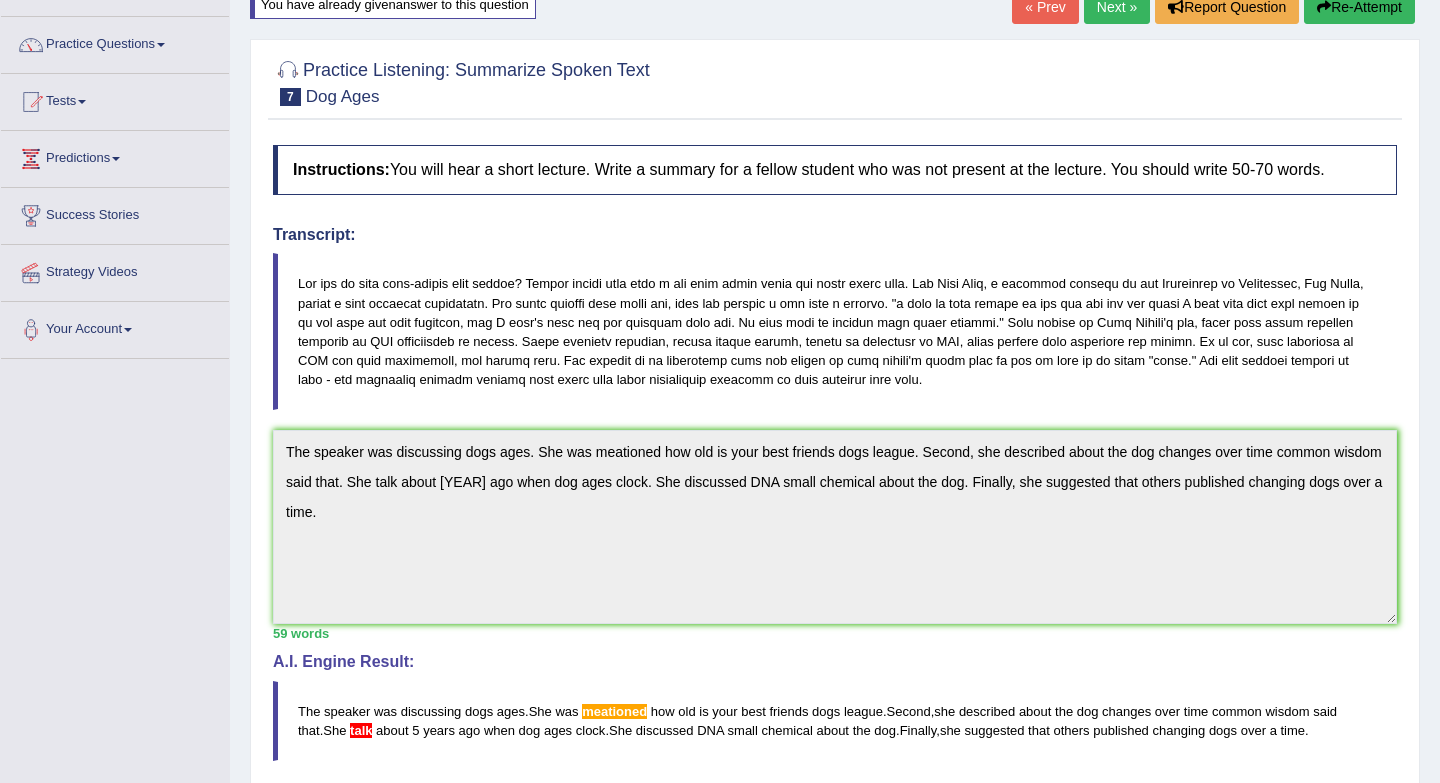 scroll, scrollTop: 0, scrollLeft: 0, axis: both 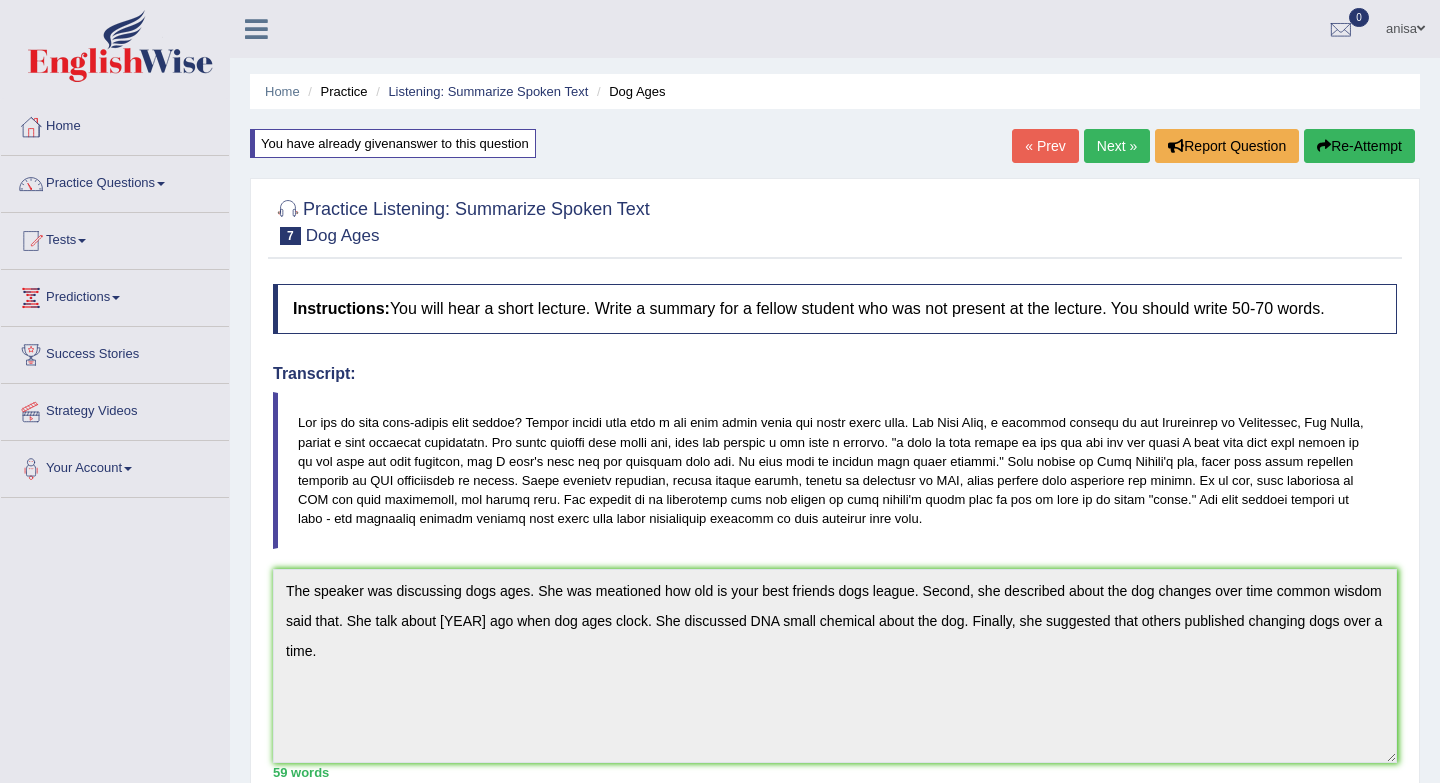 click on "Re-Attempt" at bounding box center (1359, 146) 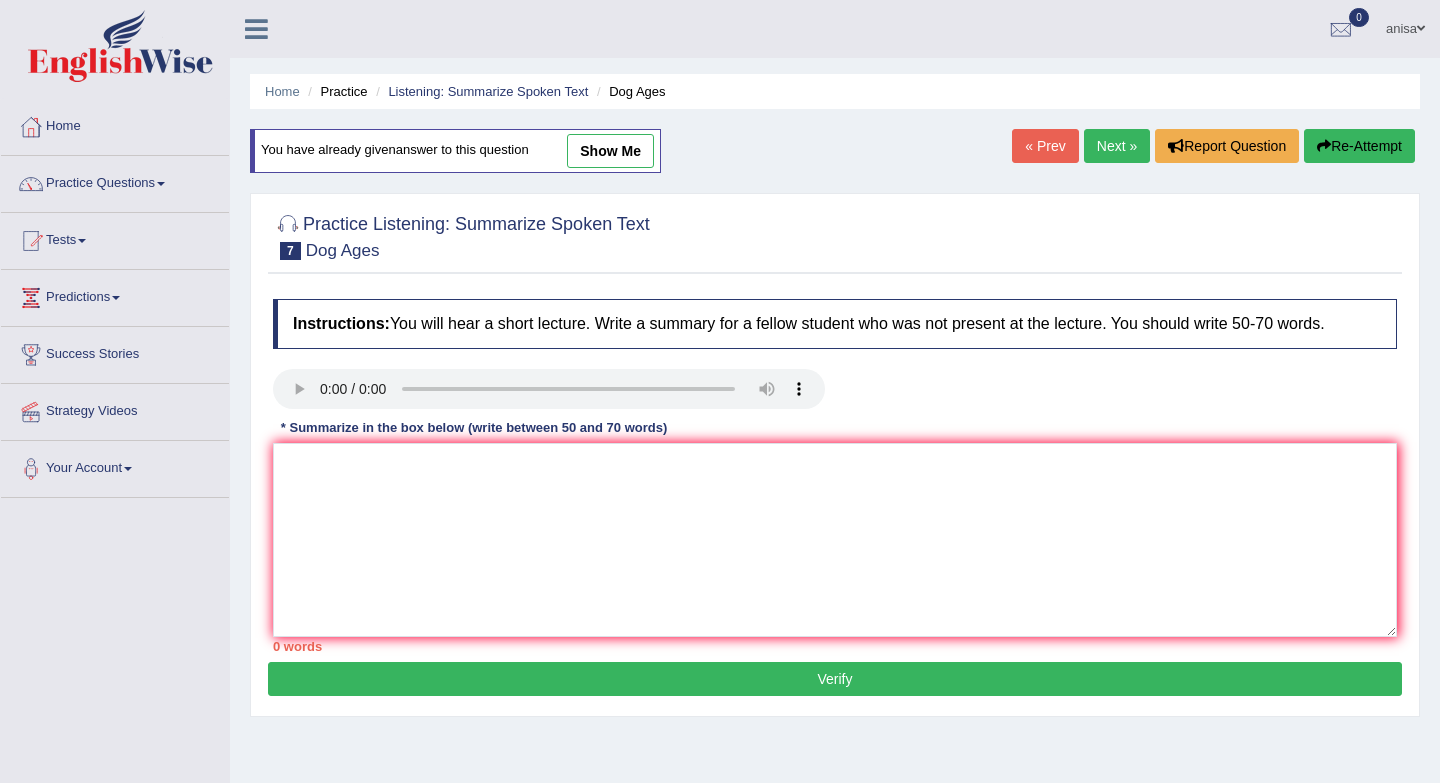 scroll, scrollTop: 0, scrollLeft: 0, axis: both 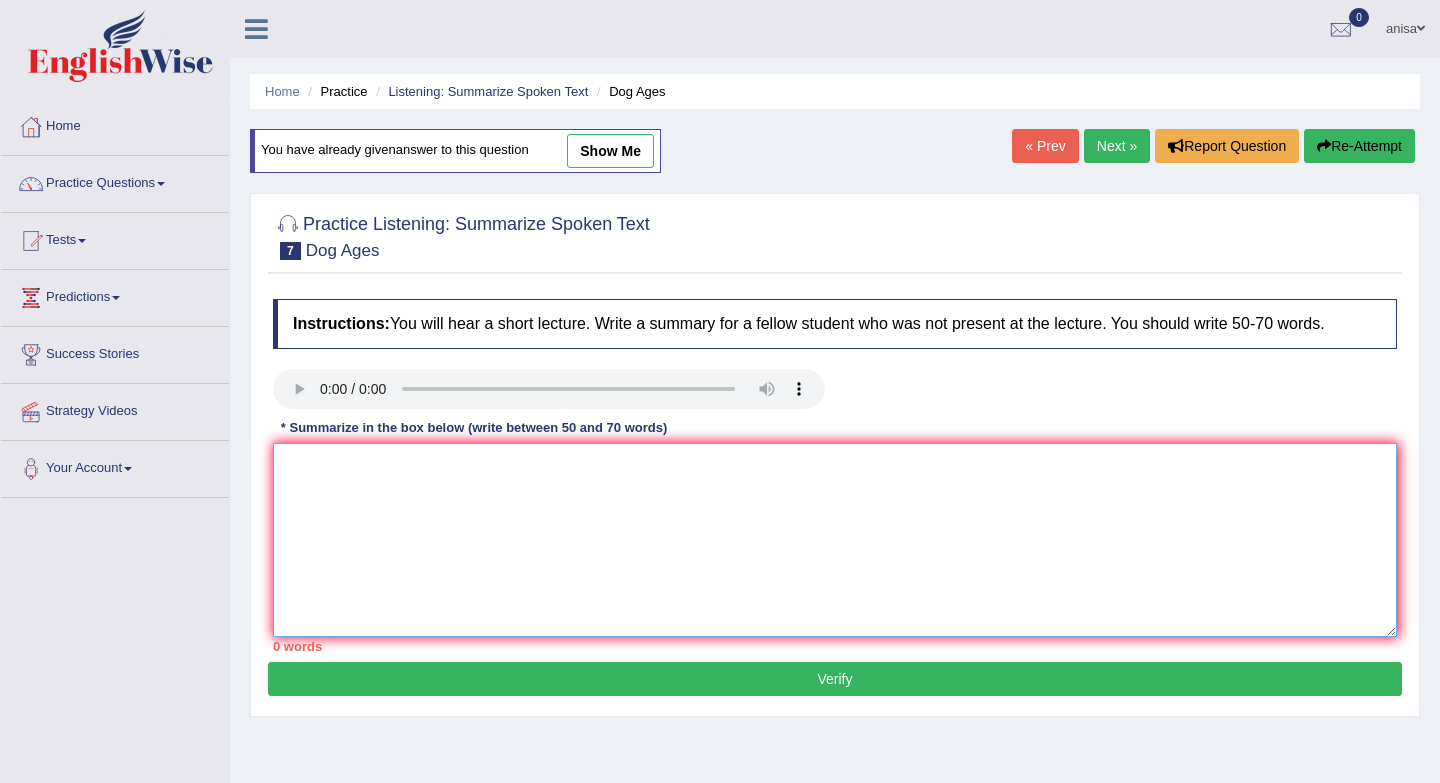 paste on "he speaker was discussing dogs ages. She was meationed how old is your best friends dogs league. Second, she described about the dog changes over time common wisdom said that. She talk about 5 years ago when dog ages clock. She discussed DNA small chemical about the dog. Finally, she suggested that others published changing dogs over a time." 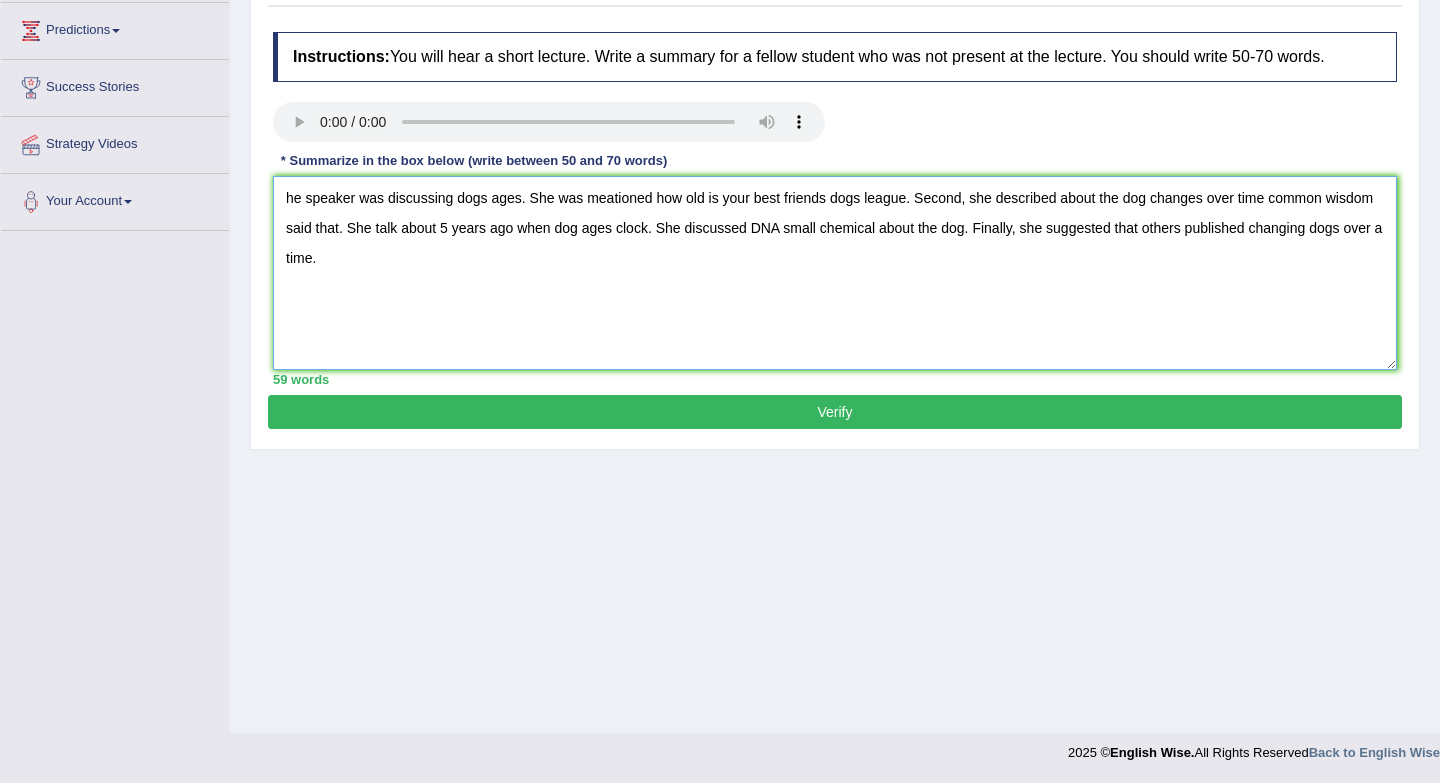 scroll, scrollTop: 0, scrollLeft: 0, axis: both 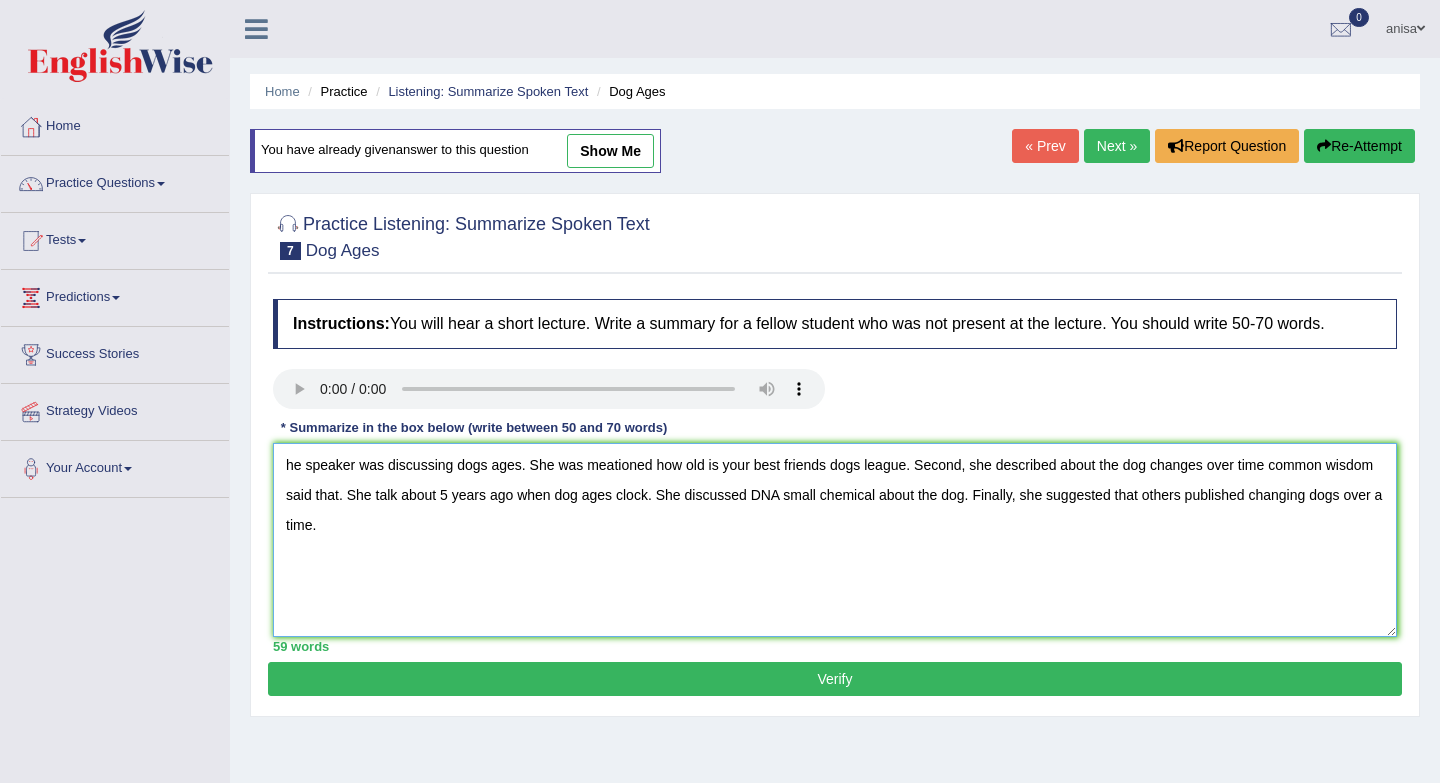 type on "he speaker was discussing dogs ages. She was meationed how old is your best friends dogs league. Second, she described about the dog changes over time common wisdom said that. She talk about 5 years ago when dog ages clock. She discussed DNA small chemical about the dog. Finally, she suggested that others published changing dogs over a time." 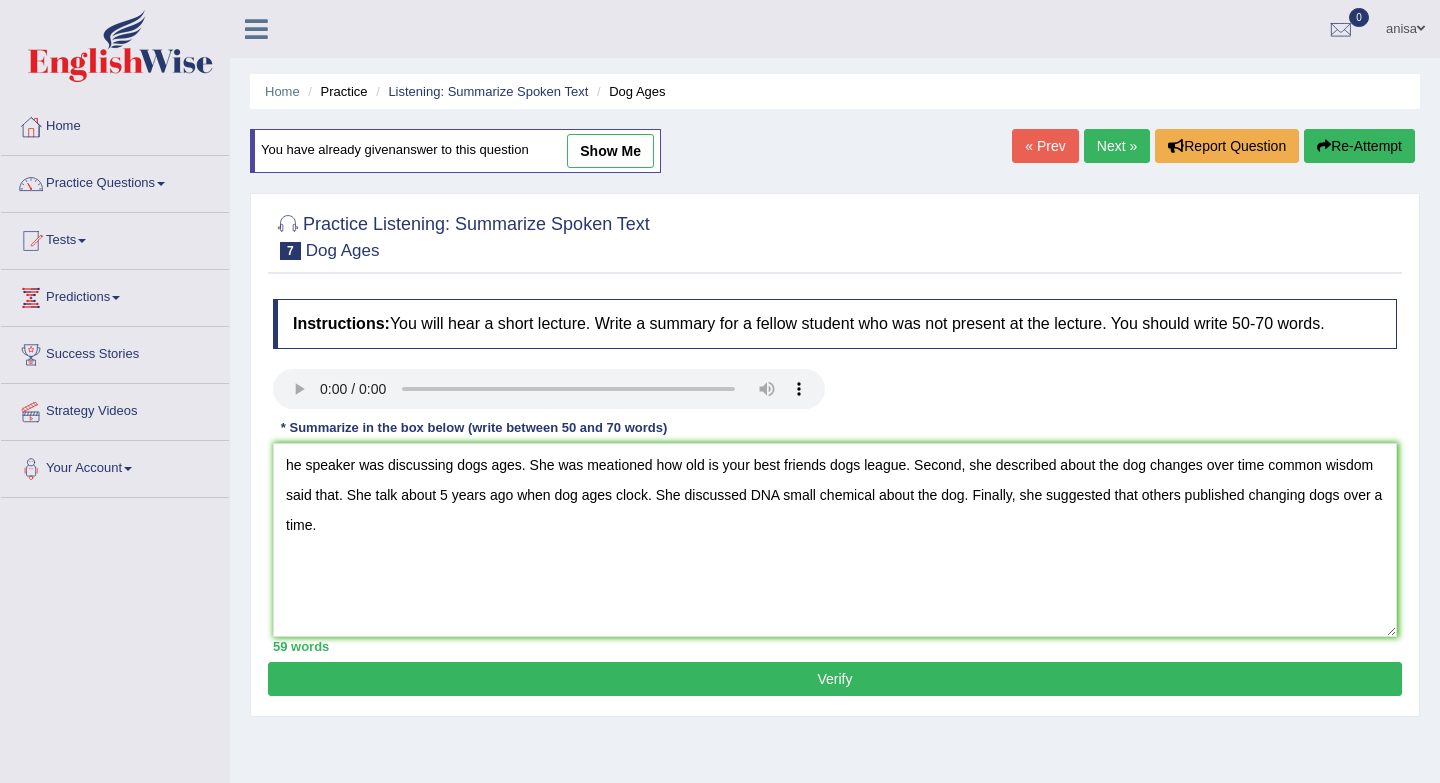click on "Verify" at bounding box center [835, 679] 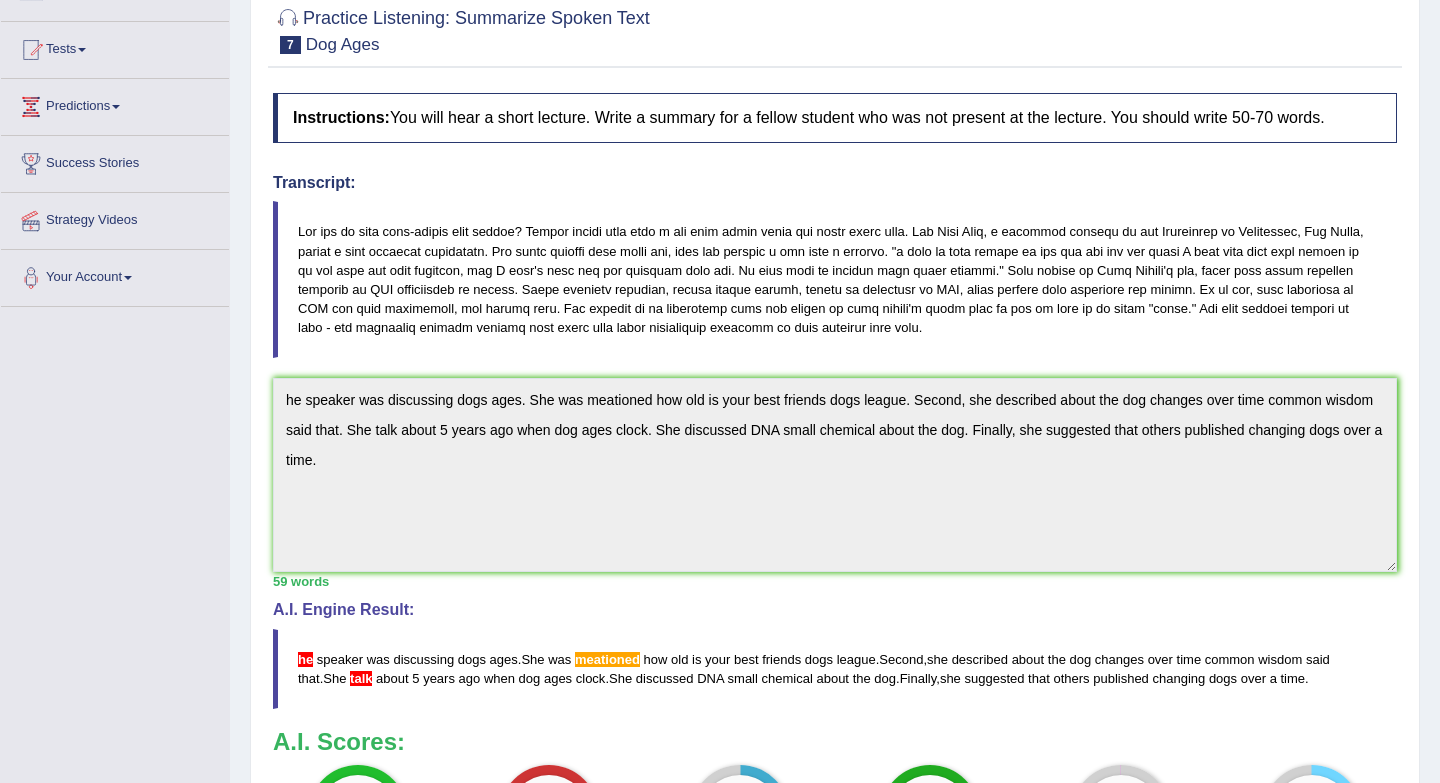 scroll, scrollTop: 0, scrollLeft: 0, axis: both 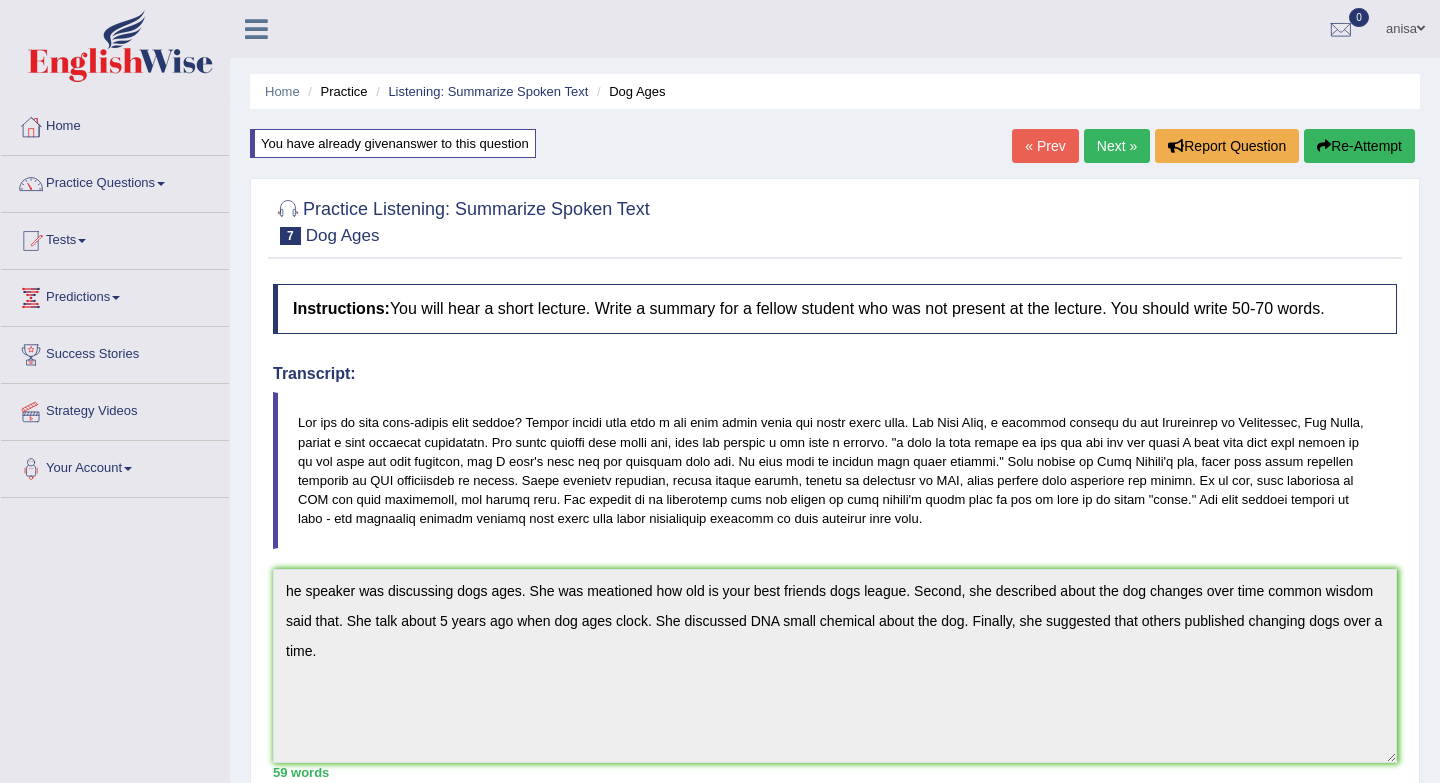 click on "Re-Attempt" at bounding box center [1359, 146] 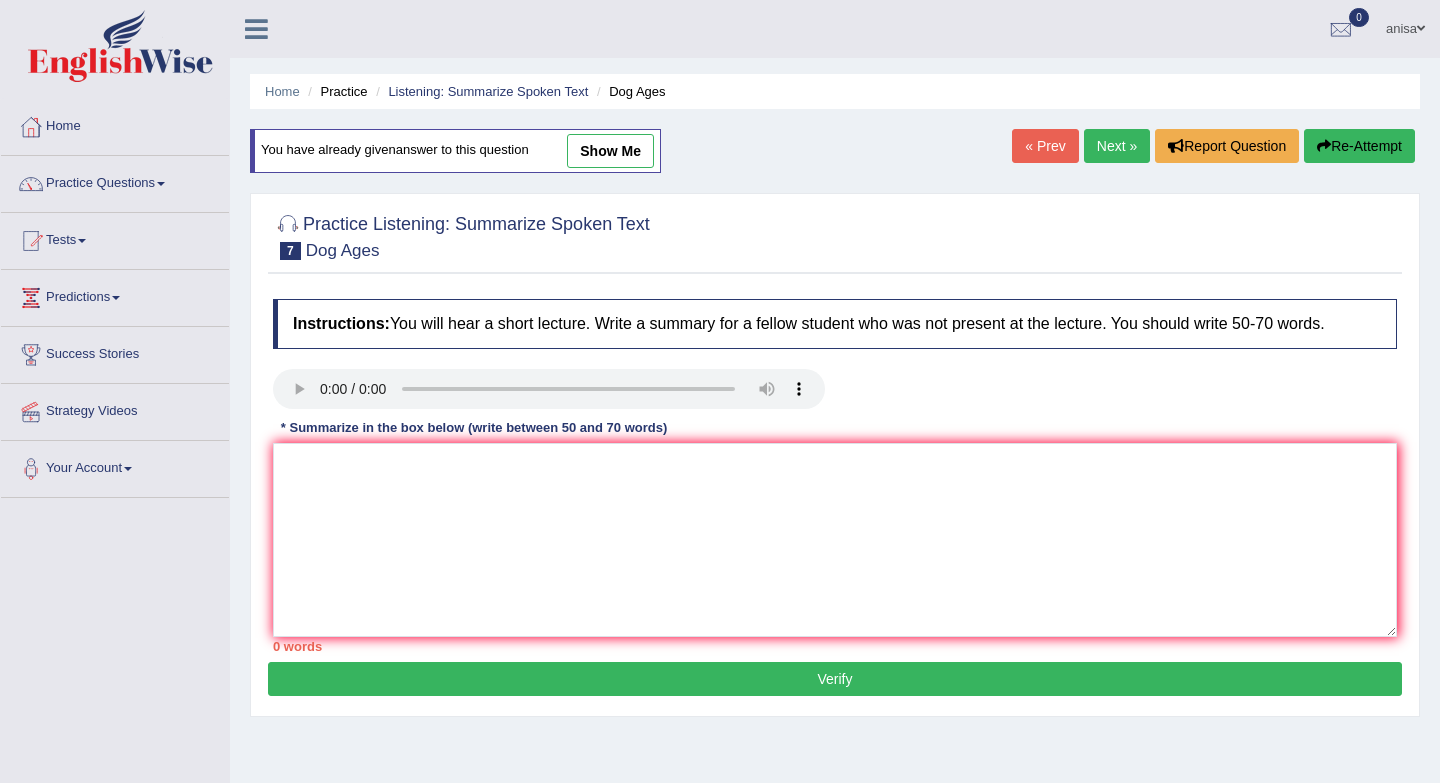 scroll, scrollTop: 0, scrollLeft: 0, axis: both 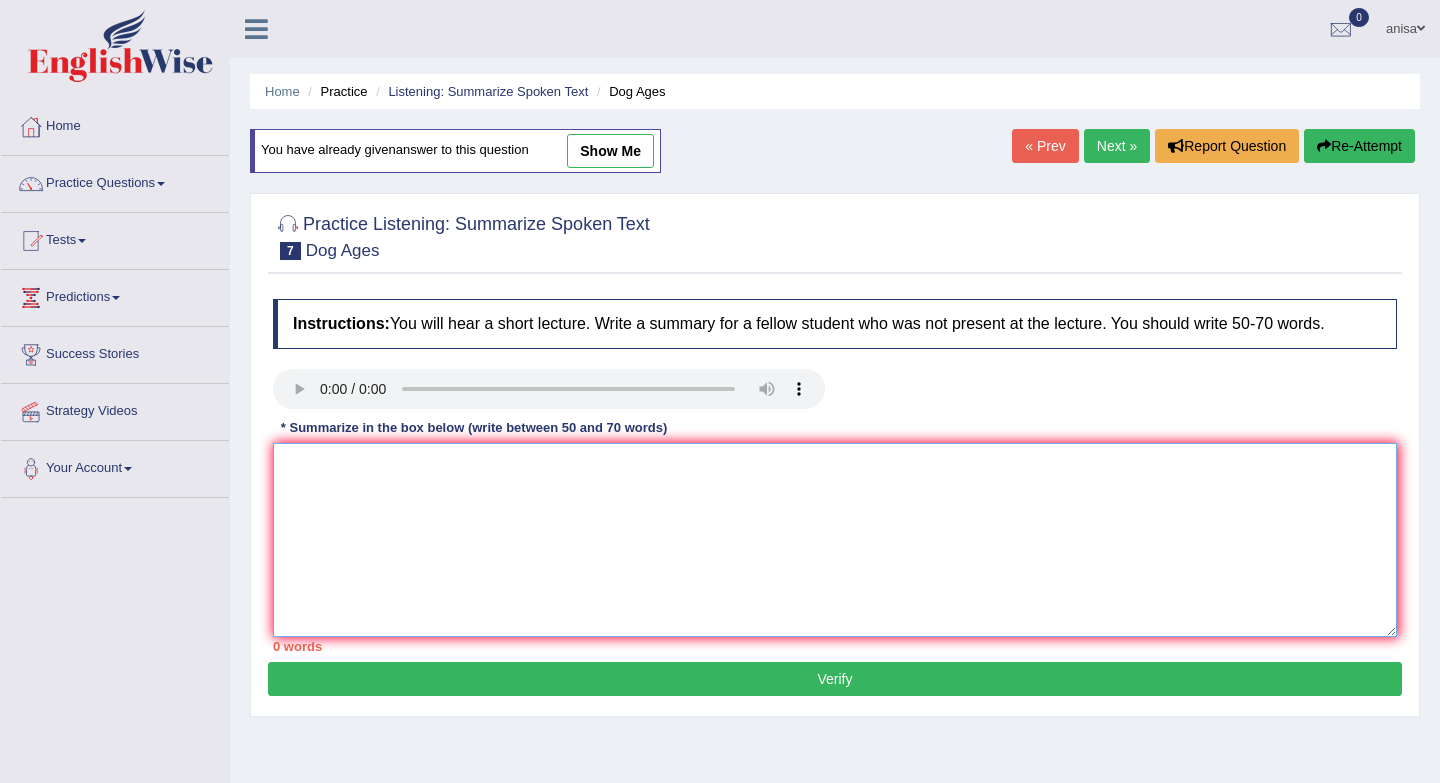 paste on "he speaker was discussing dogs ages. She was meationed how old is your best friends dogs league. Second, she described about the dog changes over time common wisdom said that. She talk about 5 years ago when dog ages clock. She discussed DNA small chemical about the dog. Finally, she suggested that others published changing dogs over a time." 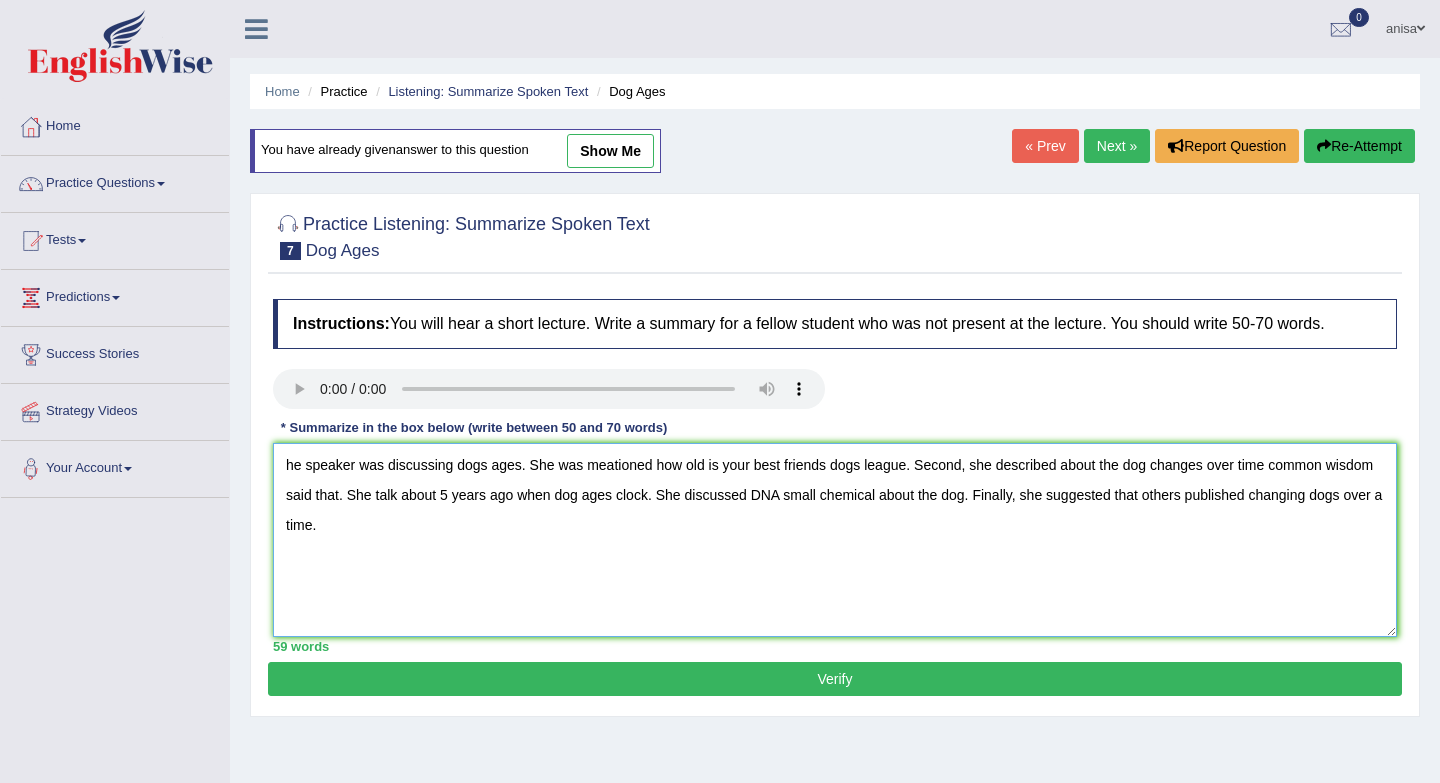 click on "he speaker was discussing dogs ages. She was meationed how old is your best friends dogs league. Second, she described about the dog changes over time common wisdom said that. She talk about 5 years ago when dog ages clock. She discussed DNA small chemical about the dog. Finally, she suggested that others published changing dogs over a time." at bounding box center (835, 540) 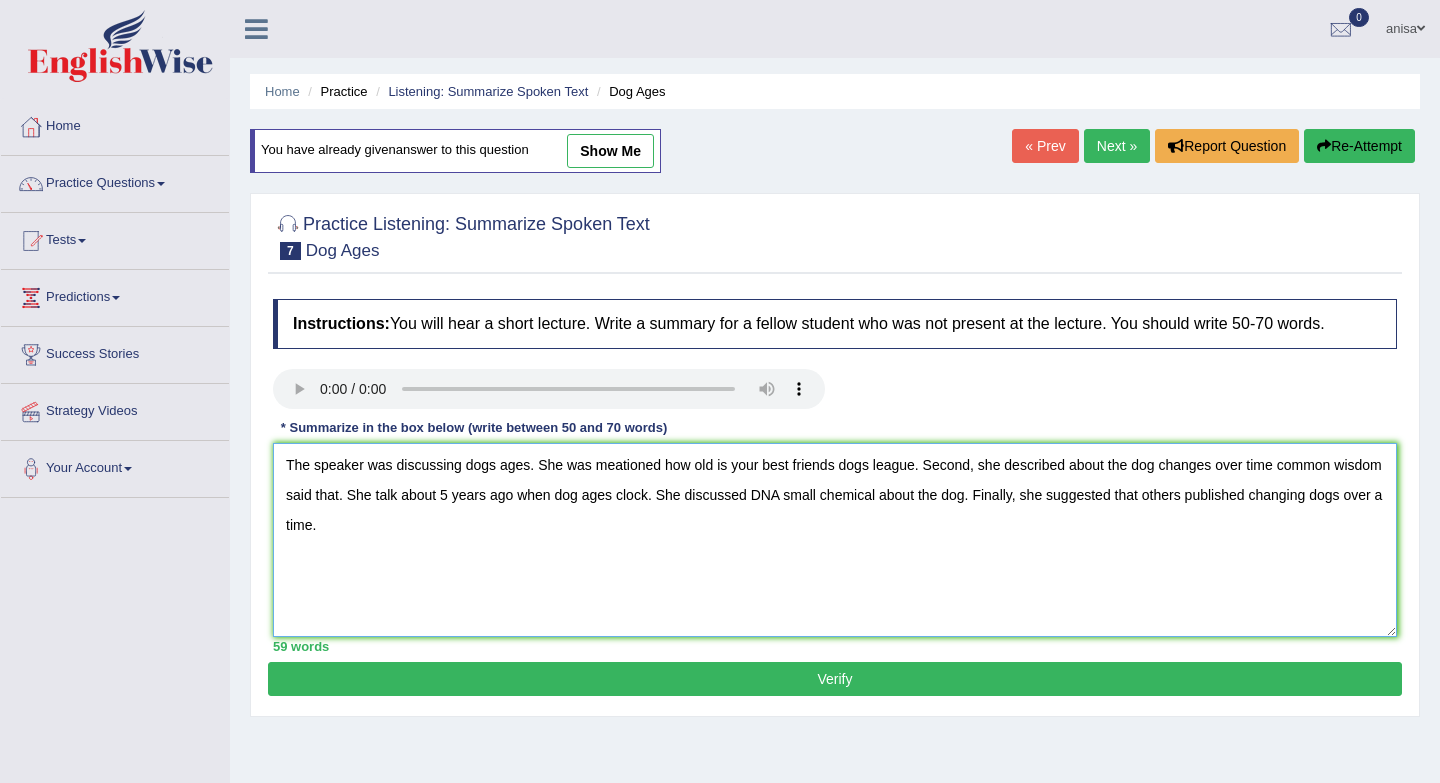 click on "The speaker was discussing dogs ages. She was meationed how old is your best friends dogs league. Second, she described about the dog changes over time common wisdom said that. She talk about [YEAR] ago when dog ages clock. She discussed DNA small chemical about the dog. Finally, she suggested that others published changing dogs over a time." at bounding box center [835, 540] 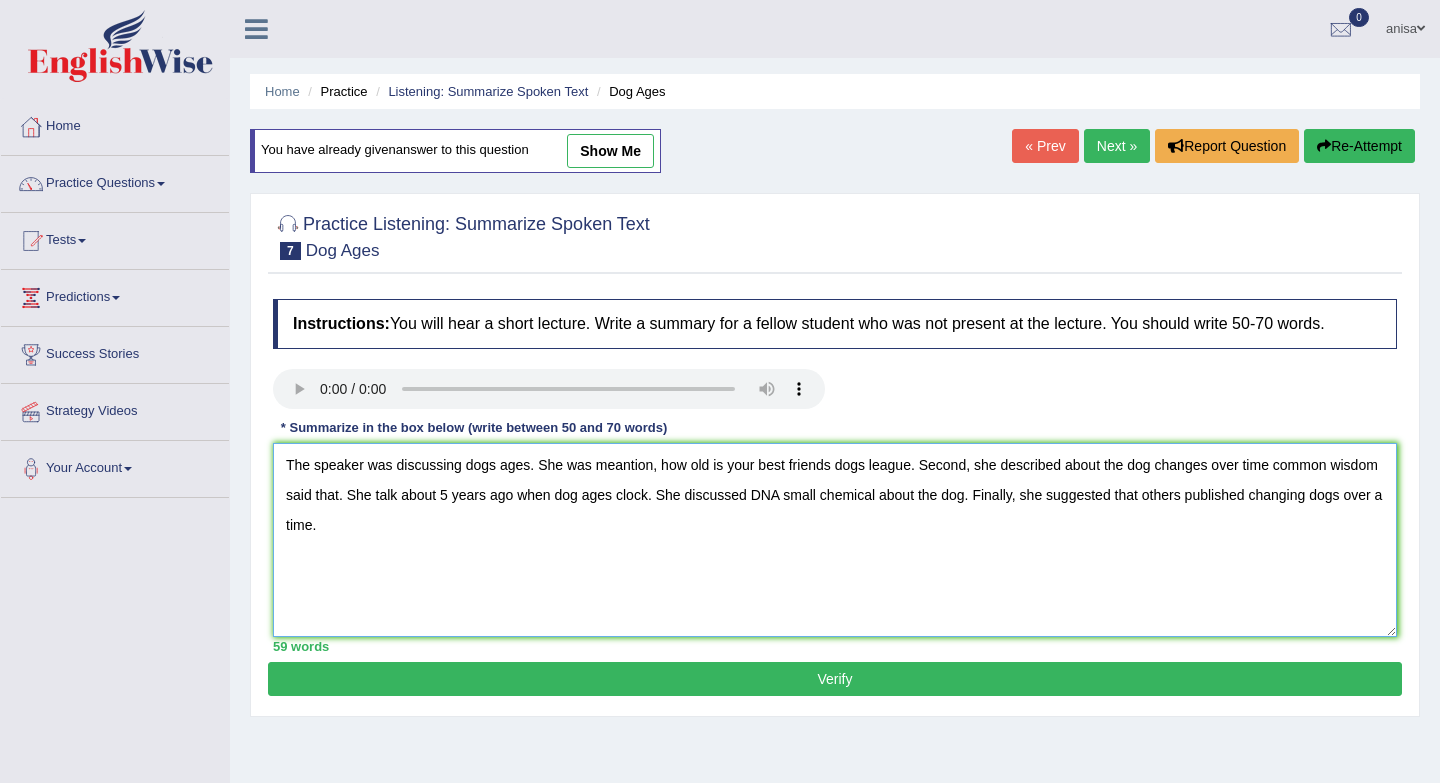 click on "The speaker was discussing dogs ages. She was meantion, how old is your best friends dogs league. Second, she described about the dog changes over time common wisdom said that. She talk about 5 years ago when dog ages clock. She discussed DNA small chemical about the dog. Finally, she suggested that others published changing dogs over a time." at bounding box center (835, 540) 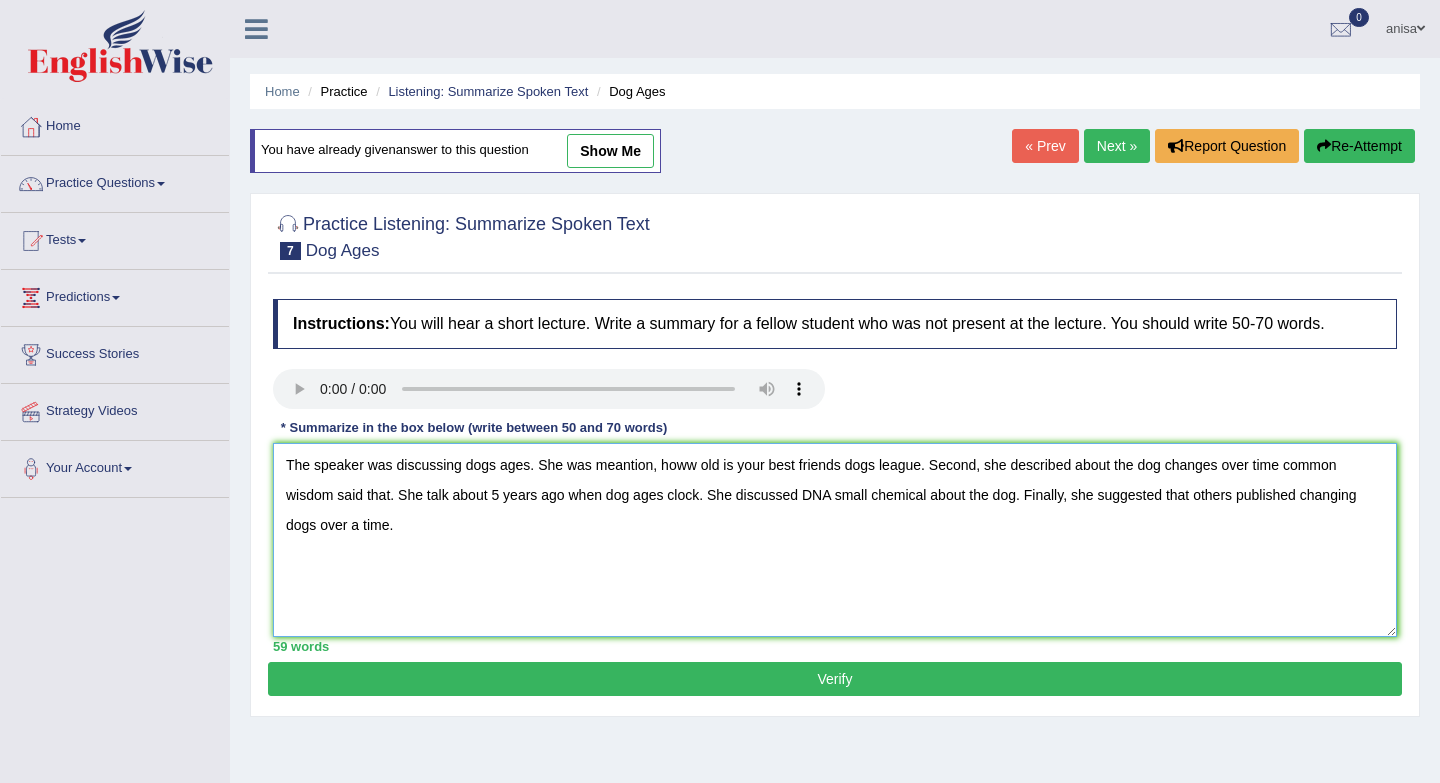 click on "The speaker was discussing dogs ages. She was meantion, howw old is your best friends dogs league. Second, she described about the dog changes over time common wisdom said that. She talk about 5 years ago when dog ages clock. She discussed DNA small chemical about the dog. Finally, she suggested that others published changing dogs over a time." at bounding box center [835, 540] 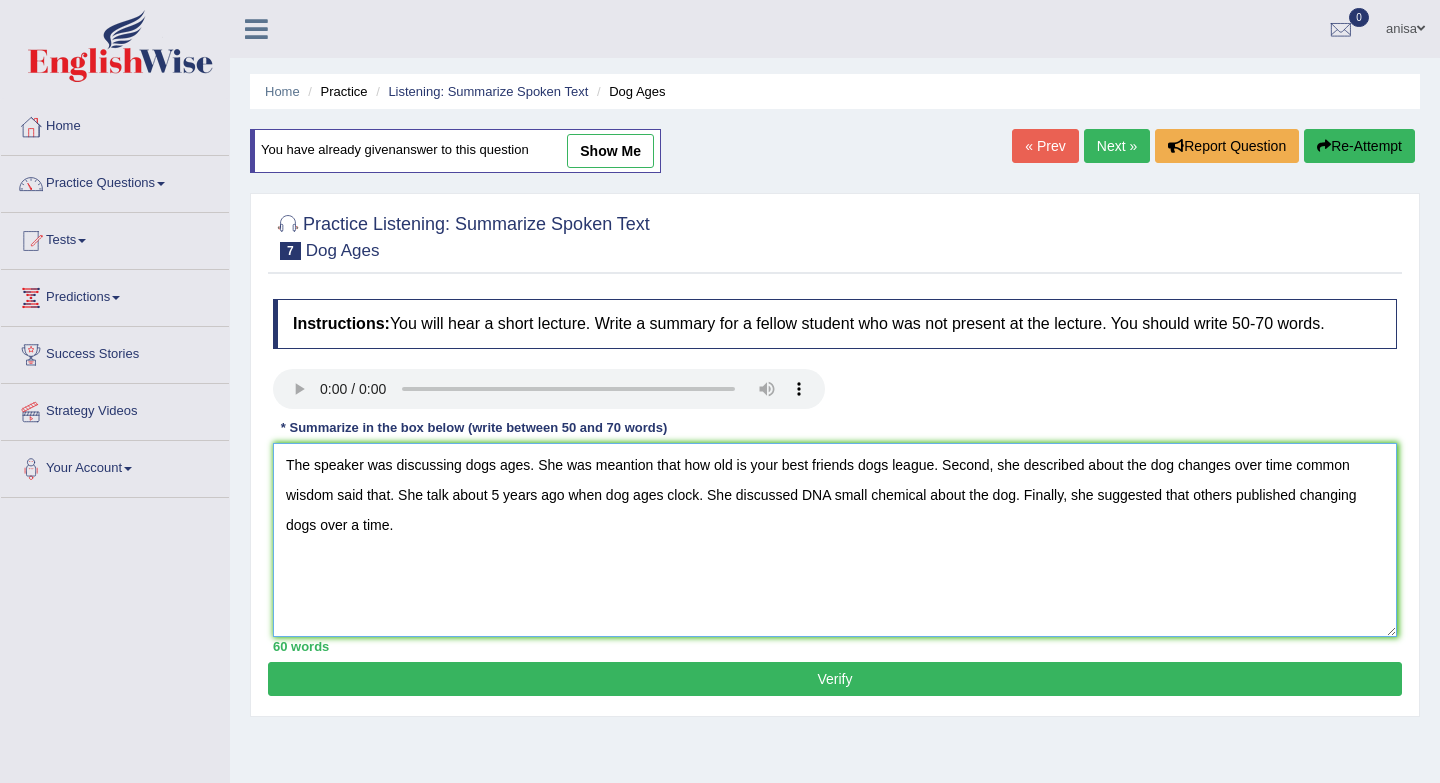 click on "The speaker was discussing dogs ages. She was meantion that how old is your best friends dogs league. Second, she described about the dog changes over time common wisdom said that. She talk about 5 years ago when dog ages clock. She discussed DNA small chemical about the dog. Finally, she suggested that others published changing dogs over a time." at bounding box center [835, 540] 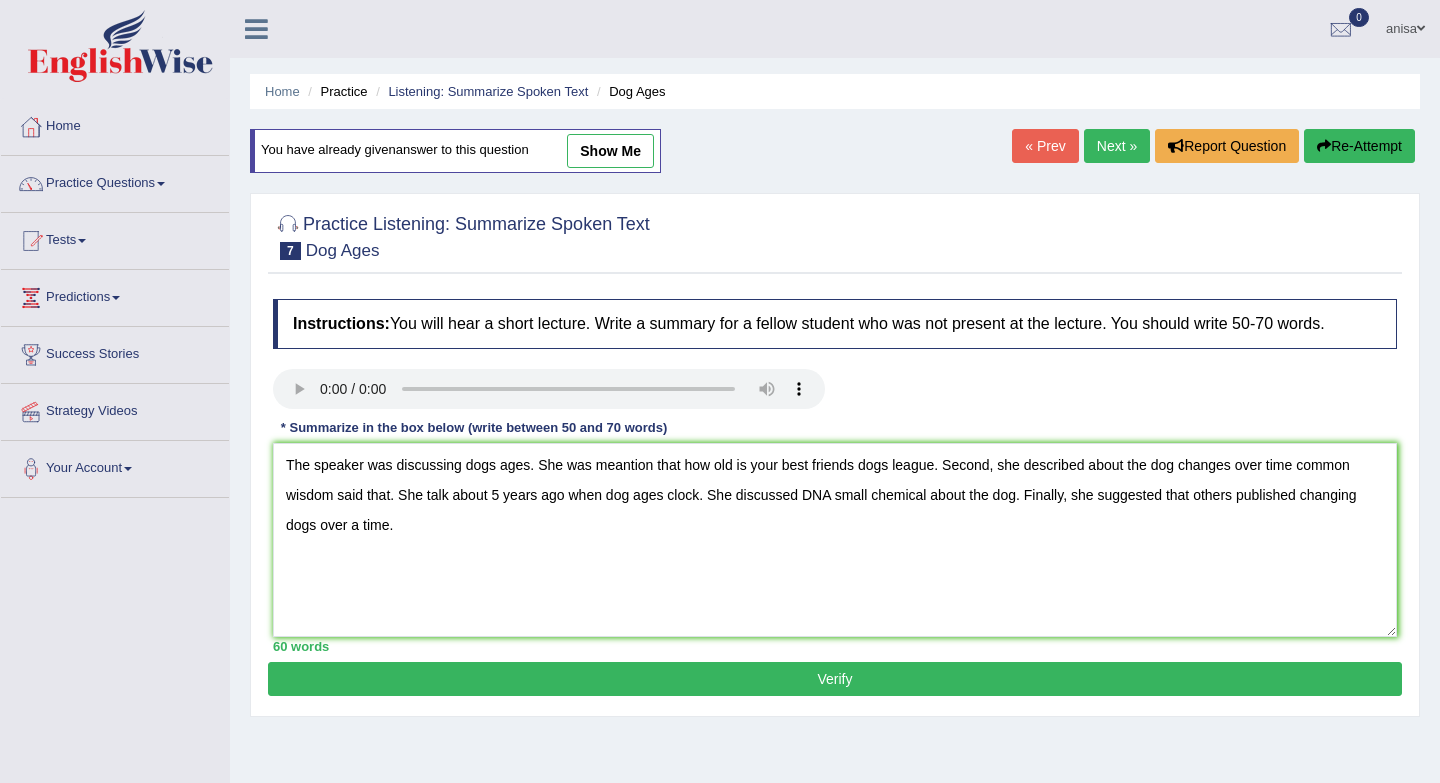 click on "Verify" at bounding box center [835, 679] 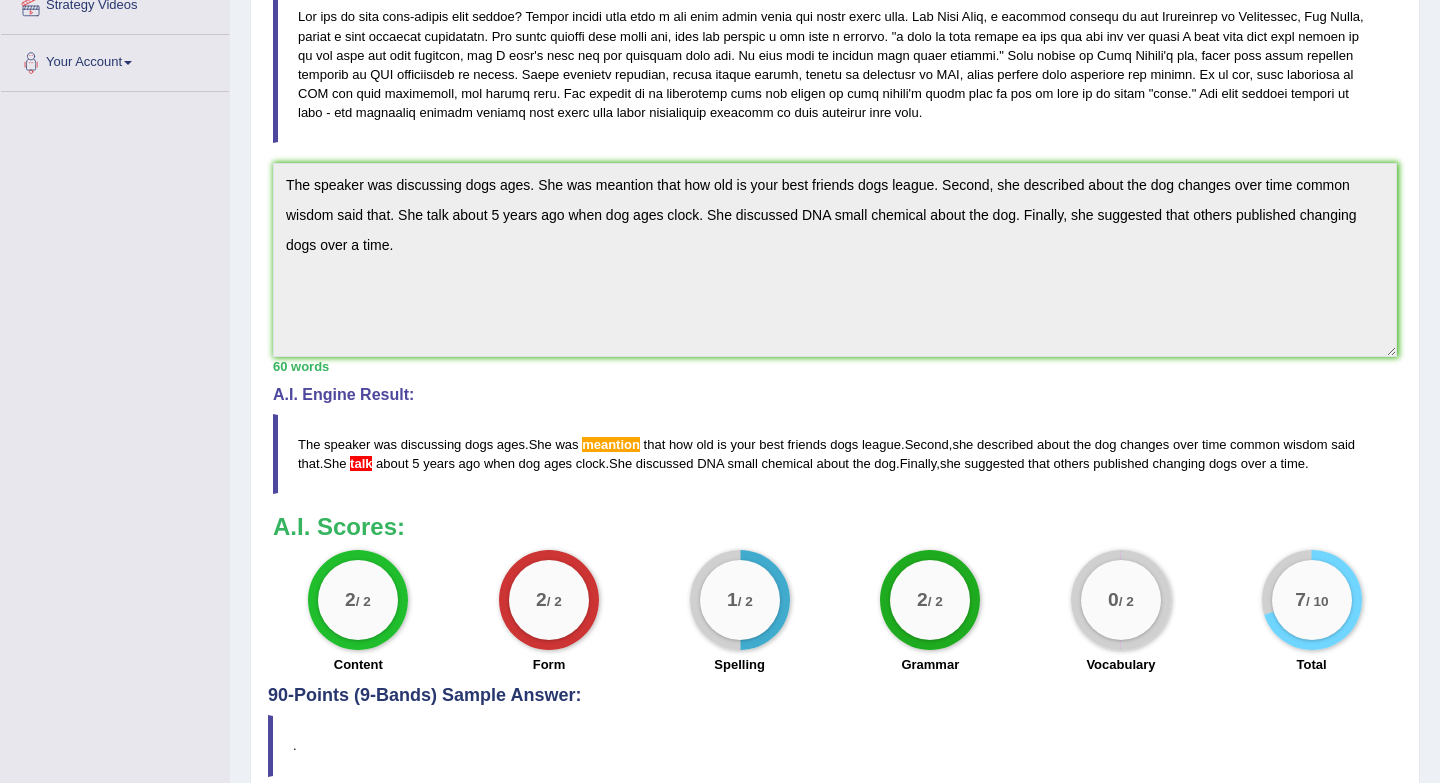 scroll, scrollTop: 0, scrollLeft: 0, axis: both 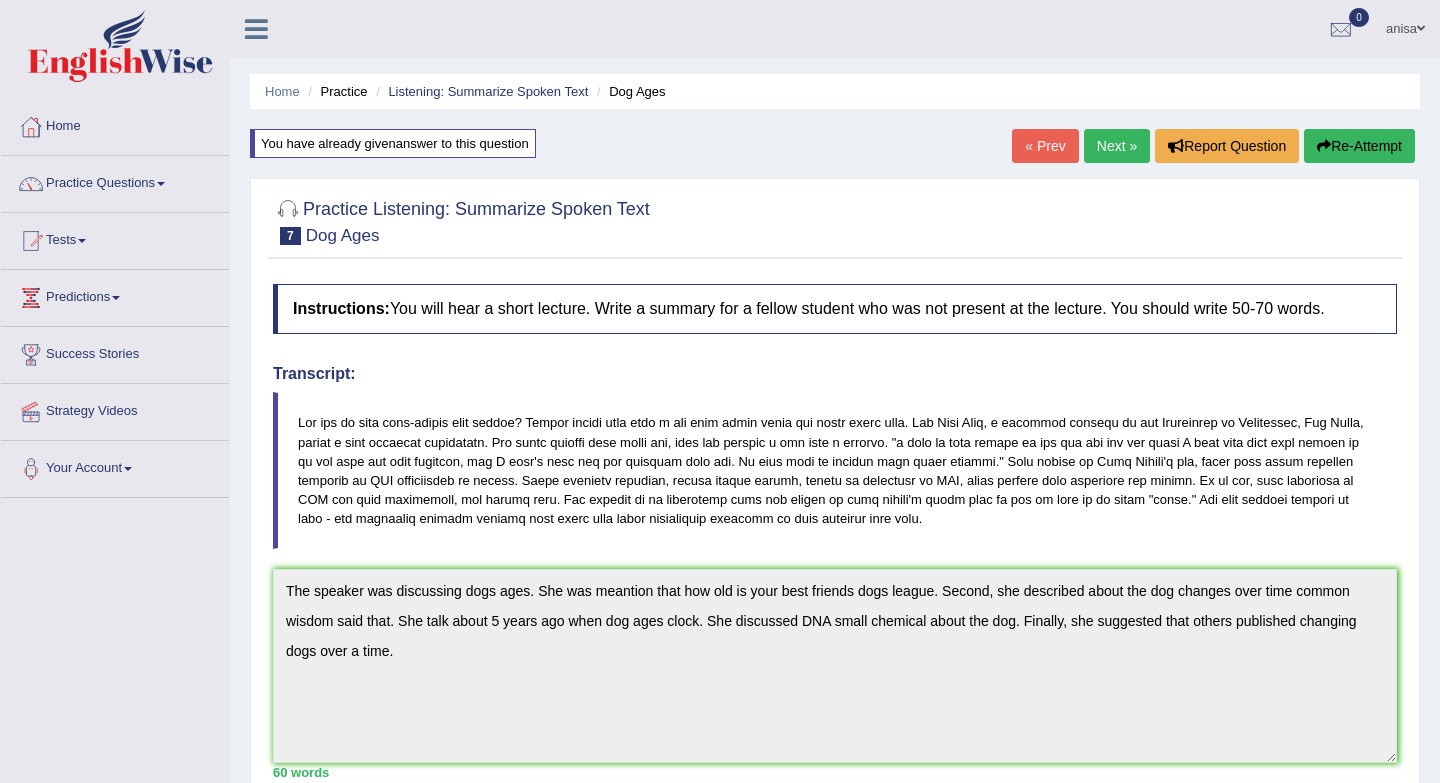 click on "Re-Attempt" at bounding box center (1359, 146) 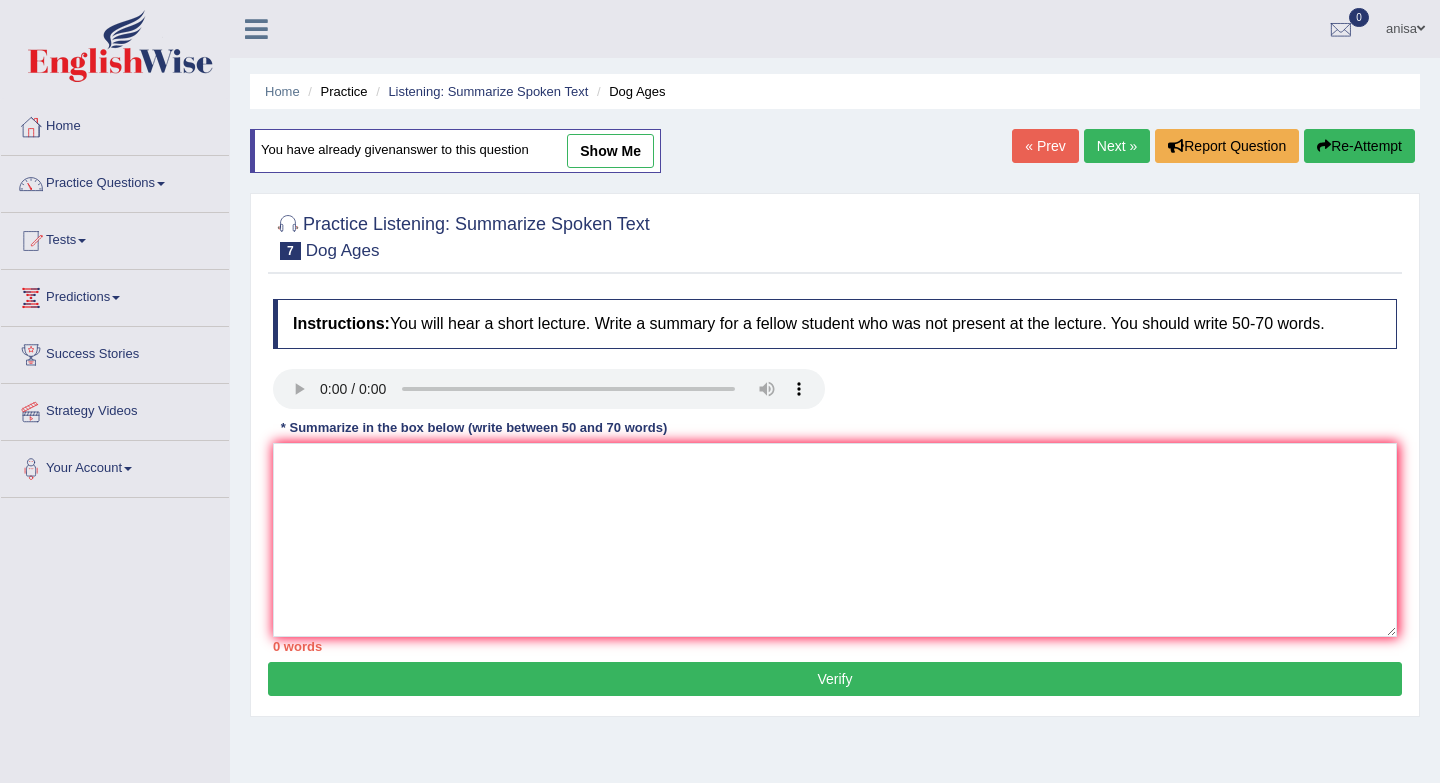 scroll, scrollTop: 0, scrollLeft: 0, axis: both 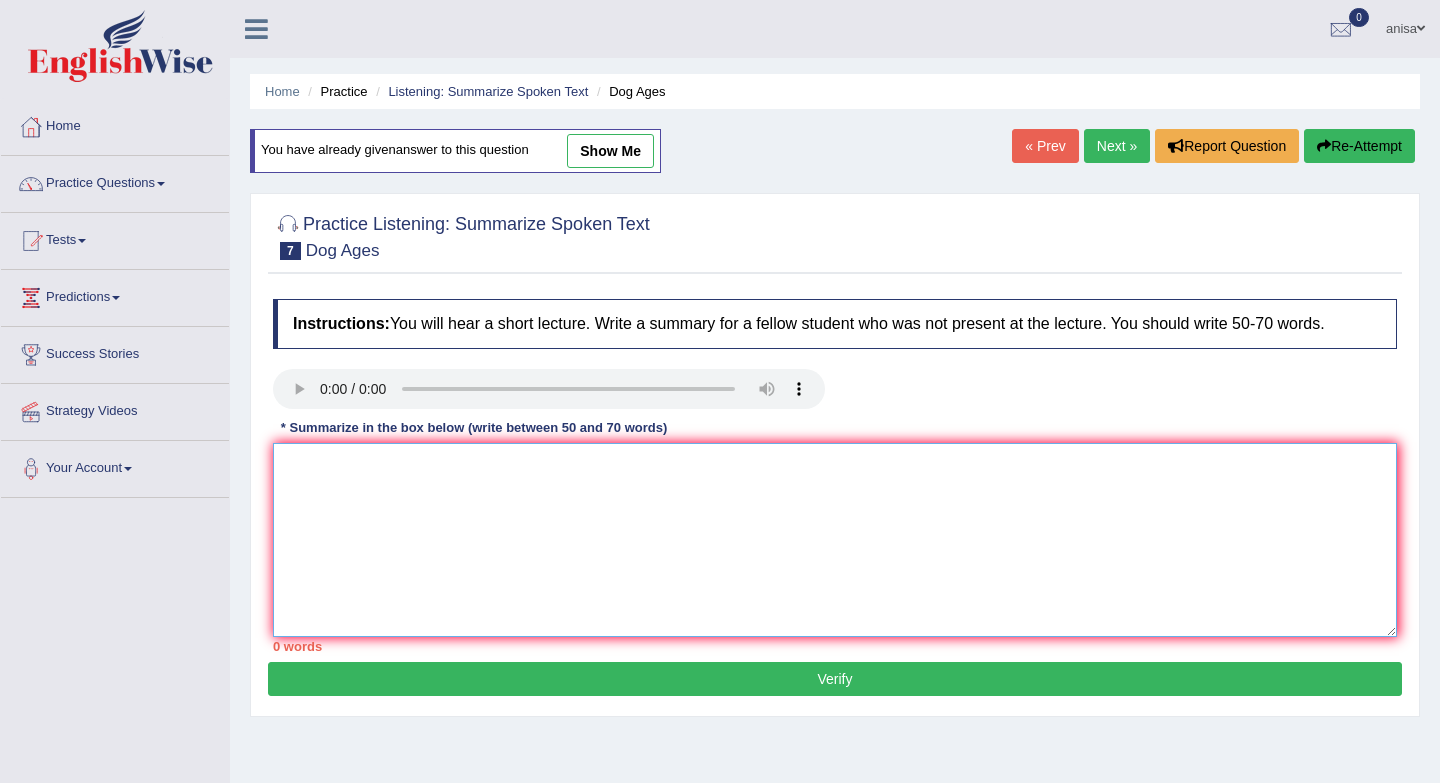 paste on "he speaker was discussing dogs ages. She was meationed how old is your best friends dogs league. Second, she described about the dog changes over time common wisdom said that. She talk about 5 years ago when dog ages clock. She discussed DNA small chemical about the dog. Finally, she suggested that others published changing dogs over a time." 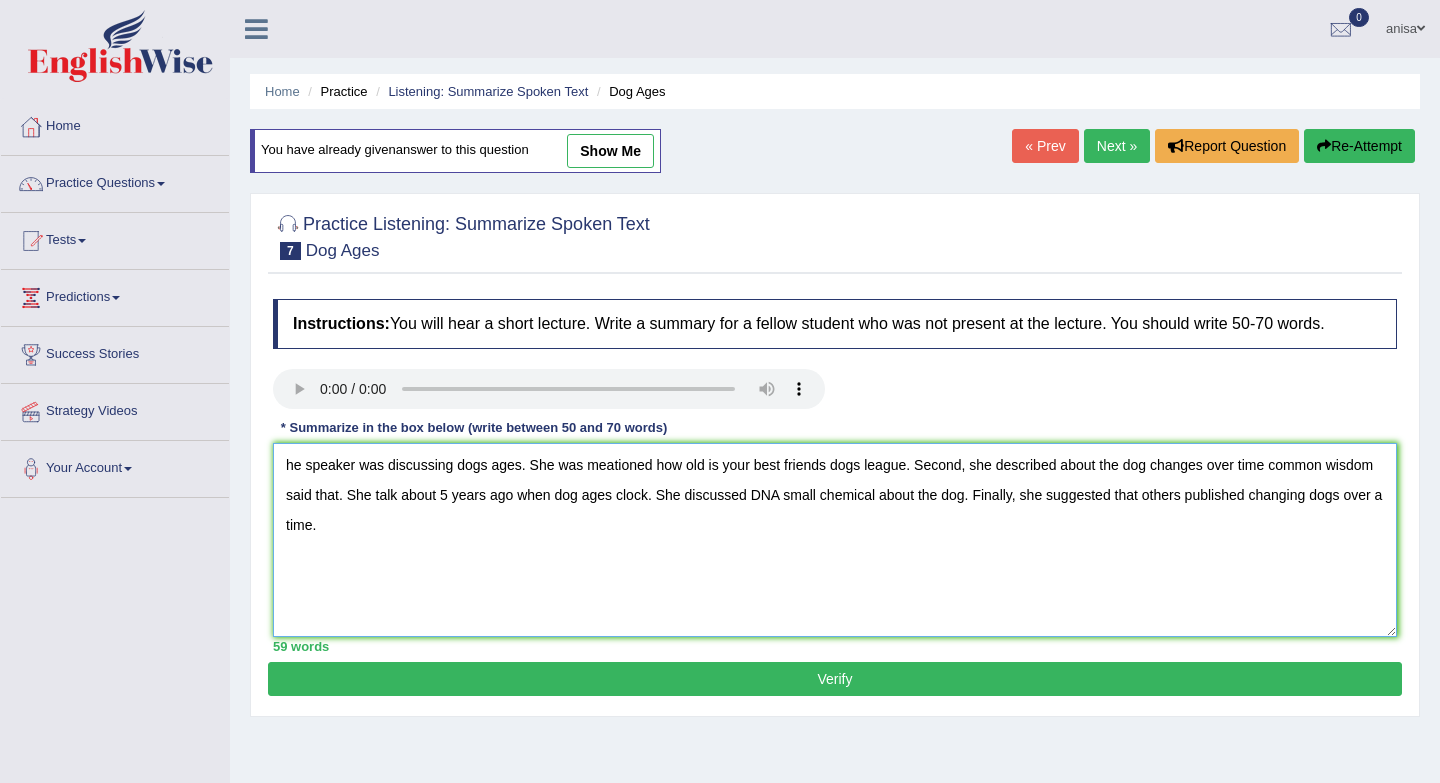click on "he speaker was discussing dogs ages. She was meationed how old is your best friends dogs league. Second, she described about the dog changes over time common wisdom said that. She talk about 5 years ago when dog ages clock. She discussed DNA small chemical about the dog. Finally, she suggested that others published changing dogs over a time." at bounding box center (835, 540) 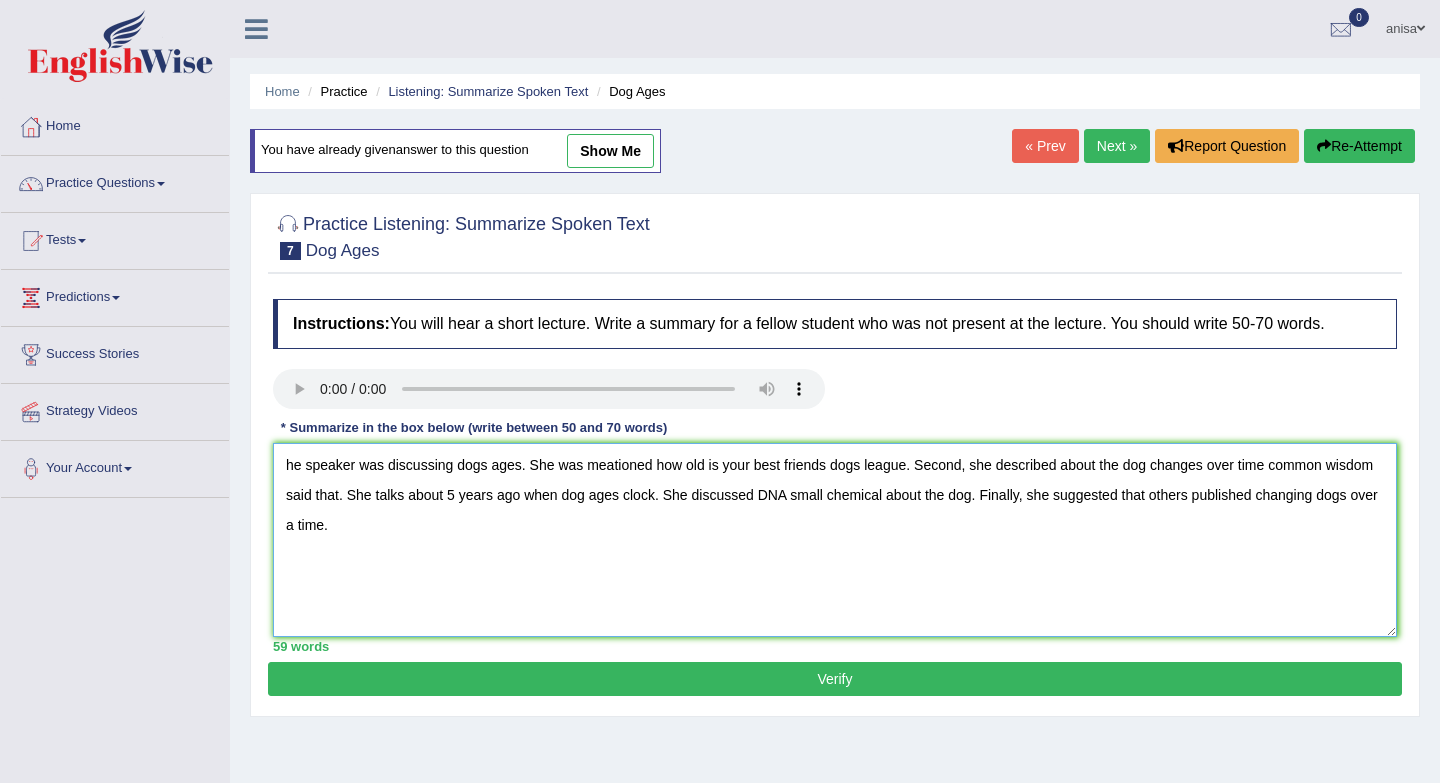 click on "he speaker was discussing dogs ages. She was meationed how old is your best friends dogs league. Second, she described about the dog changes over time common wisdom said that. She talks about 5 years ago when dog ages clock. She discussed DNA small chemical about the dog. Finally, she suggested that others published changing dogs over a time." at bounding box center (835, 540) 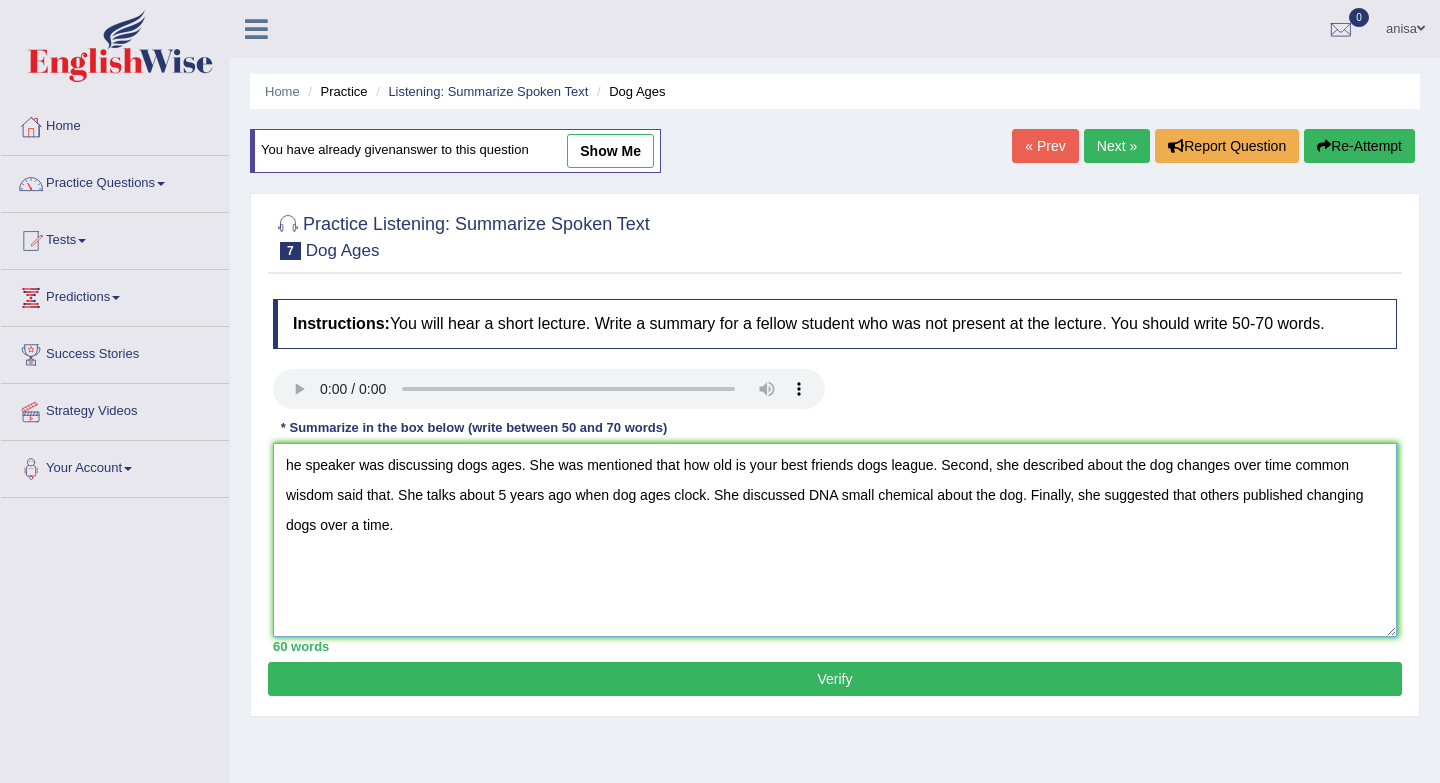 type on "he speaker was discussing dogs ages. She was mentioned that how old is your best friends dogs league. Second, she described about the dog changes over time common wisdom said that. She talks about 5 years ago when dog ages clock. She discussed DNA small chemical about the dog. Finally, she suggested that others published changing dogs over a time." 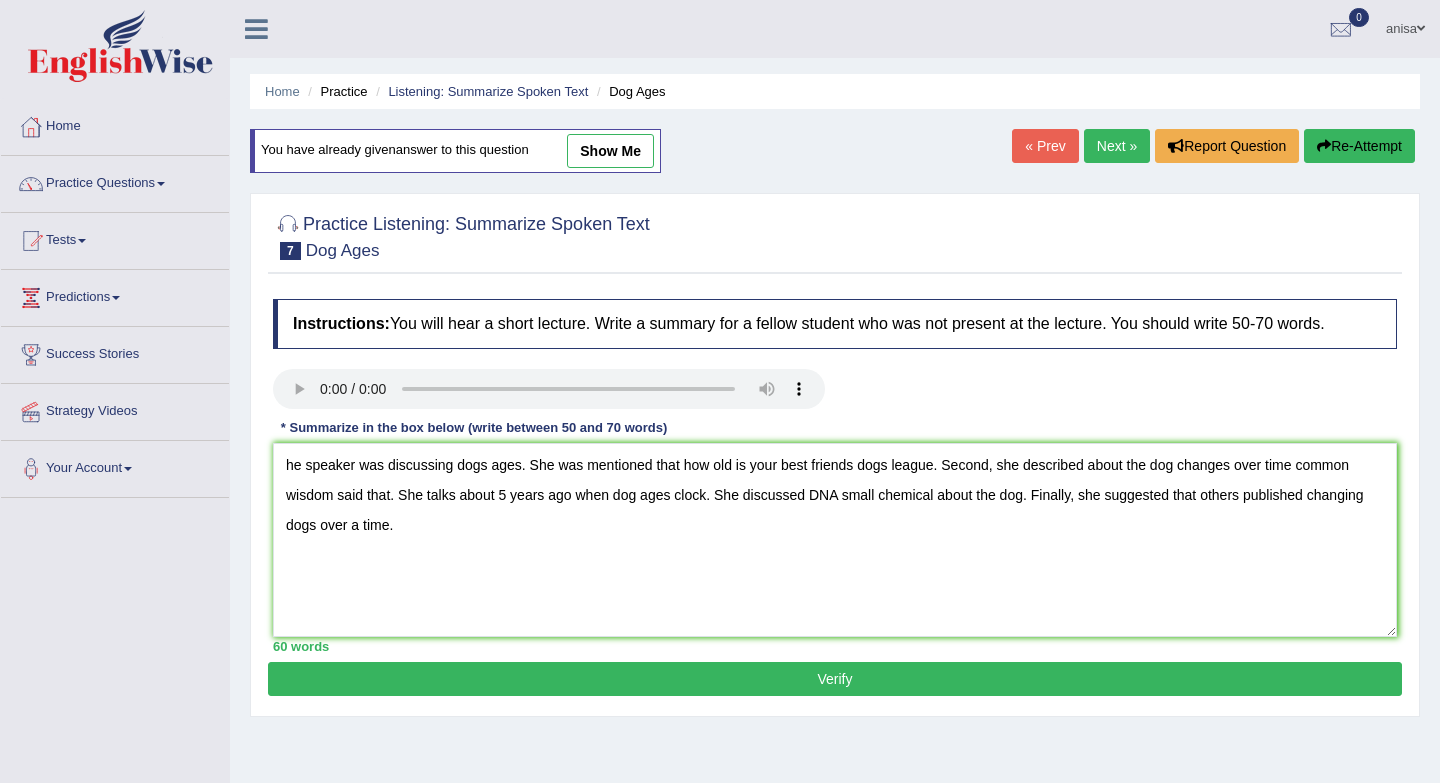 click on "Verify" at bounding box center [835, 679] 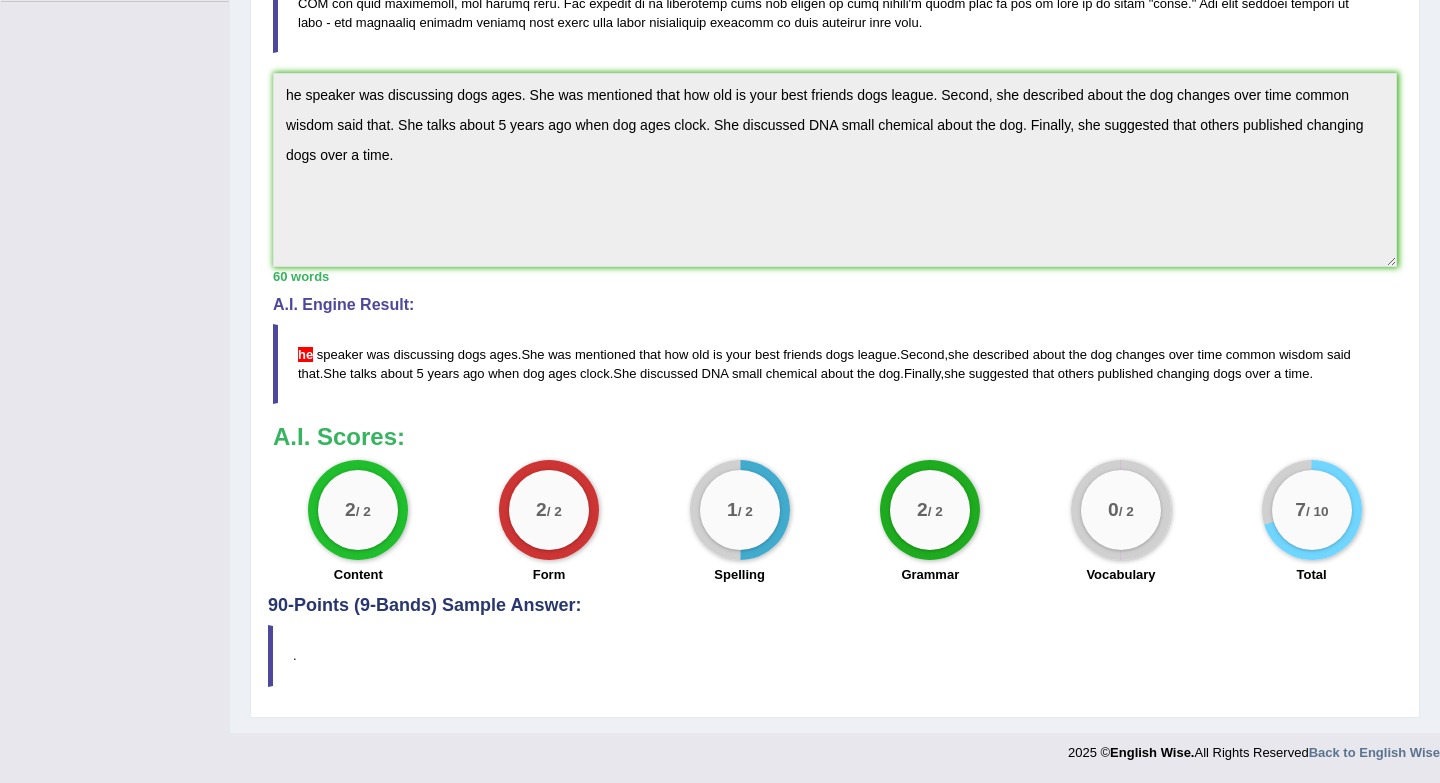 scroll, scrollTop: 0, scrollLeft: 0, axis: both 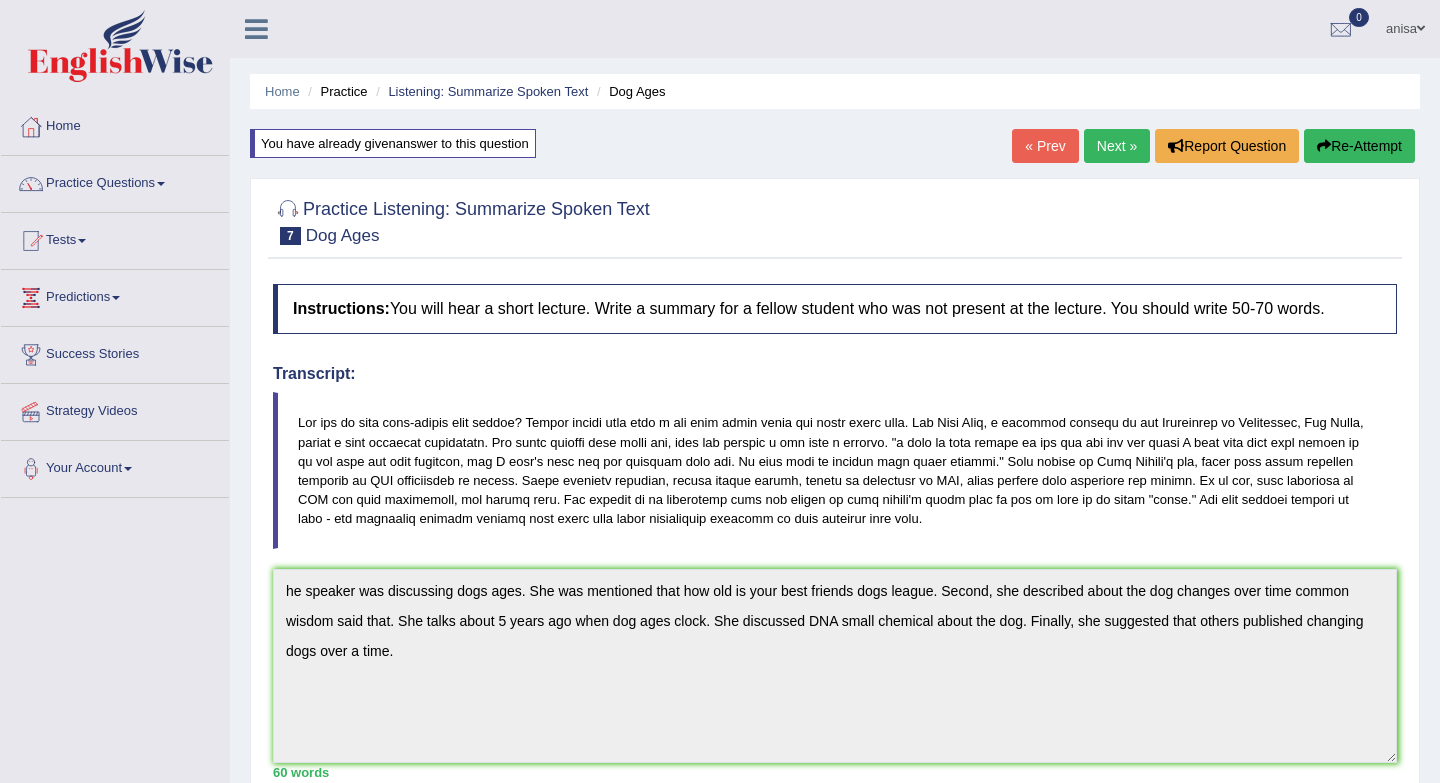 click on "Re-Attempt" at bounding box center (1359, 146) 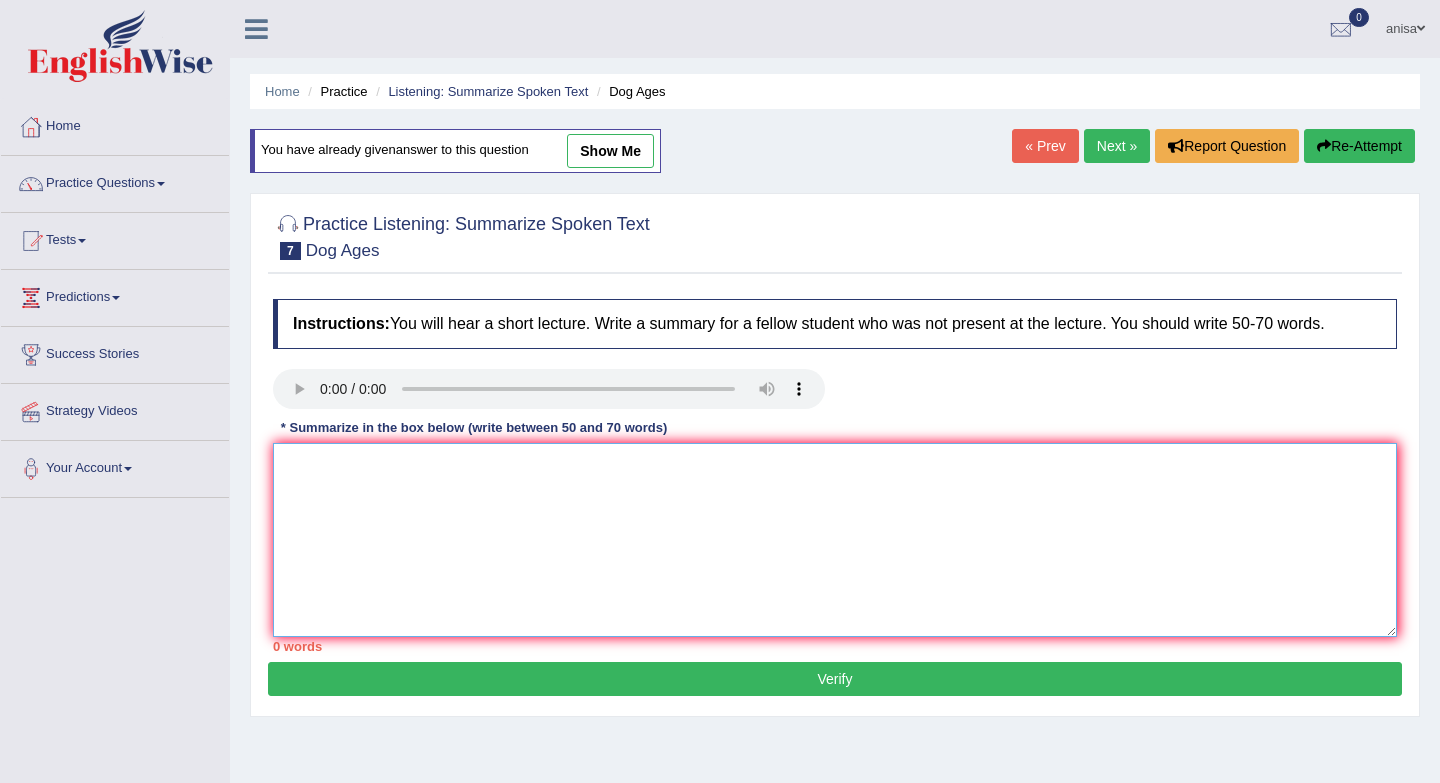 scroll, scrollTop: 0, scrollLeft: 0, axis: both 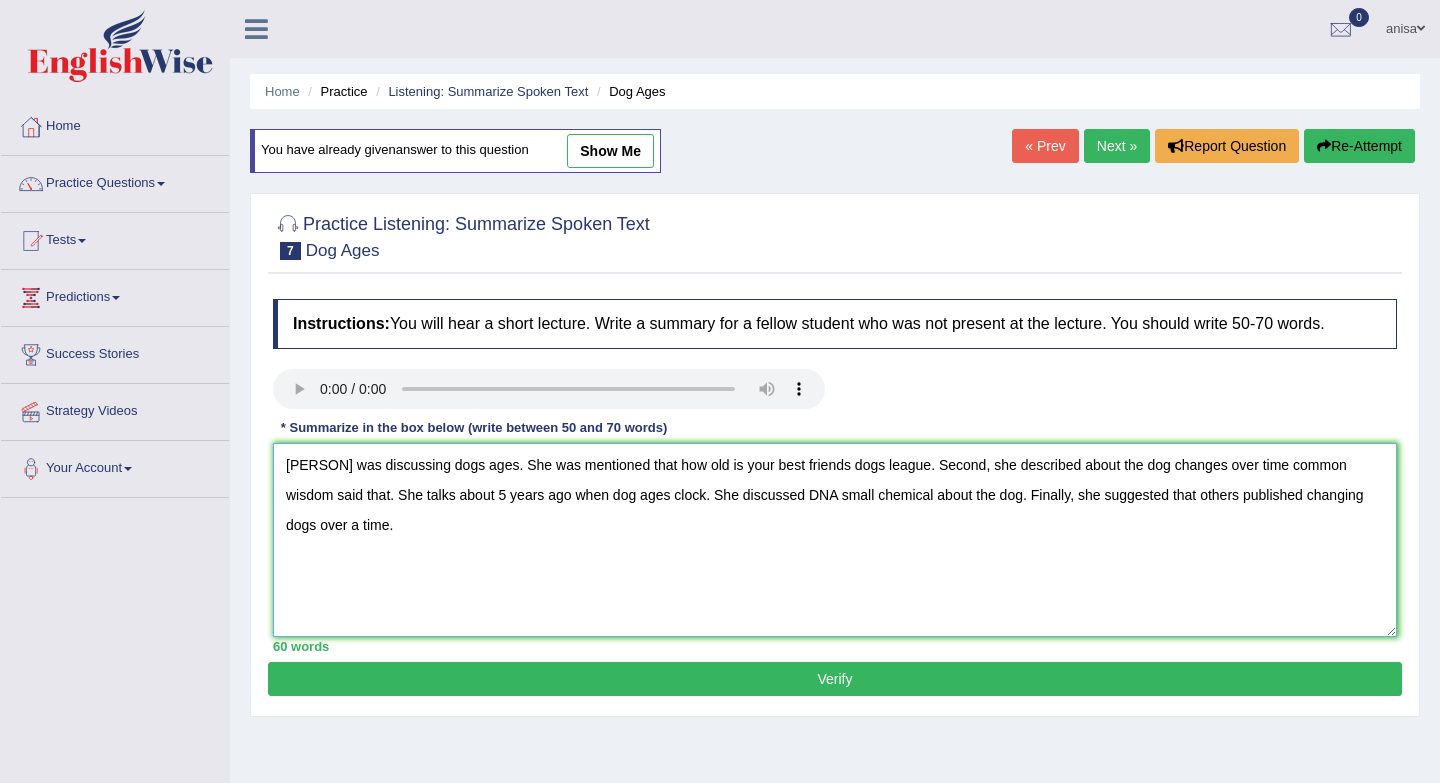 click on "he speaker was discussing dogs ages. She was mentioned that how old is your best friends dogs league. Second, she described about the dog changes over time common wisdom said that. She talks about 5 years ago when dog ages clock. She discussed DNA small chemical about the dog. Finally, she suggested that others published changing dogs over a time." at bounding box center [835, 540] 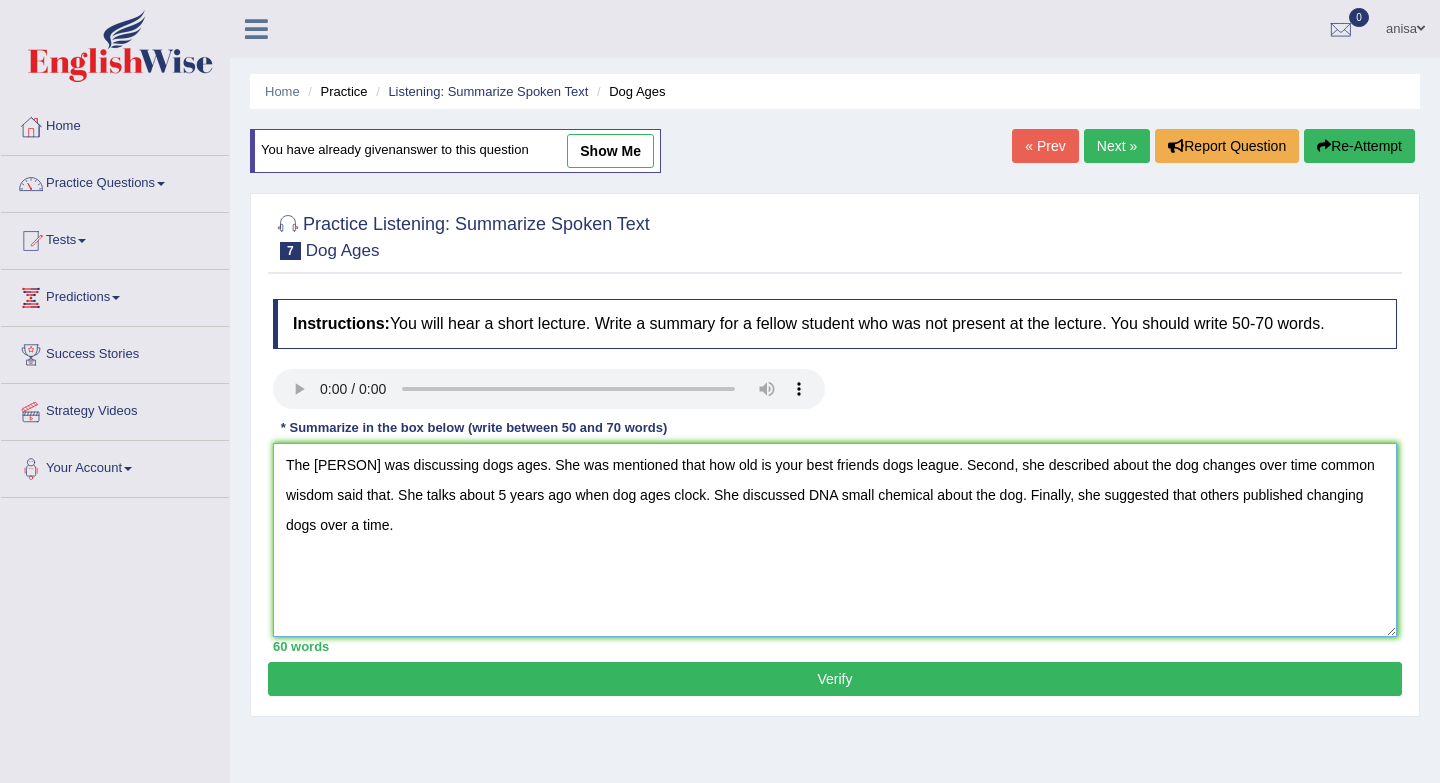 click on "The speaker was discussing dogs ages. She was mentioned that how old is your best friends dogs league. Second, she described about the dog changes over time common wisdom said that. She talks about 5 years ago when dog ages clock. She discussed DNA small chemical about the dog. Finally, she suggested that others published changing dogs over a time." at bounding box center (835, 540) 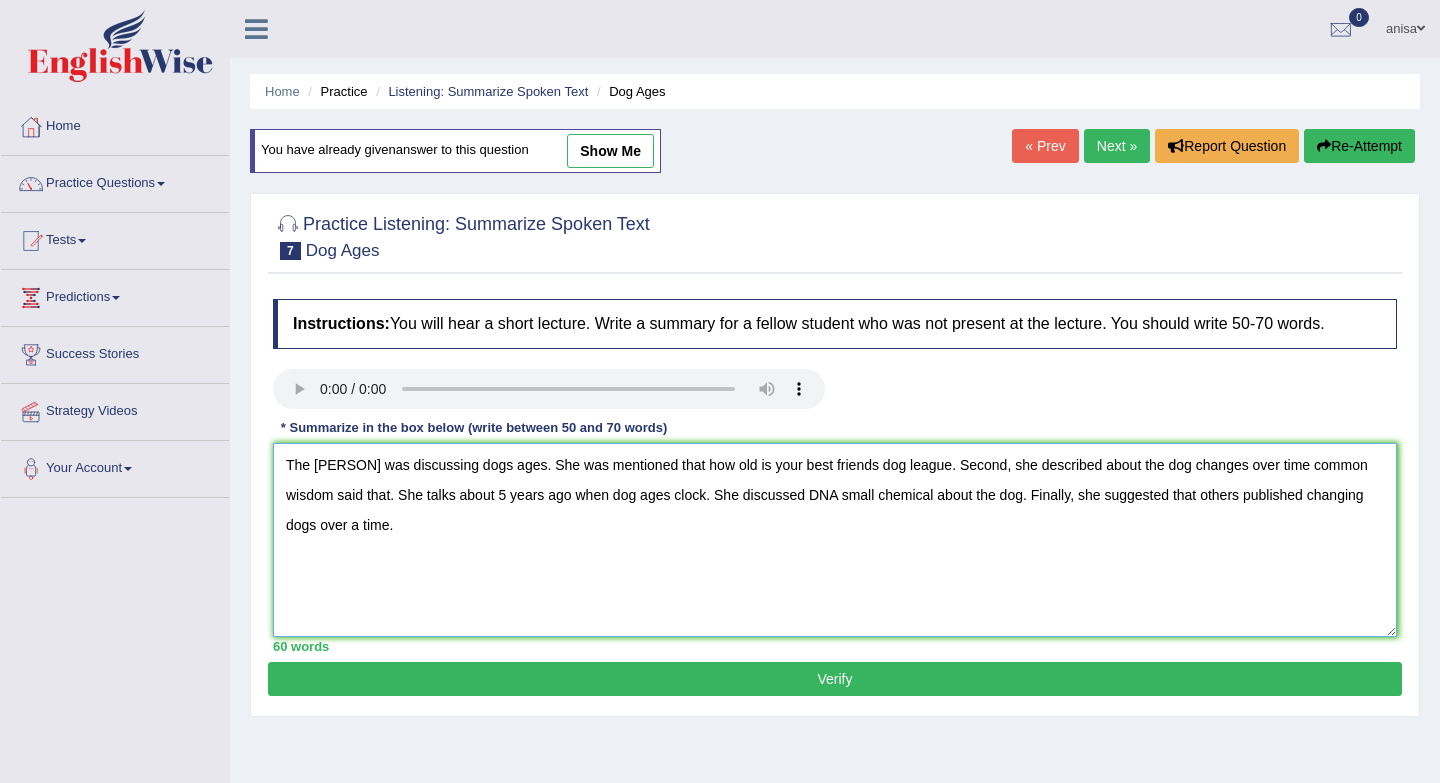 click on "The speaker was discussing dogs ages. She was mentioned that how old is your best friends dog league. Second, she described about the dog changes over time common wisdom said that. She talks about 5 years ago when dog ages clock. She discussed DNA small chemical about the dog. Finally, she suggested that others published changing dogs over a time." at bounding box center [835, 540] 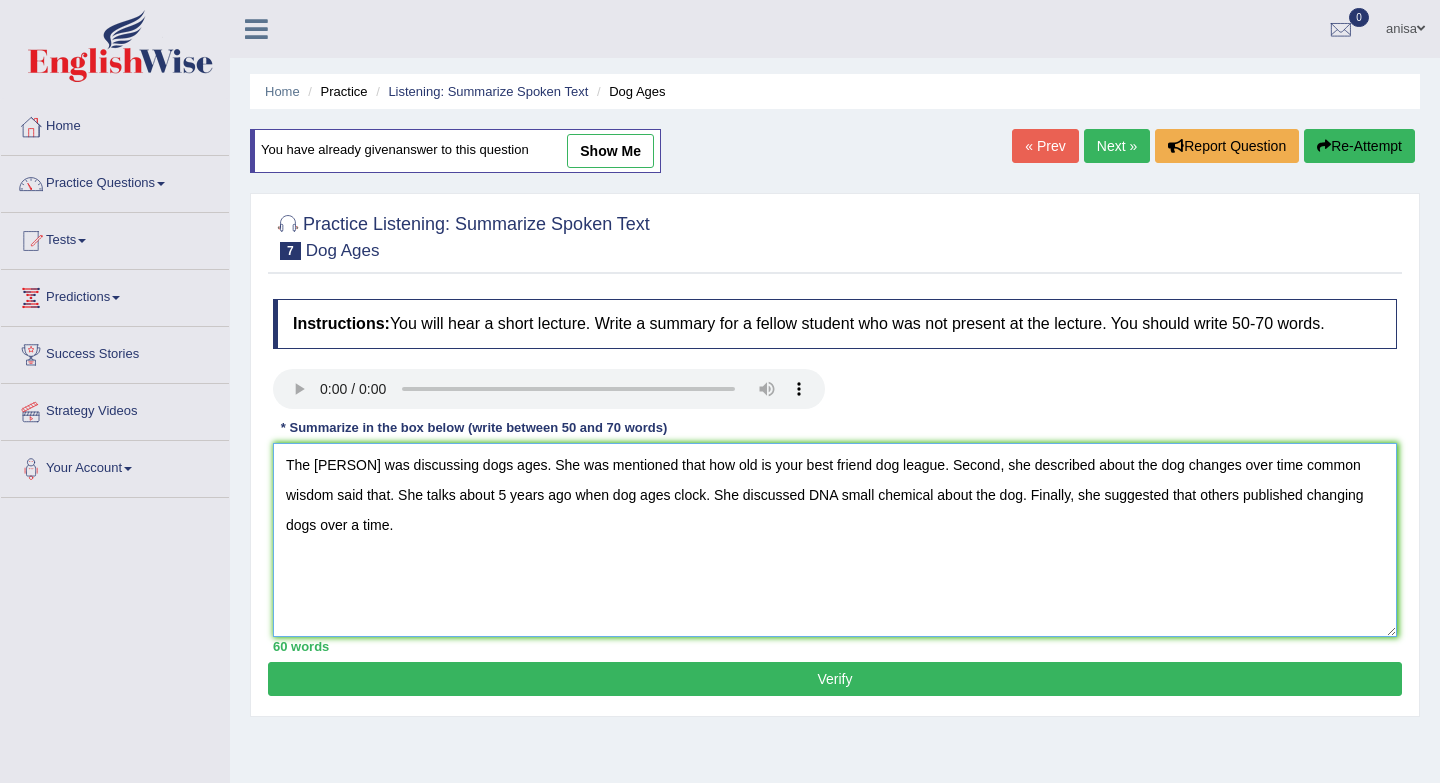 type on "The speaker was discussing dogs ages. She was mentioned that how old is your best friend dog league. Second, she described about the dog changes over time common wisdom said that. She talks about 5 years ago when dog ages clock. She discussed DNA small chemical about the dog. Finally, she suggested that others published changing dogs over a time." 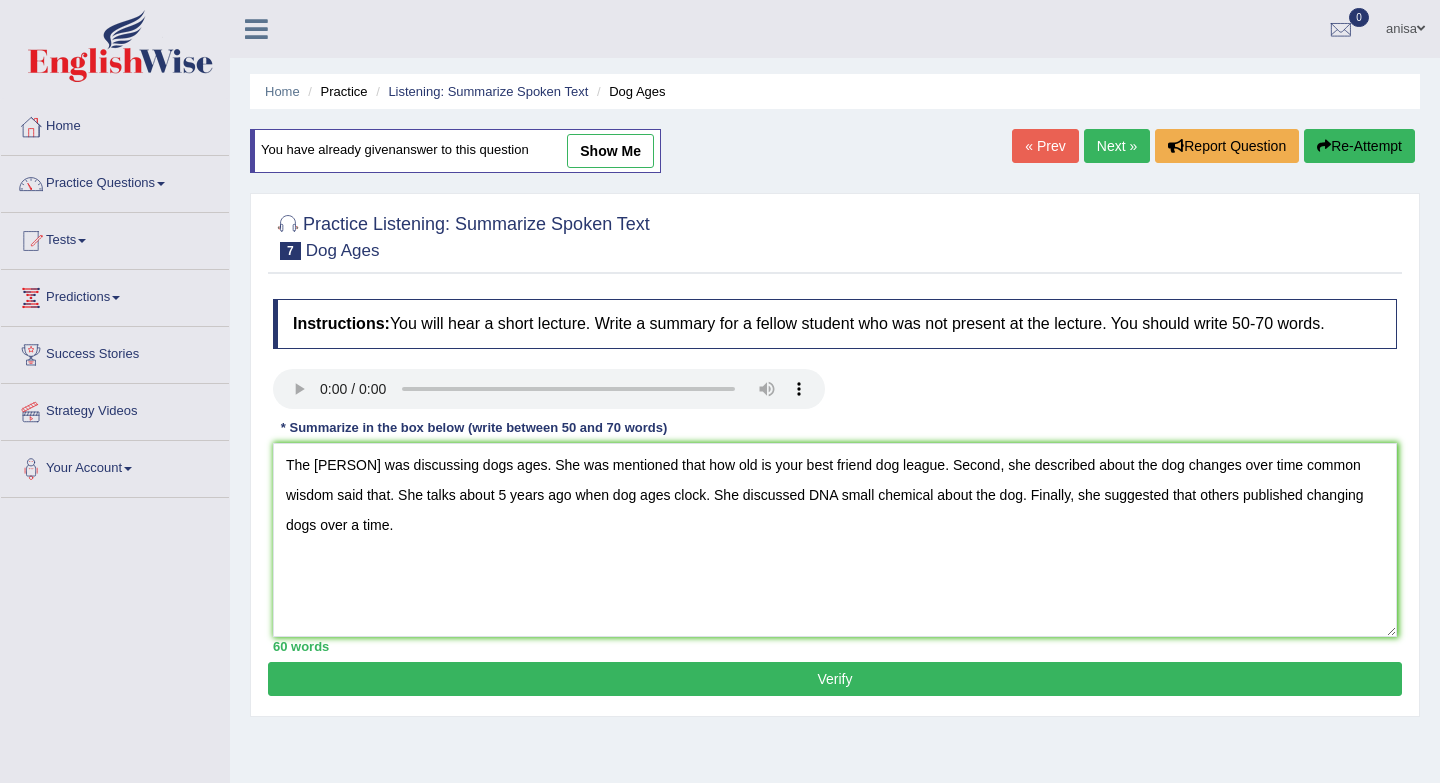 click on "Verify" at bounding box center [835, 679] 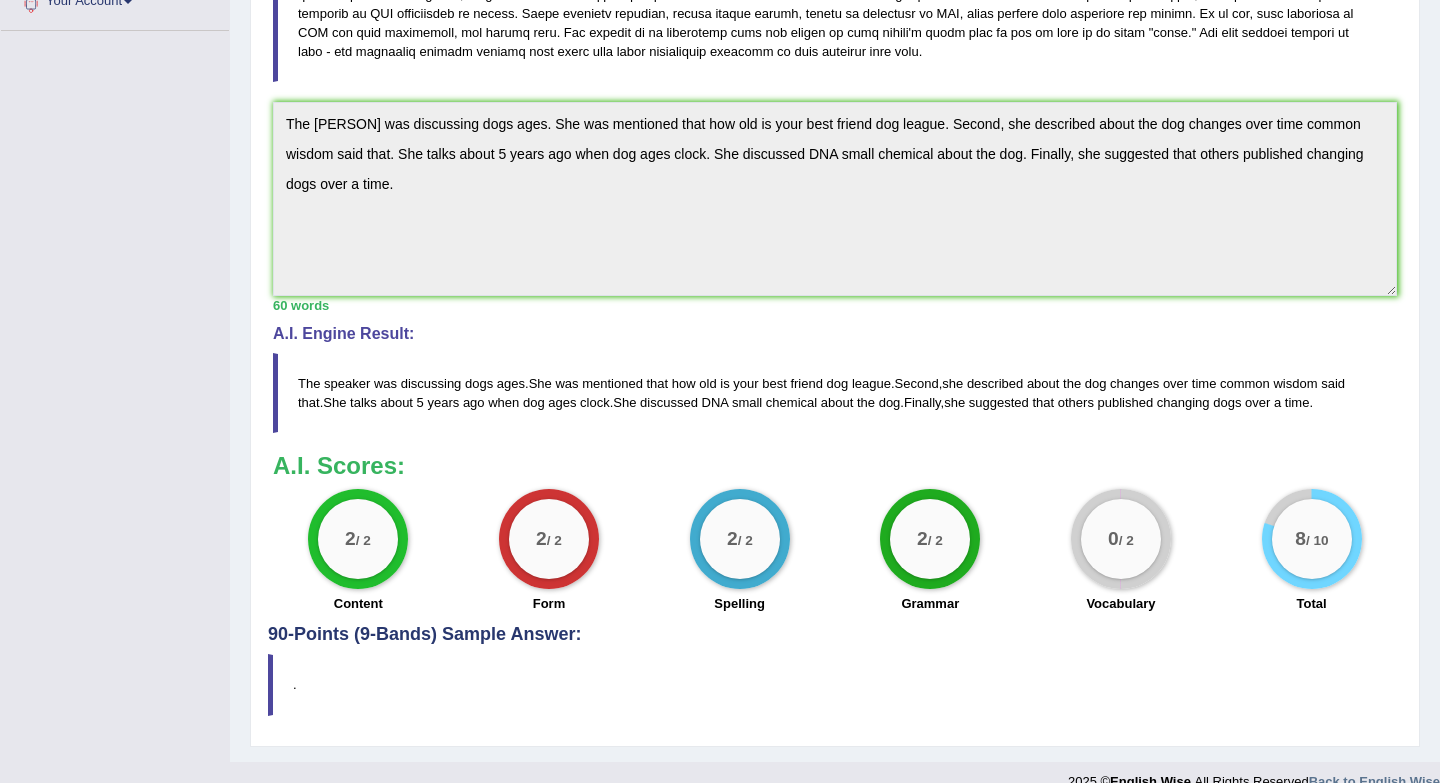 scroll, scrollTop: 497, scrollLeft: 0, axis: vertical 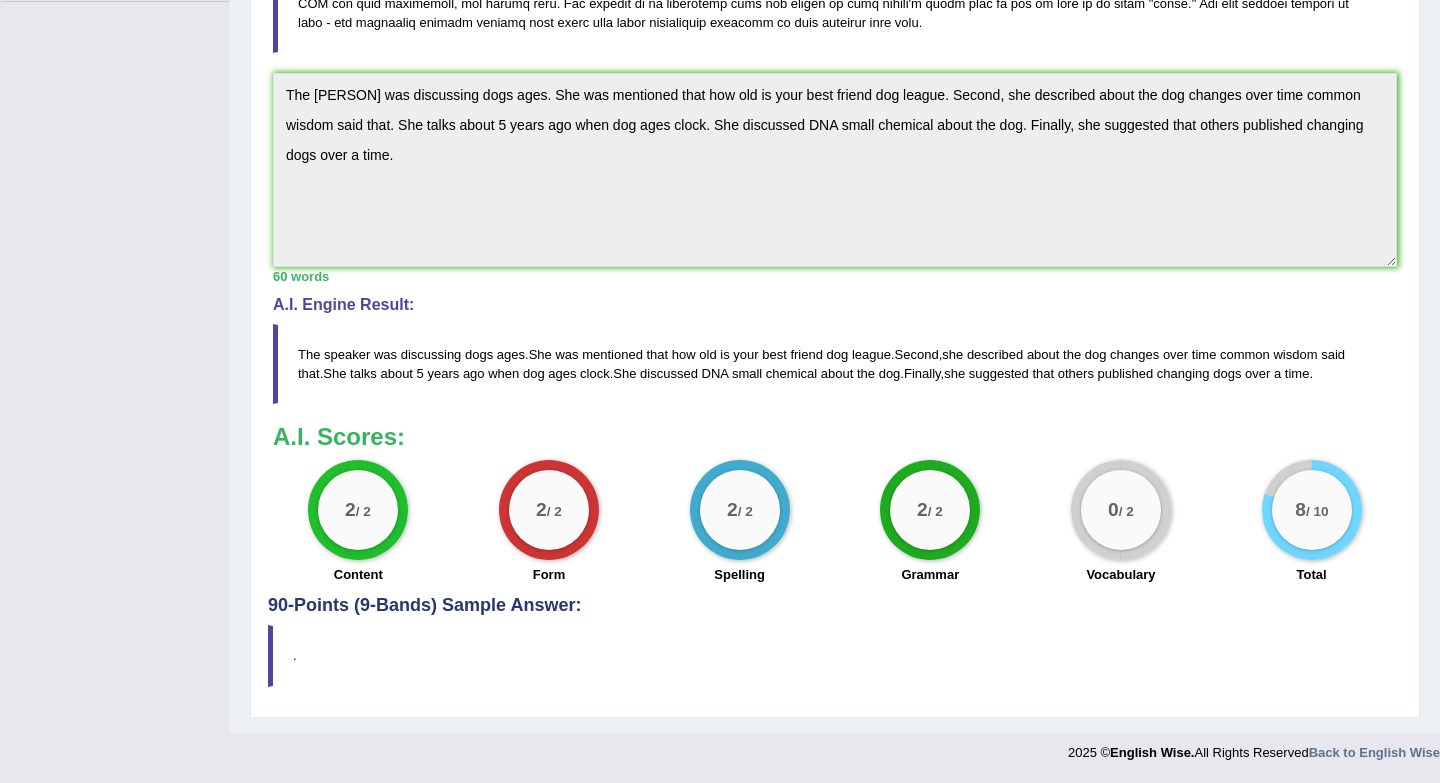 drag, startPoint x: 1339, startPoint y: 376, endPoint x: 1157, endPoint y: 385, distance: 182.2224 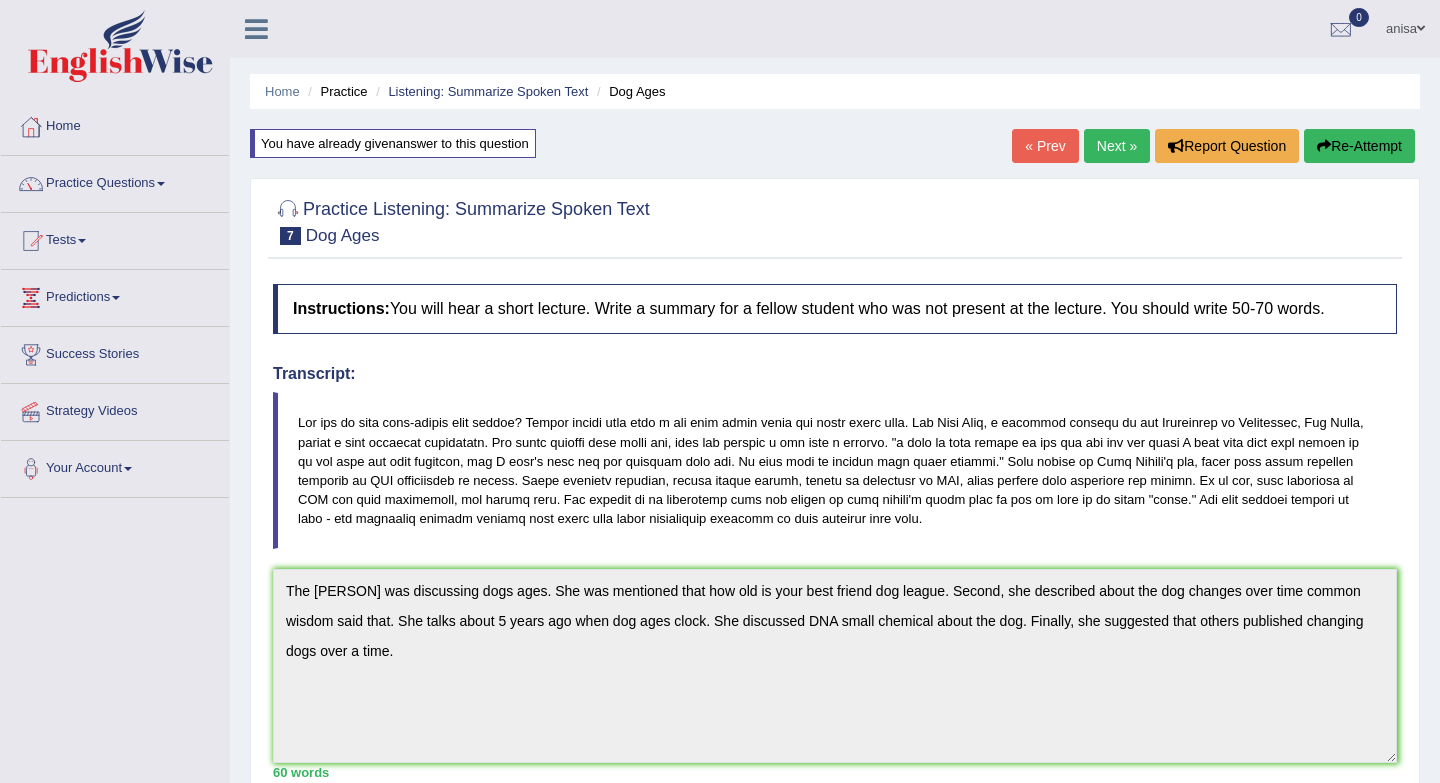 click on "Re-Attempt" at bounding box center (1359, 146) 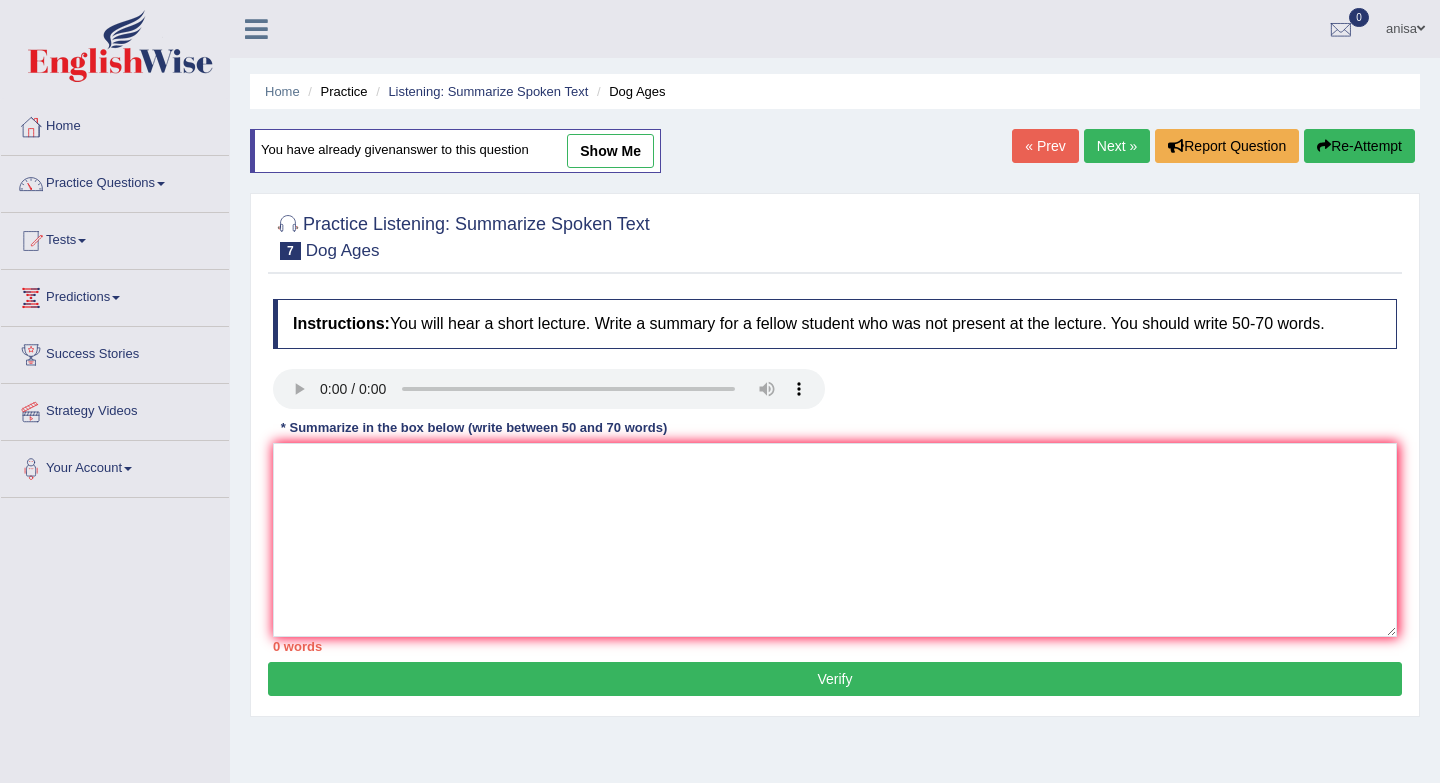 scroll, scrollTop: 0, scrollLeft: 0, axis: both 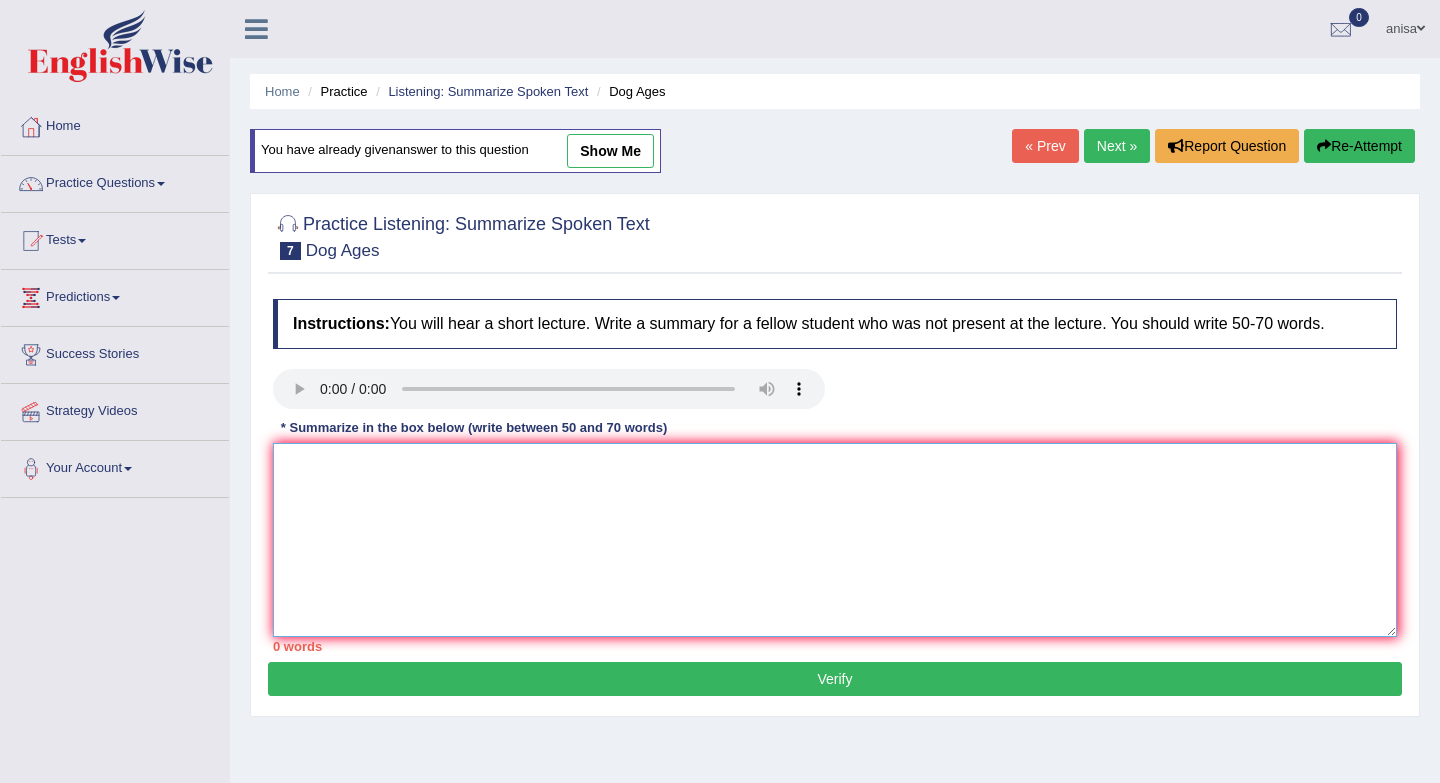 paste on "The speaker was discussing [AGE]s. She was mentioned that how old is your best friend dog league. Second, she described about the dog changes over time common wisdom said that. She talks about 5 years ago when dog ages clock. She discussed DNA small chemical about the dog. Finally, she suggested that others published changing dogs over a time" 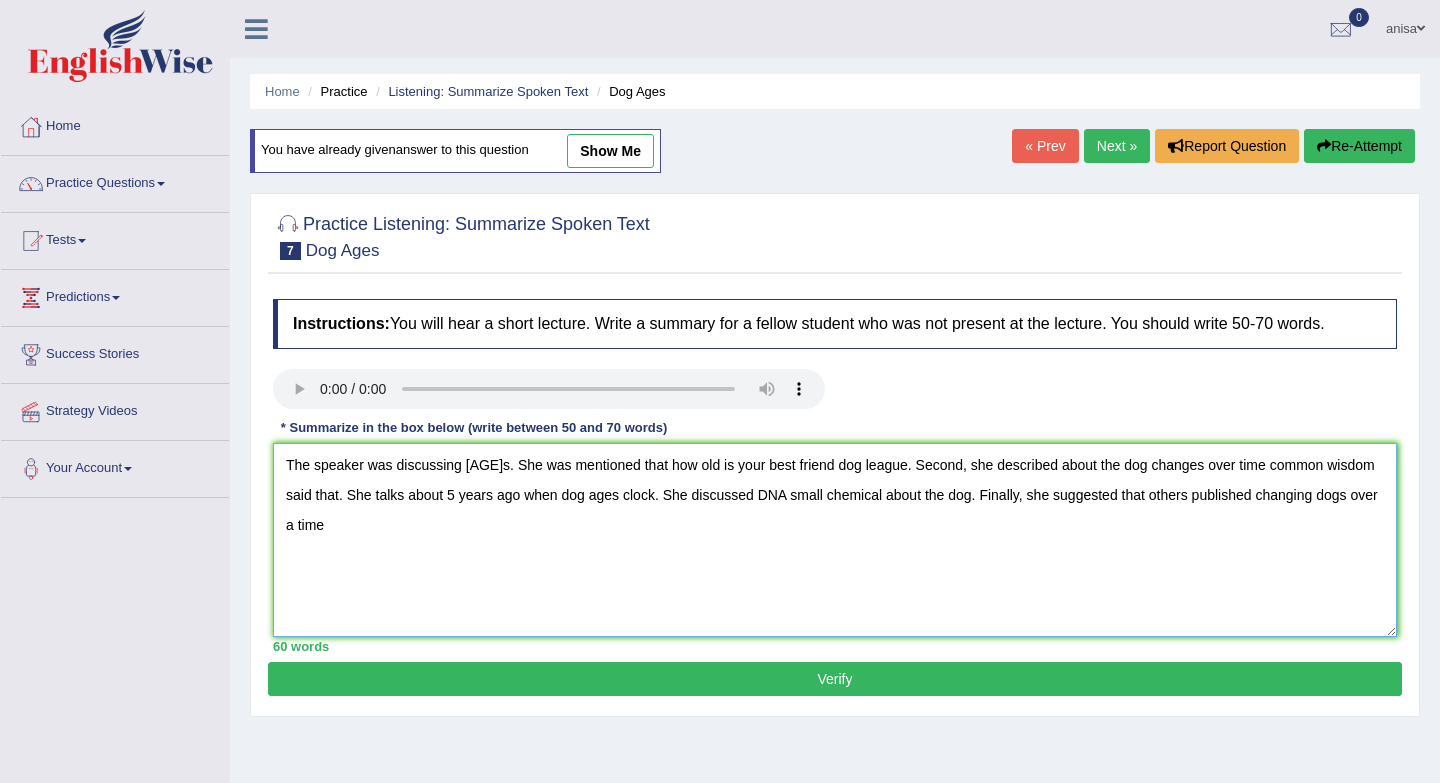 click on "The speaker was discussing dogs ages. She was mentioned that how old is your best friend dog league. Second, she described about the dog changes over time common wisdom said that. She talks about 5 years ago when dog ages clock. She discussed DNA small chemical about the dog. Finally, she suggested that others published changing dogs over a time" at bounding box center [835, 540] 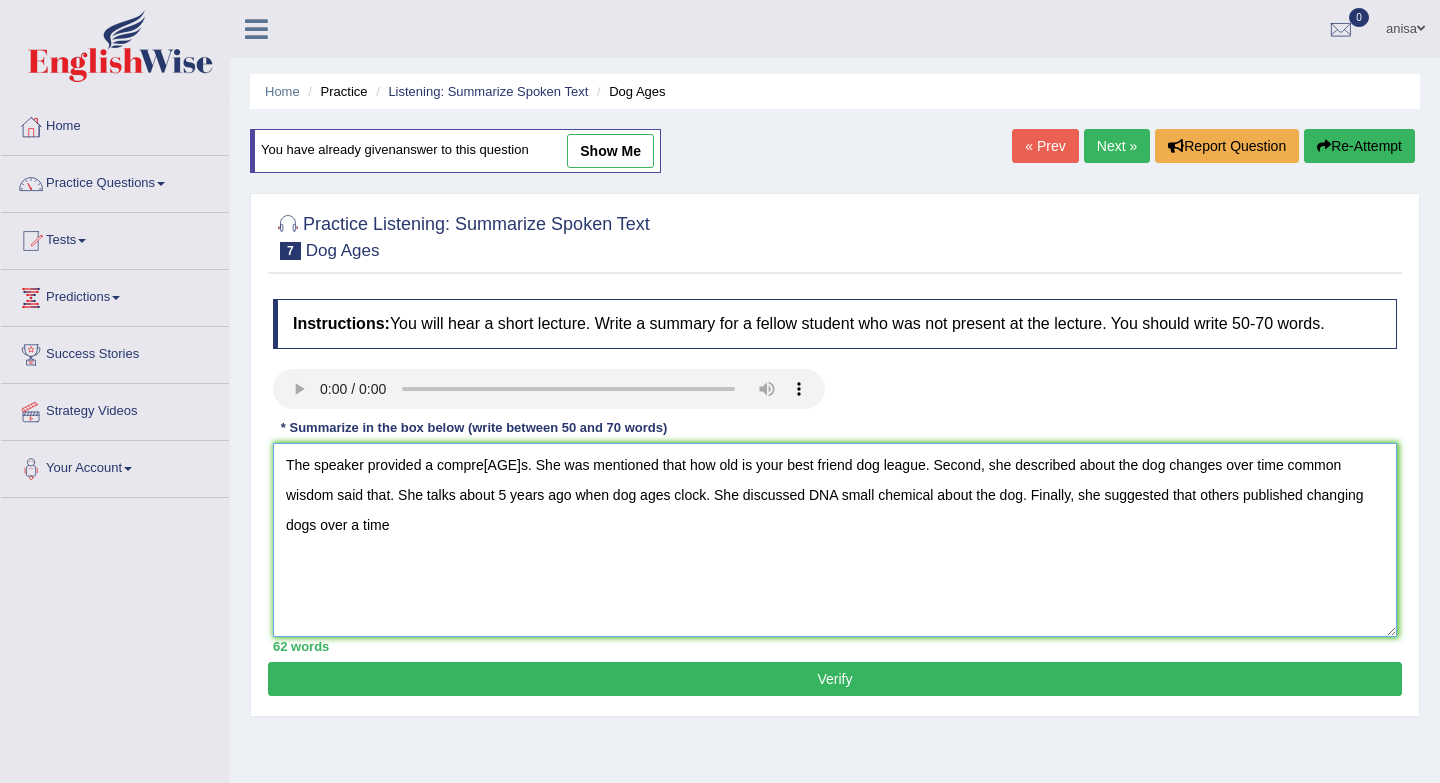 type on "The speaker provided a comprenhensive overview dogs [AGE]s. She was mentioned that how old is your best friend dog league. Second, she described about the dog changes over time common wisdom said that. She talks about 5 [YEAR]s ago when dog [AGE]s clock. She discussed DNA small chemical about the dog. Finally, she suggested that others published changing dogs over a time" 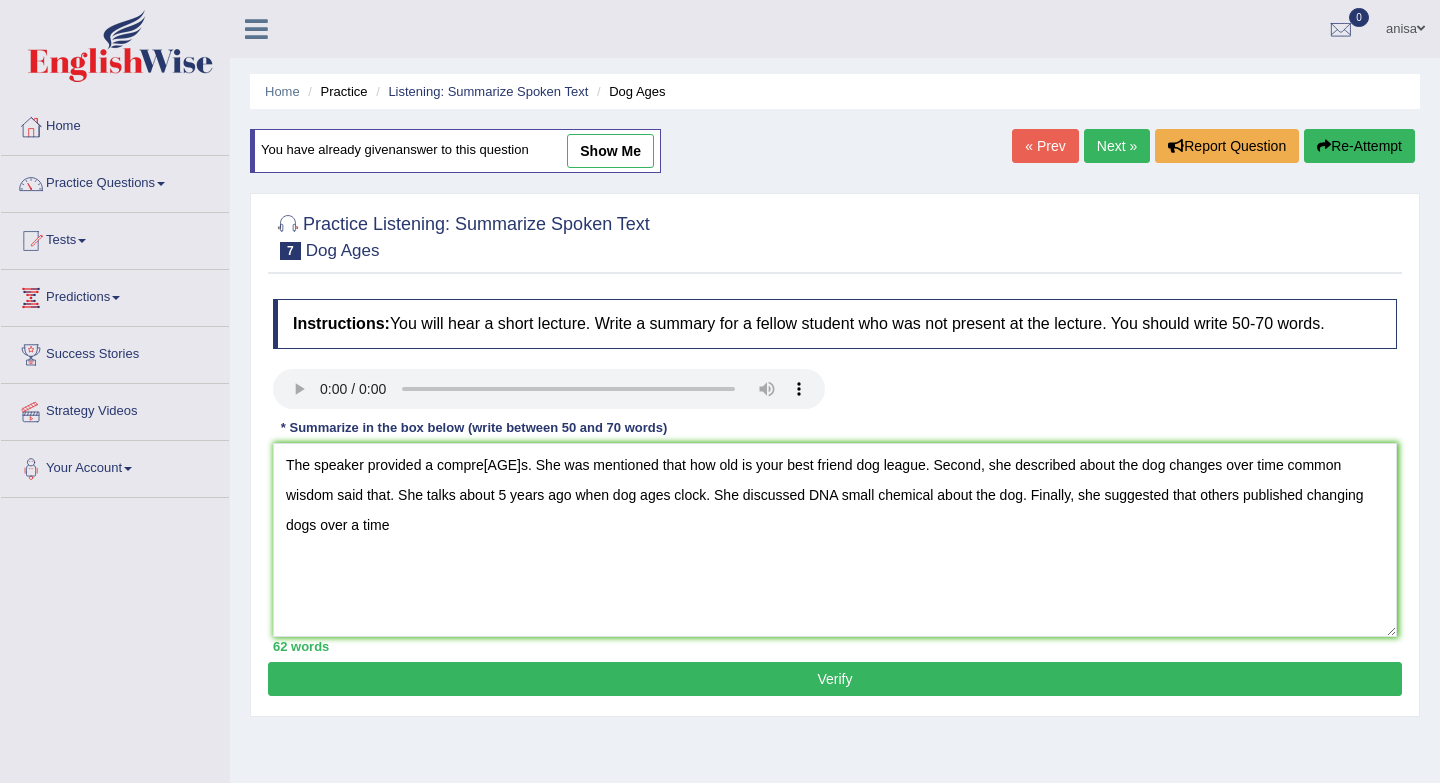 click on "Verify" at bounding box center [835, 679] 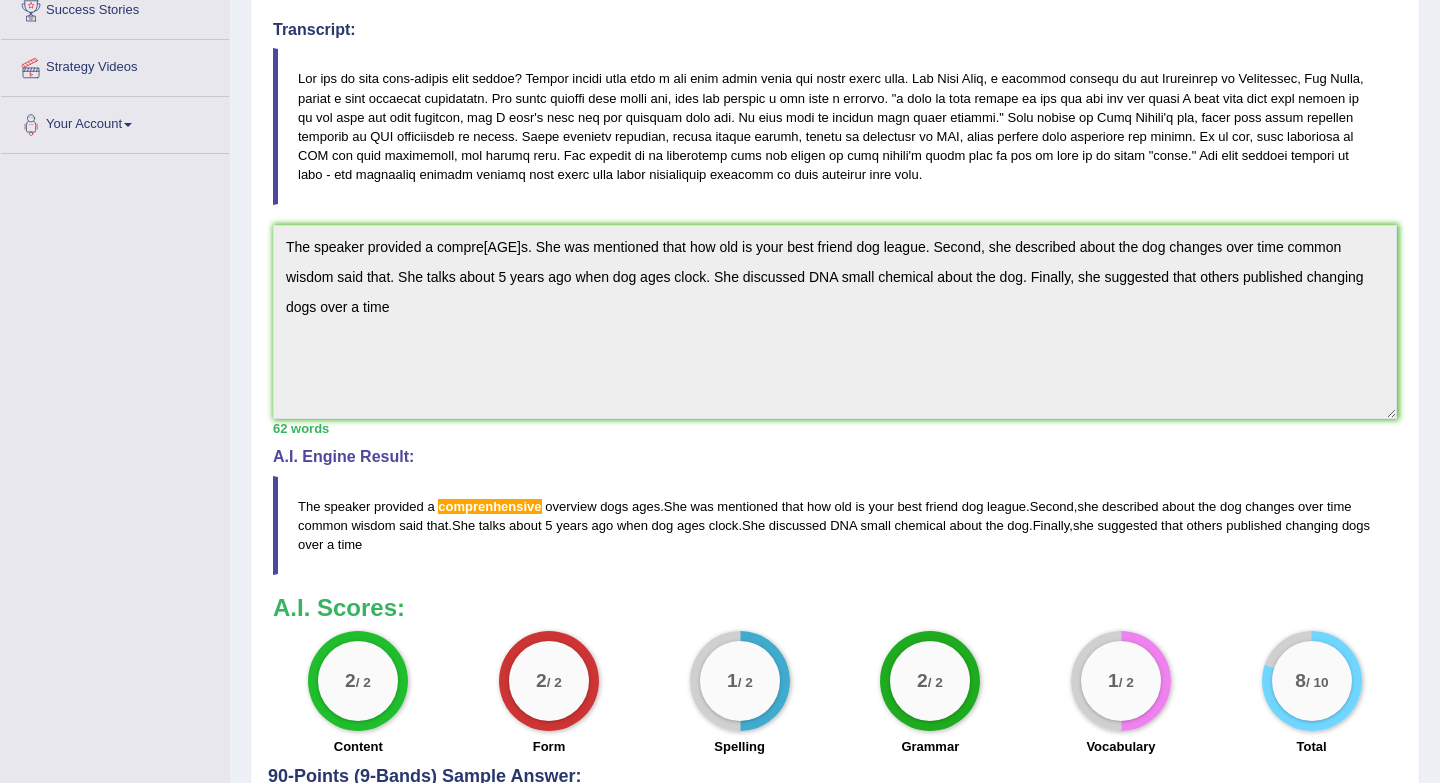 scroll, scrollTop: 343, scrollLeft: 0, axis: vertical 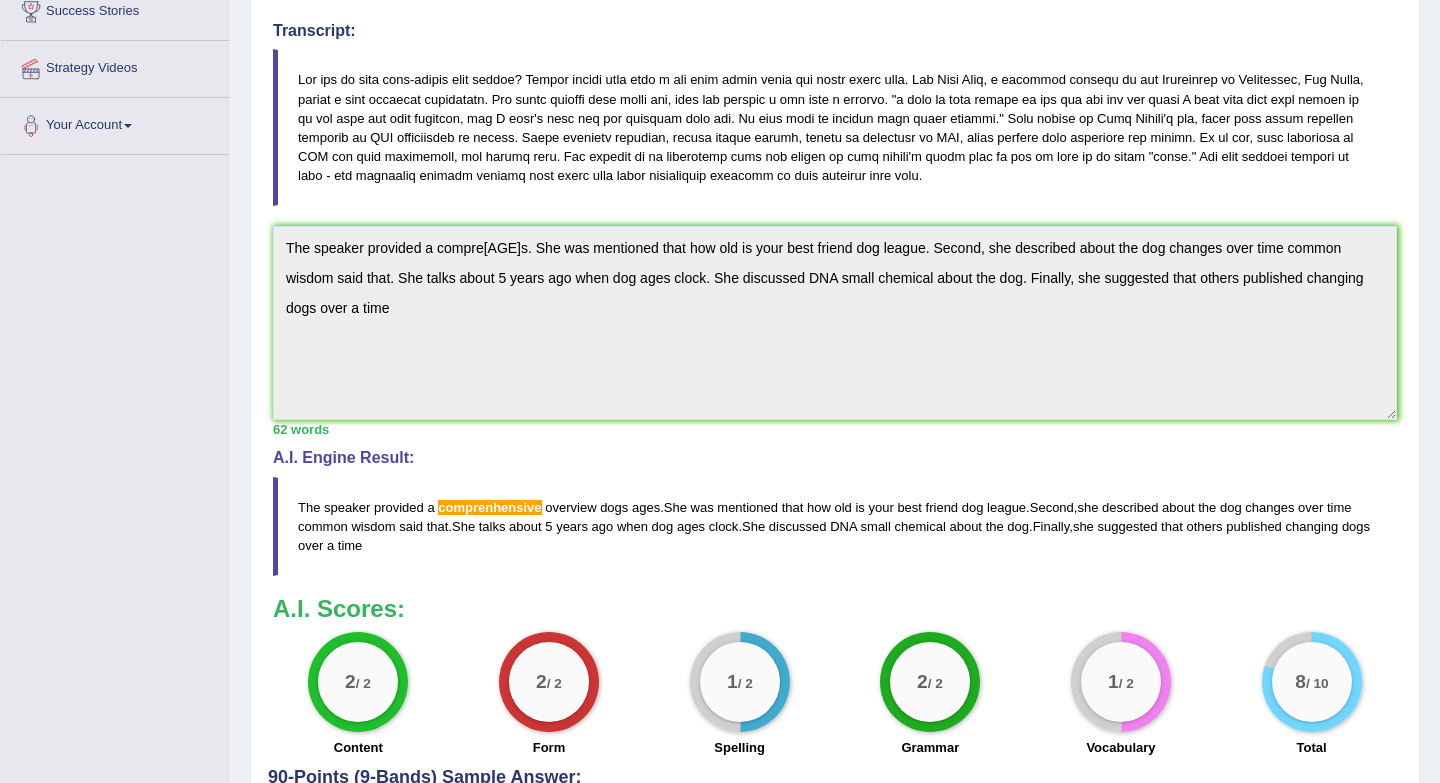 click on "Instructions:  You will hear a short lecture. Write a summary for a fellow student who was not present at the lecture. You should write 50-70 words.
Transcript: Recorded Answer: * Summarize in the box below (write between 50 and 70 words) The speaker provided a comprenhensive overview dogs ages. She was mentioned that how old is your best friend dog league. Second, she described about the dog changes over time common wisdom said that. She talks about 5 years ago when dog ages clock. She discussed DNA small chemical about the dog. Finally, she suggested that others published changing dogs over a time 62 words Written Keywords: — A.I. Engine Result: The   speaker   provided   a   comprenhensive   overview   dogs   ages .  She   was   mentioned   that   how   old   is   your   best   friend   dog   league .  Second ,  she   described   about   the   dog   changes   over   time   common   wisdom   said   that .  She   talks   about   5   years   ago   when   dog   ages   clock .  She   discussed" at bounding box center [835, 349] 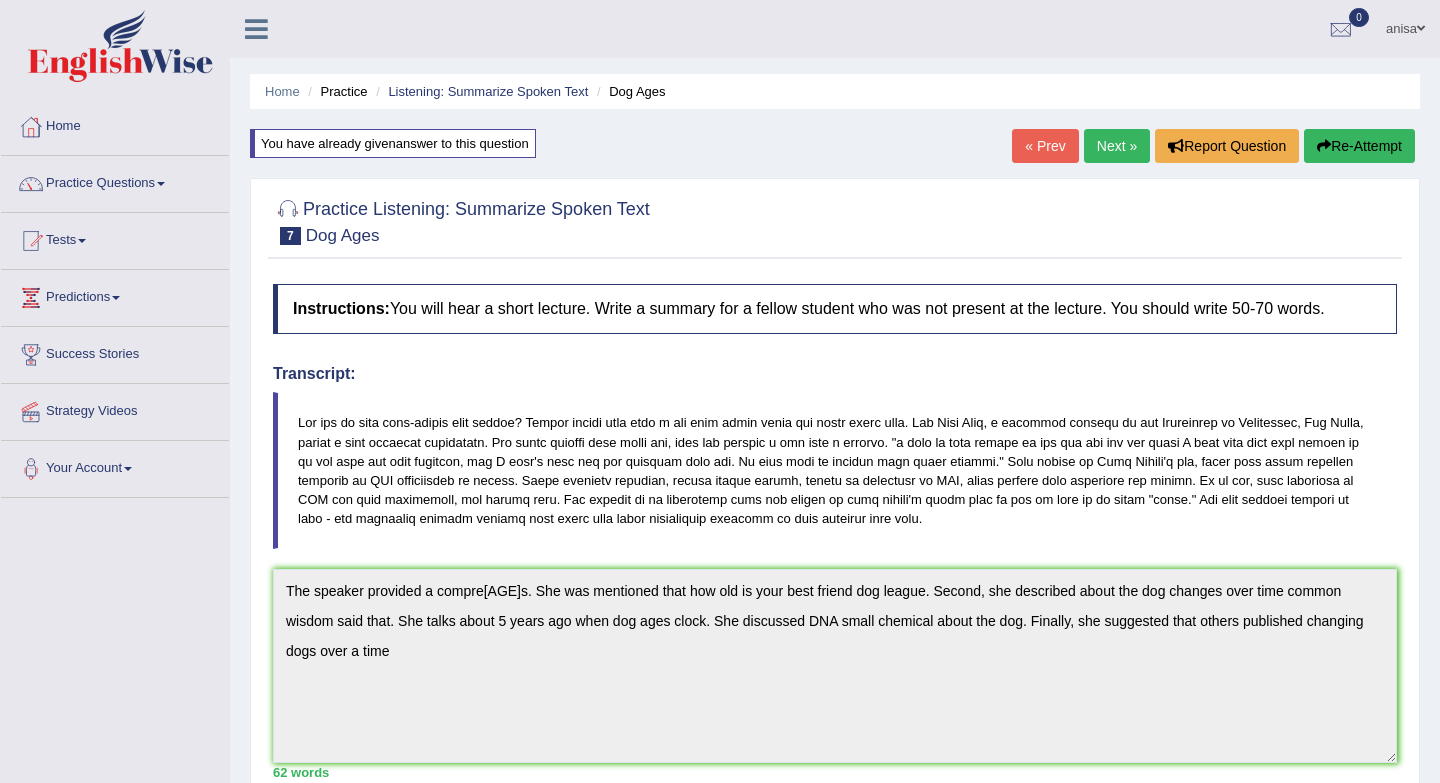 click on "Re-Attempt" at bounding box center [1359, 146] 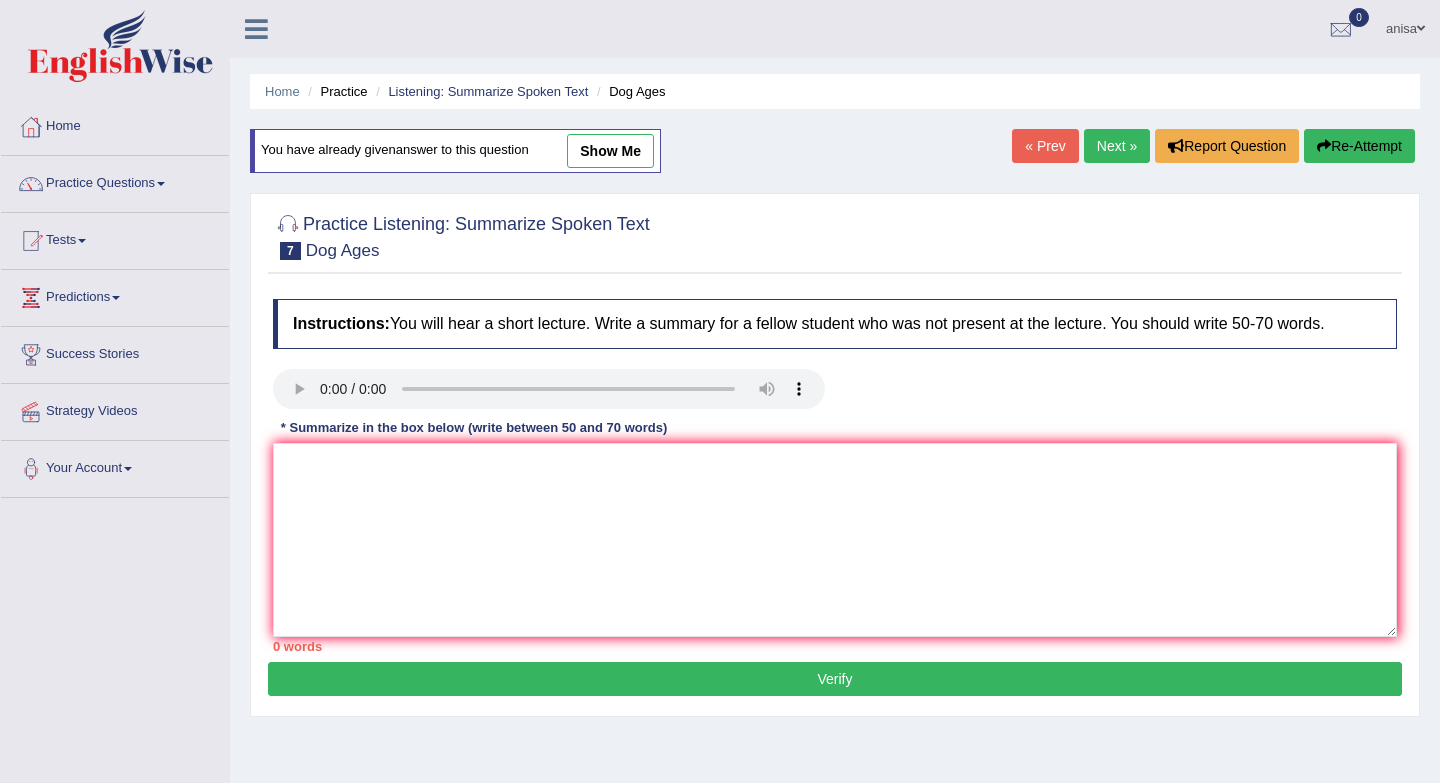 scroll, scrollTop: 0, scrollLeft: 0, axis: both 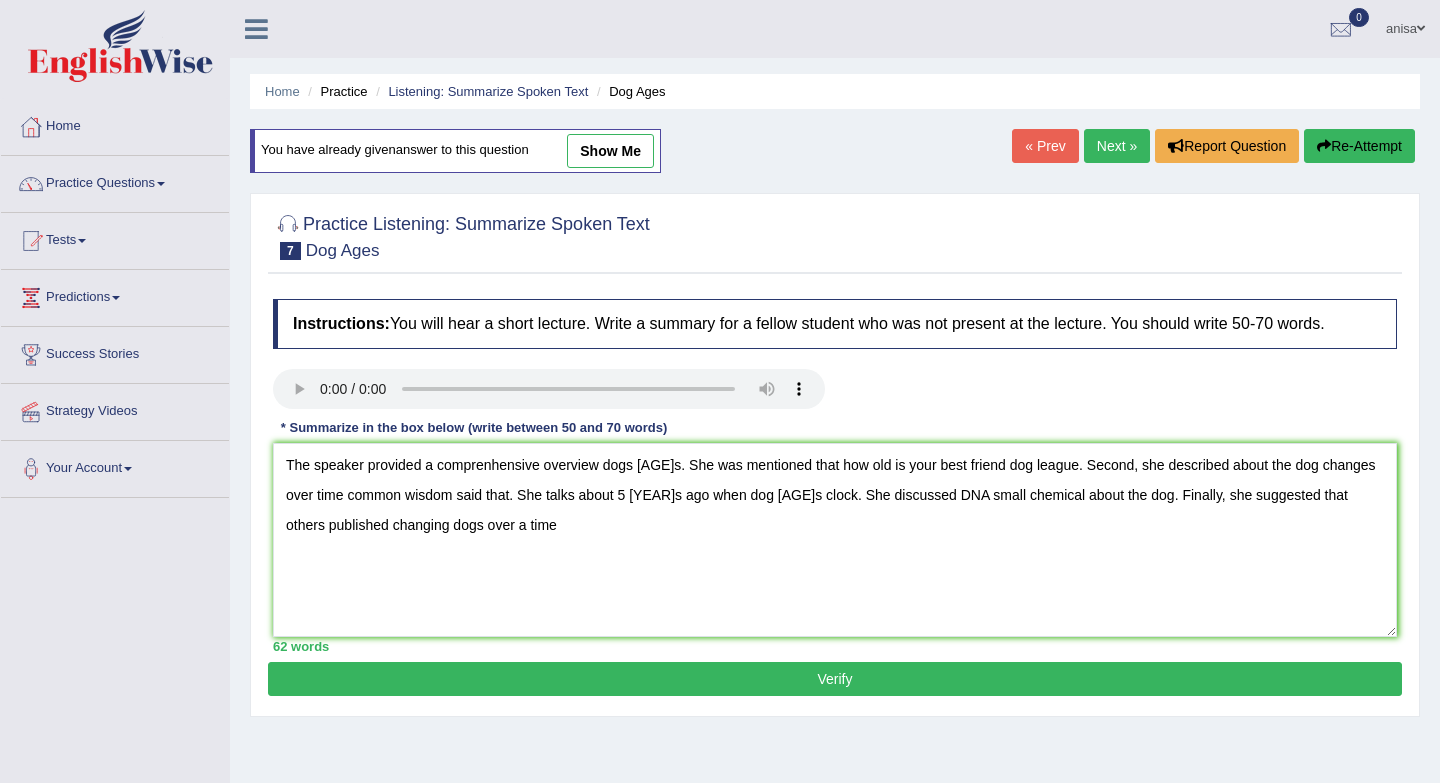 click on "The speaker provided a comprenhensive overview dogs [AGE]s. She was mentioned that how old is your best friend dog league. Second, she described about the dog changes over time common wisdom said that. She talks about 5 [YEAR]s ago when dog [AGE]s clock. She discussed DNA small chemical about the dog. Finally, she suggested that others published changing dogs over a time" at bounding box center (835, 540) 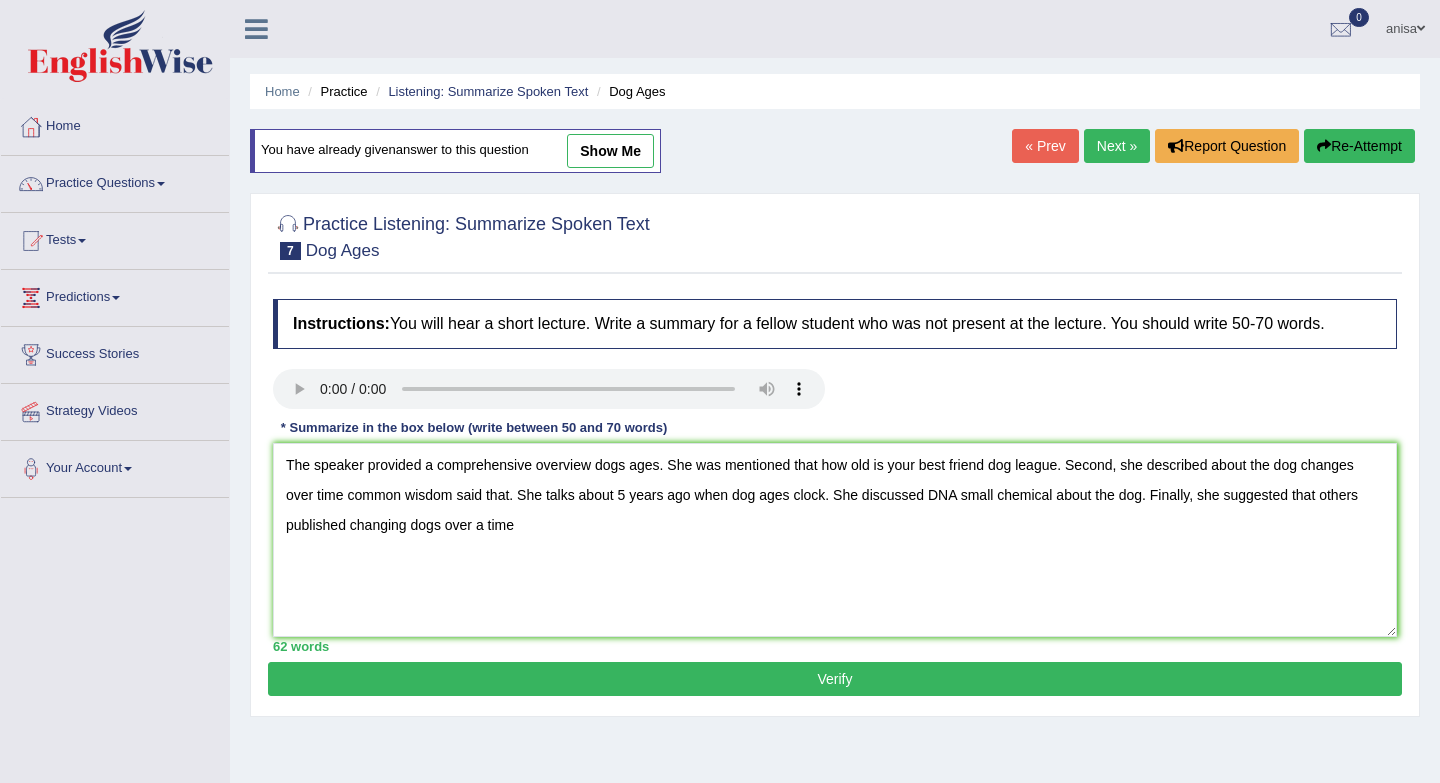 click on "The speaker provided a comprehensive overview dogs ages. She was mentioned that how old is your best friend dog league. Second, she described about the dog changes over time common wisdom said that. She talks about 5 years ago when dog ages clock. She discussed DNA small chemical about the dog. Finally, she suggested that others published changing dogs over a time" at bounding box center [835, 540] 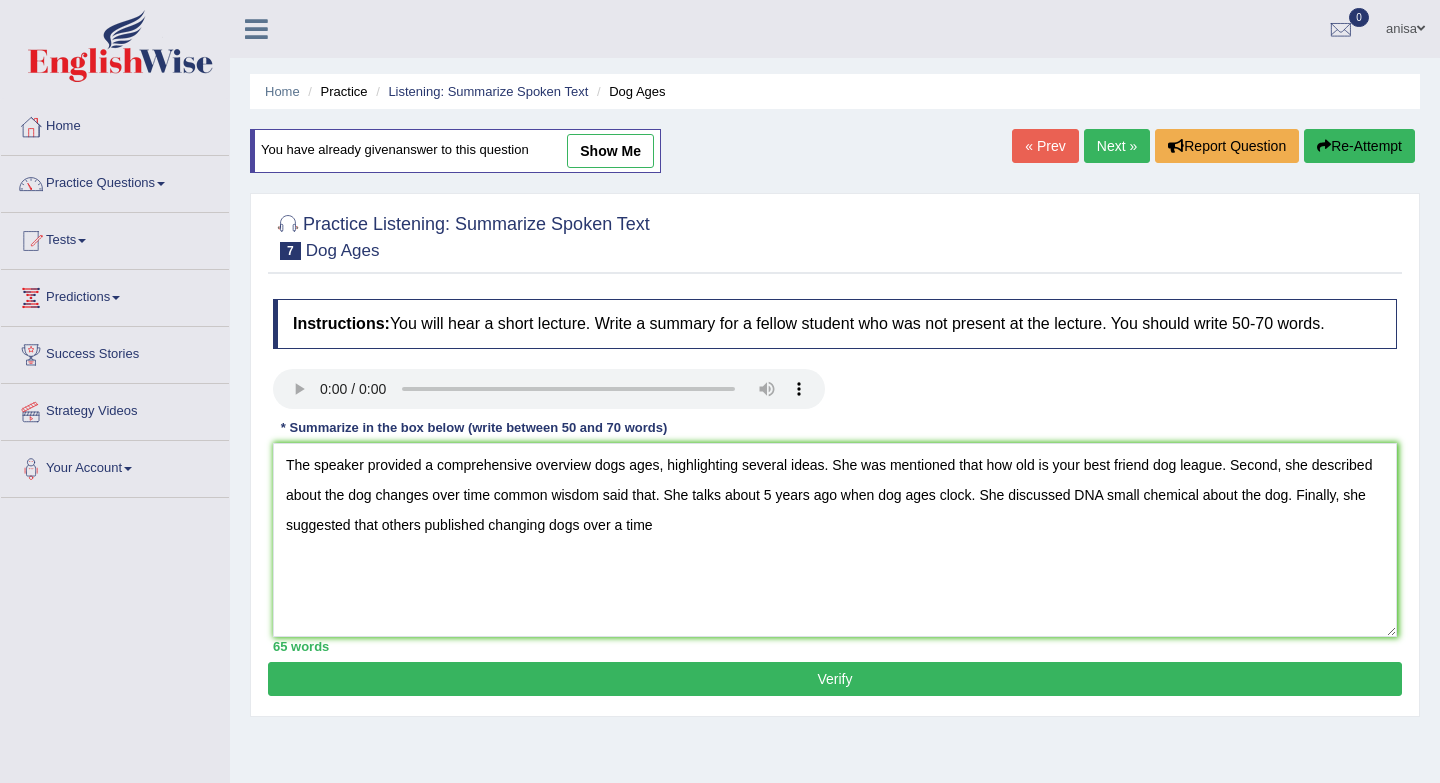 type on "The speaker provided a comprehensive overview dogs ages, highlighting several ideas. She was mentioned that how old is your best friend dog league. Second, she described about the dog changes over time common wisdom said that. She talks about 5 years ago when dog ages clock. She discussed DNA small chemical about the dog. Finally, she suggested that others published changing dogs over a time" 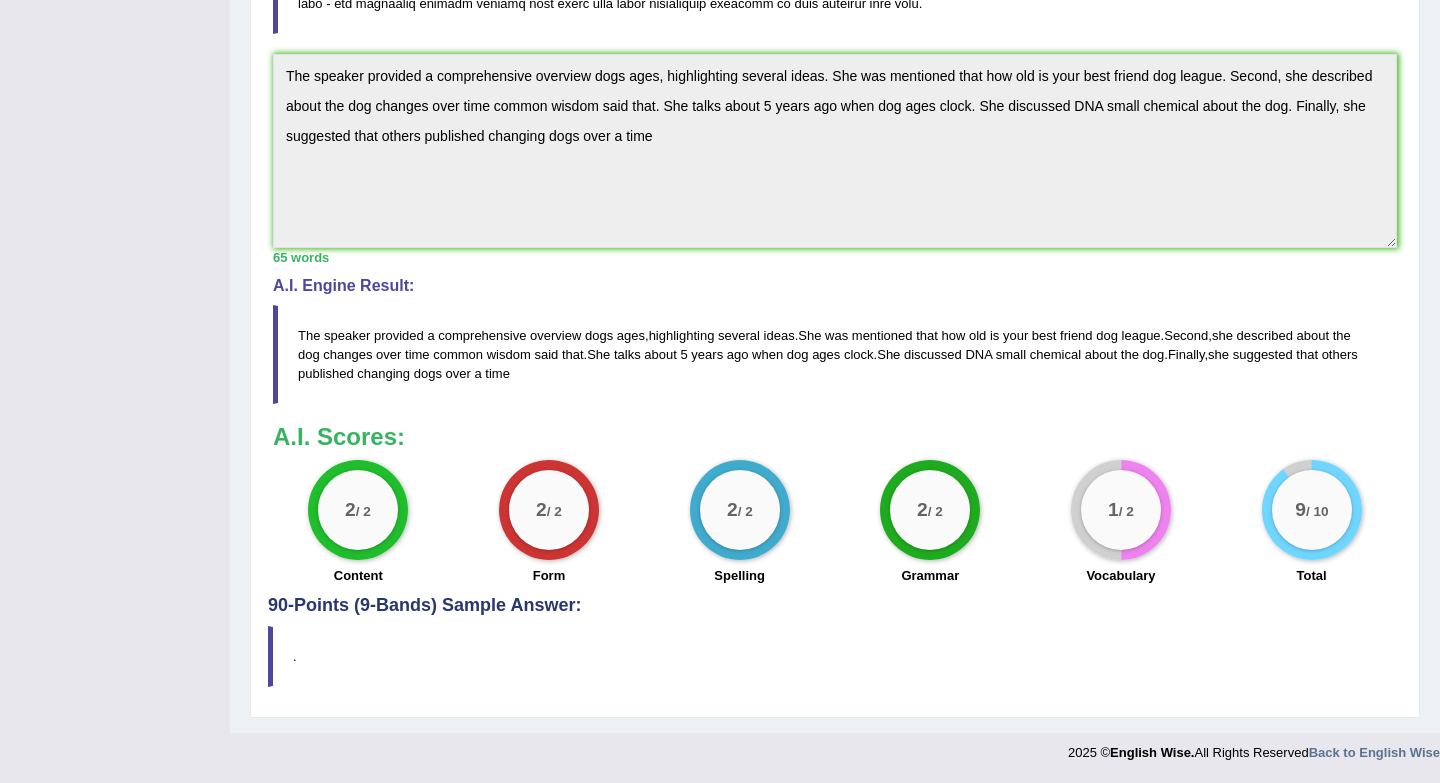 scroll, scrollTop: 0, scrollLeft: 0, axis: both 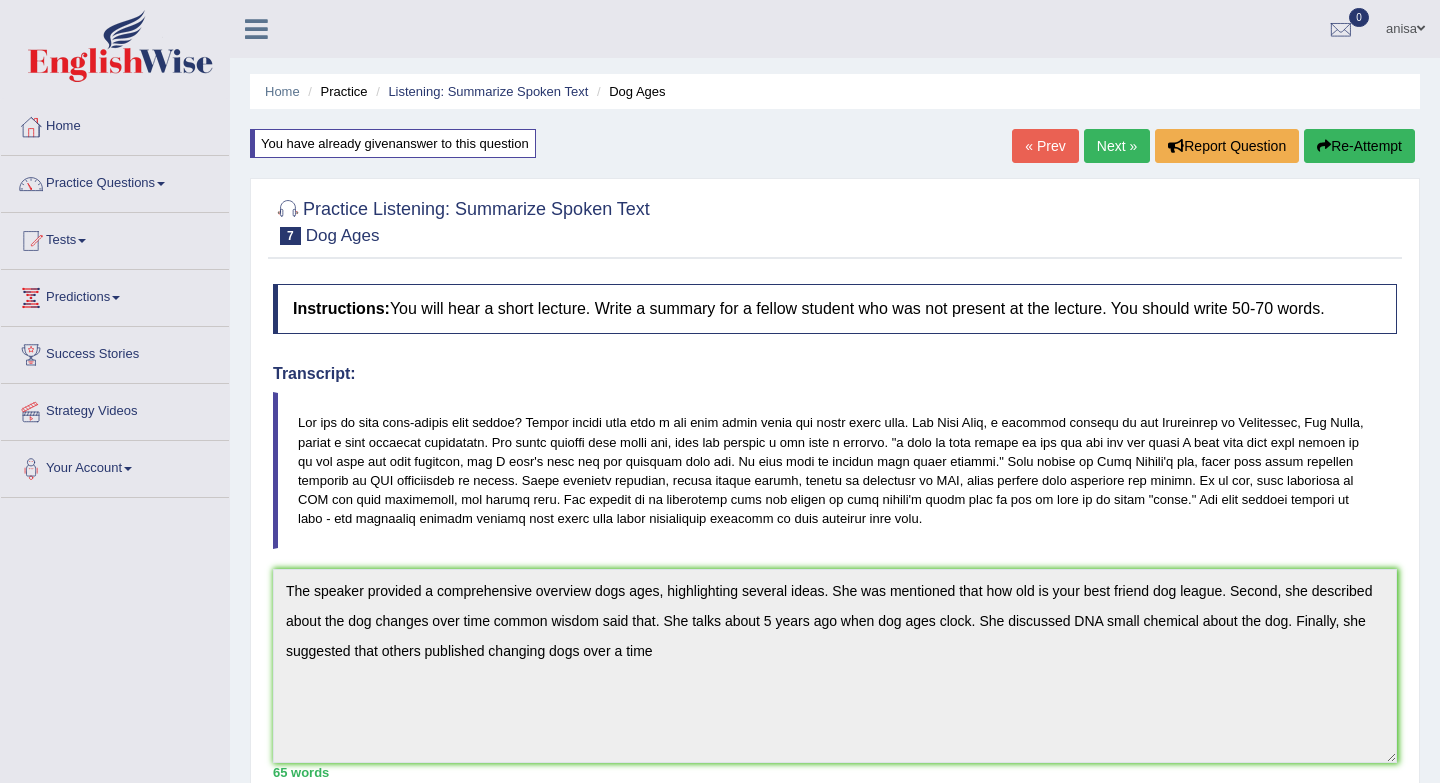 click on "Next »" at bounding box center (1117, 146) 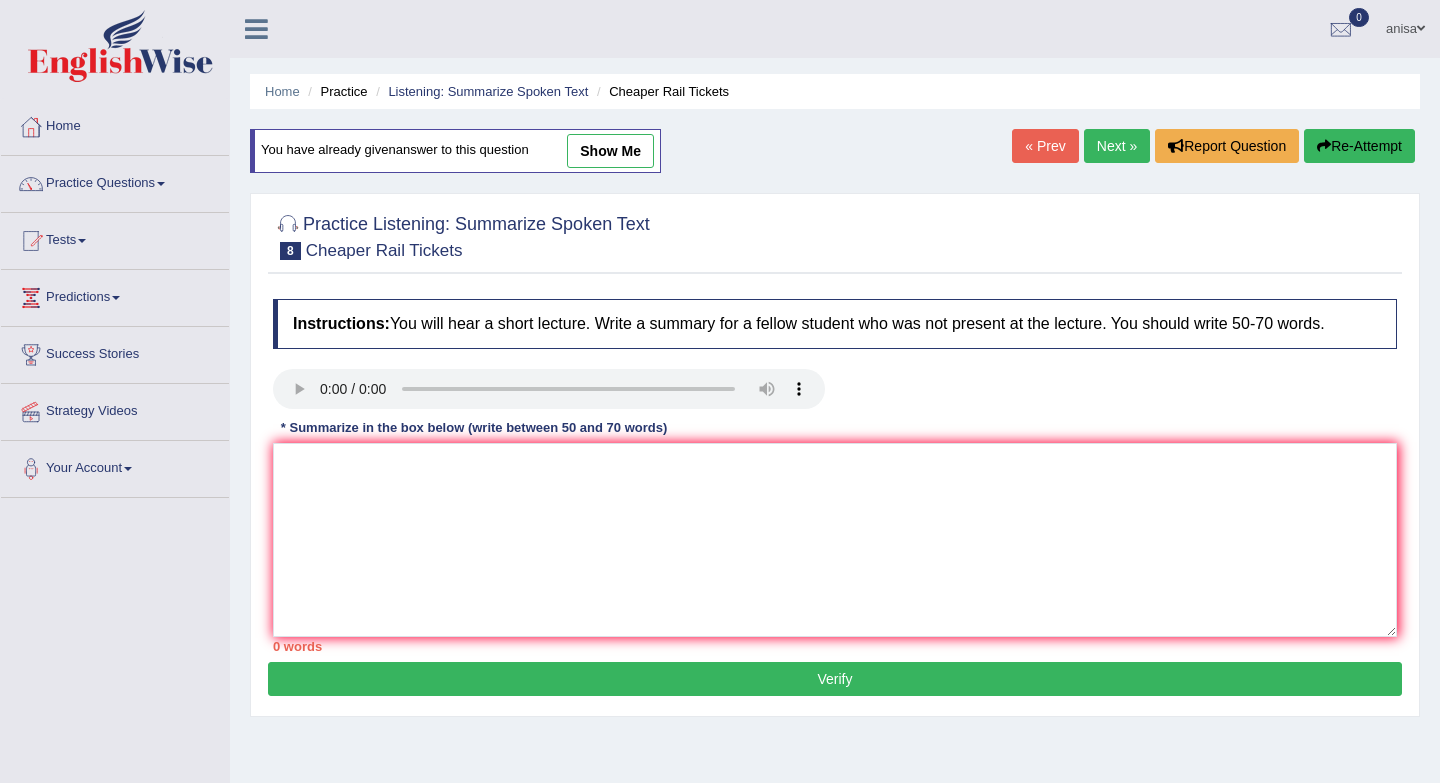 scroll, scrollTop: 0, scrollLeft: 0, axis: both 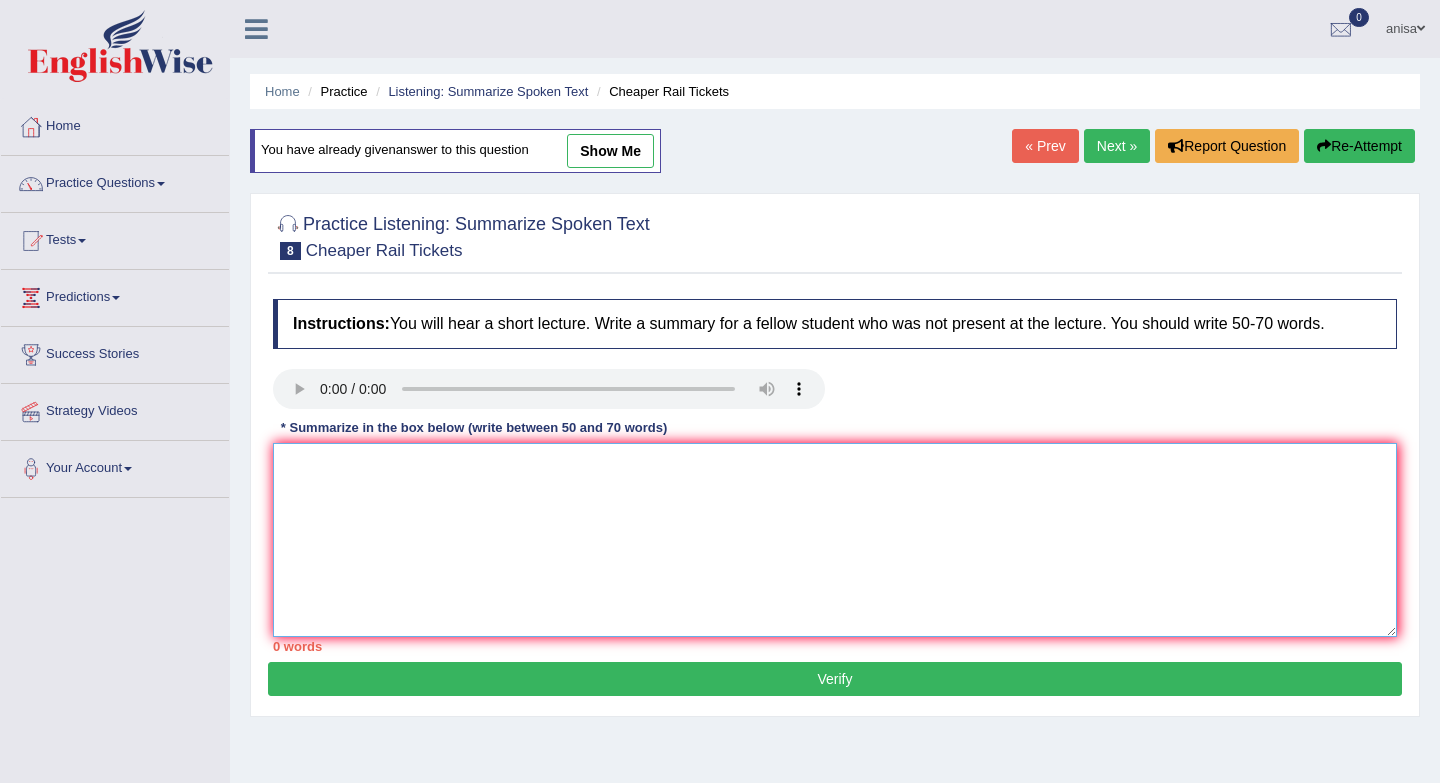 click at bounding box center (835, 540) 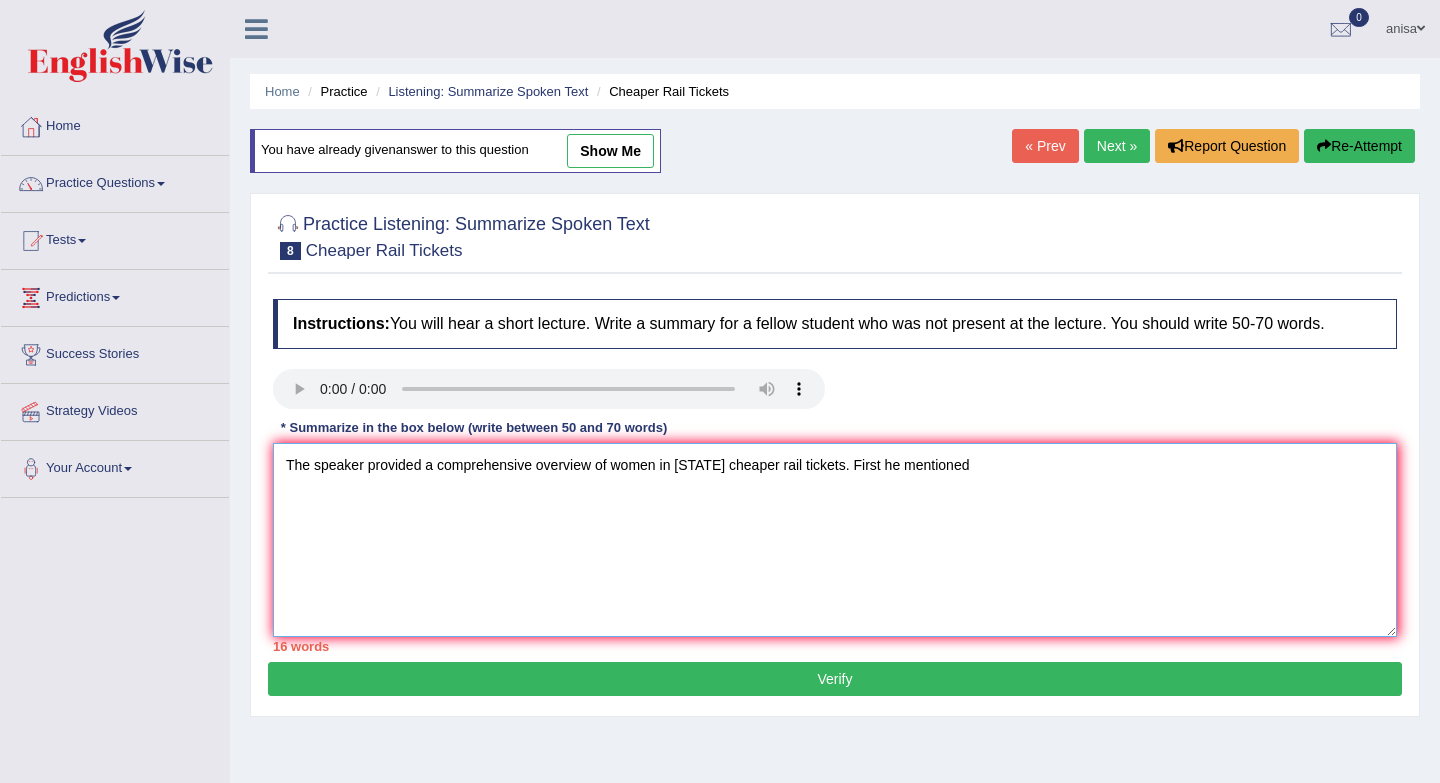 click on "The speaker provided a comprehensive overview of women in [STATE] cheaper rail tickets. First he mentioned" at bounding box center [835, 540] 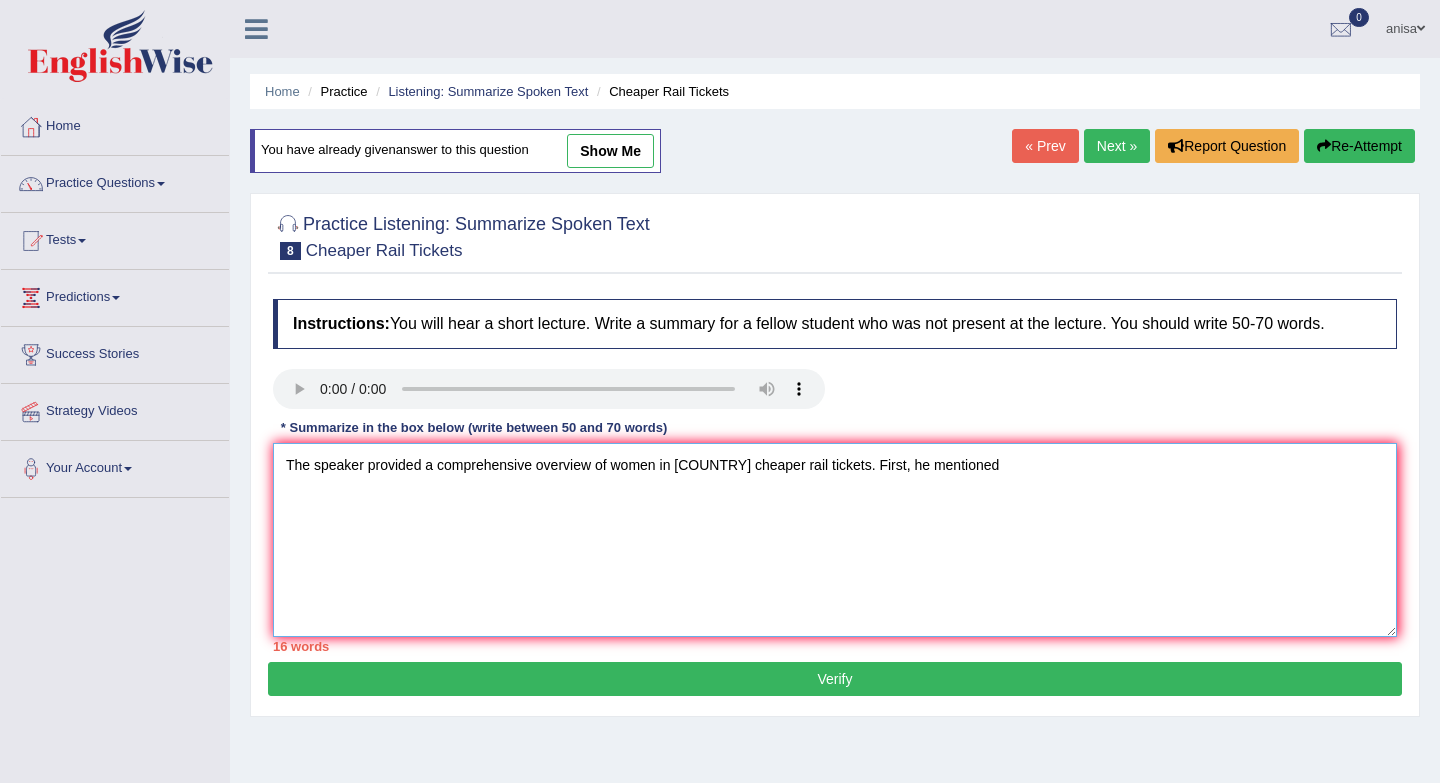click on "The speaker provided a comprehensive overview of women in [COUNTRY] cheaper rail tickets. First, he mentioned" at bounding box center [835, 540] 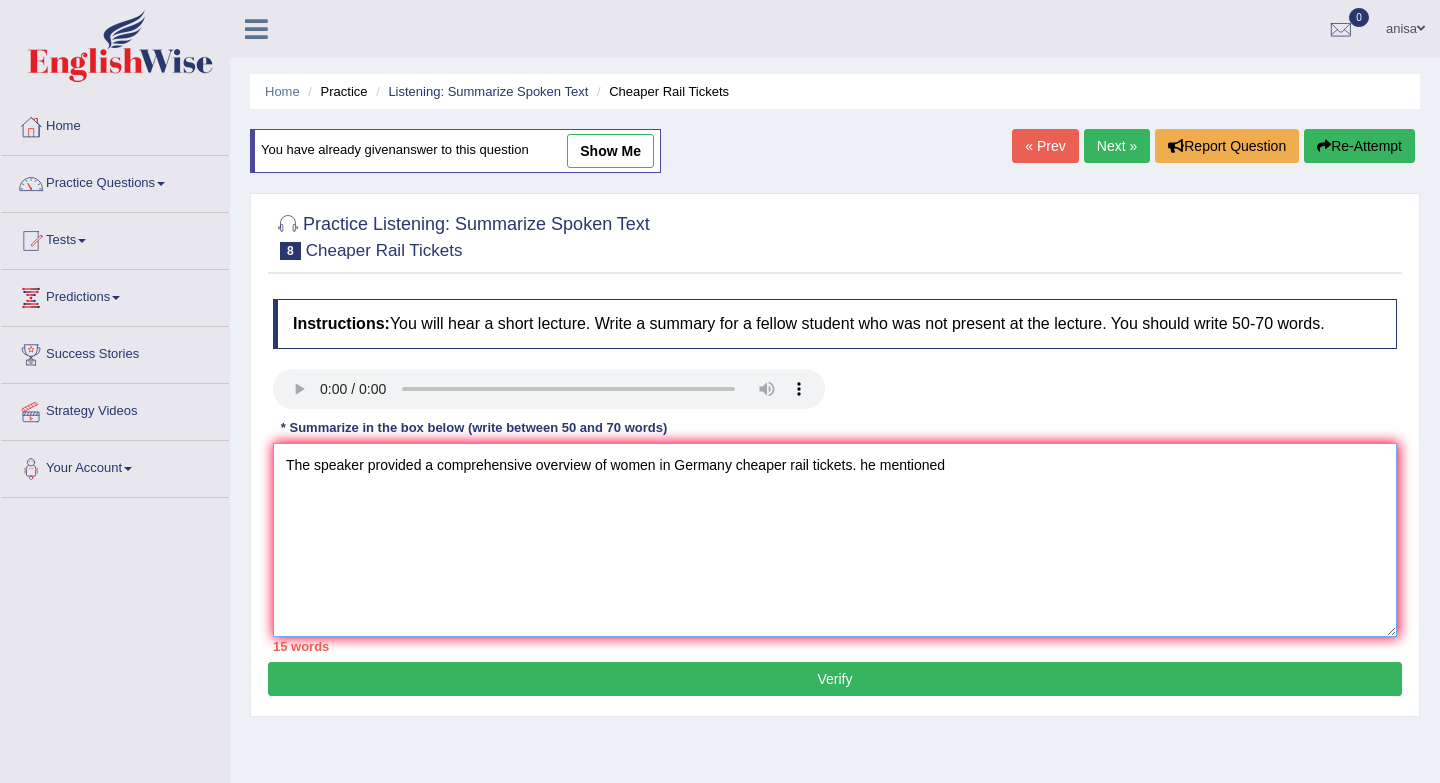 click on "The speaker provided a comprehensive overview of women in Germany cheaper rail tickets. he mentioned" at bounding box center [835, 540] 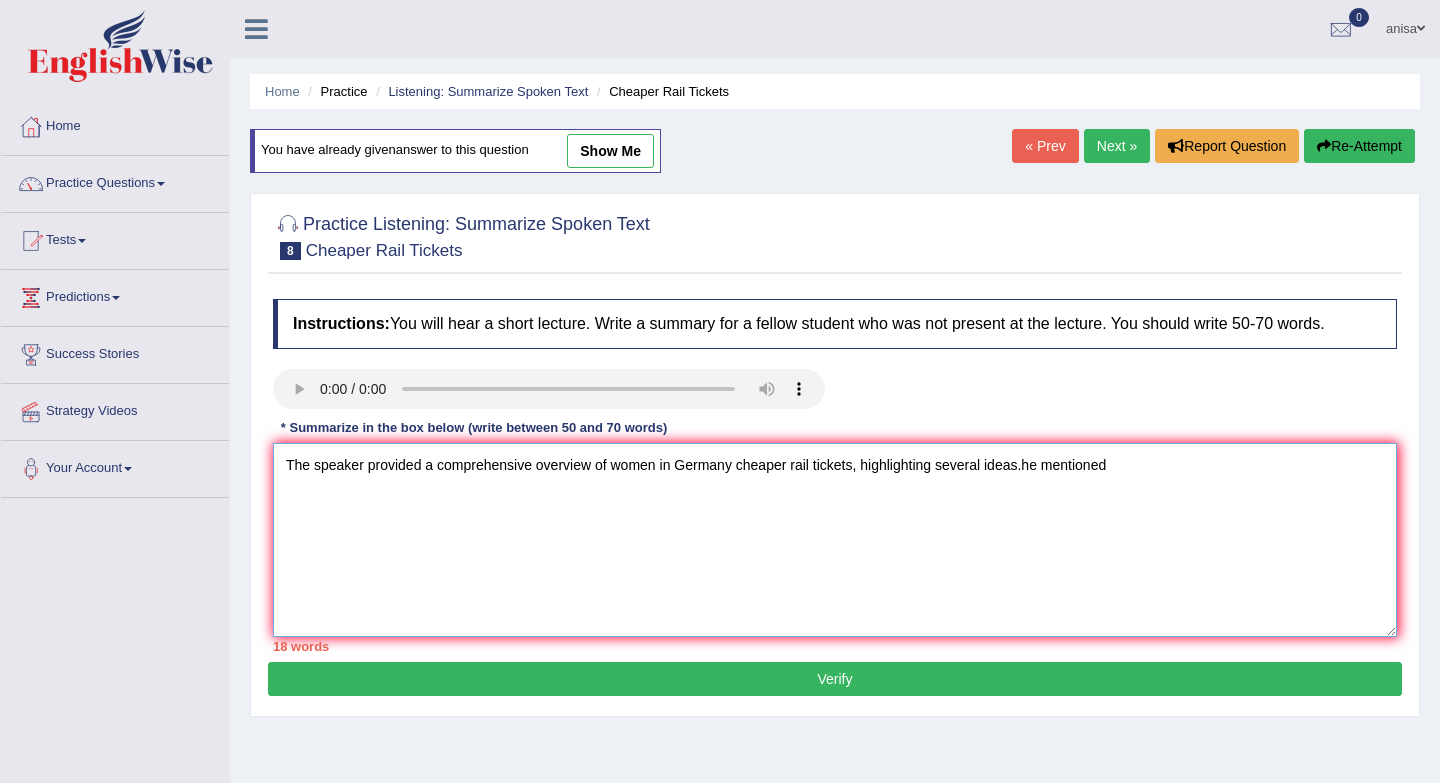 click on "The speaker provided a comprehensive overview of women in Germany cheaper rail tickets, highlighting several ideas.he mentioned" at bounding box center [835, 540] 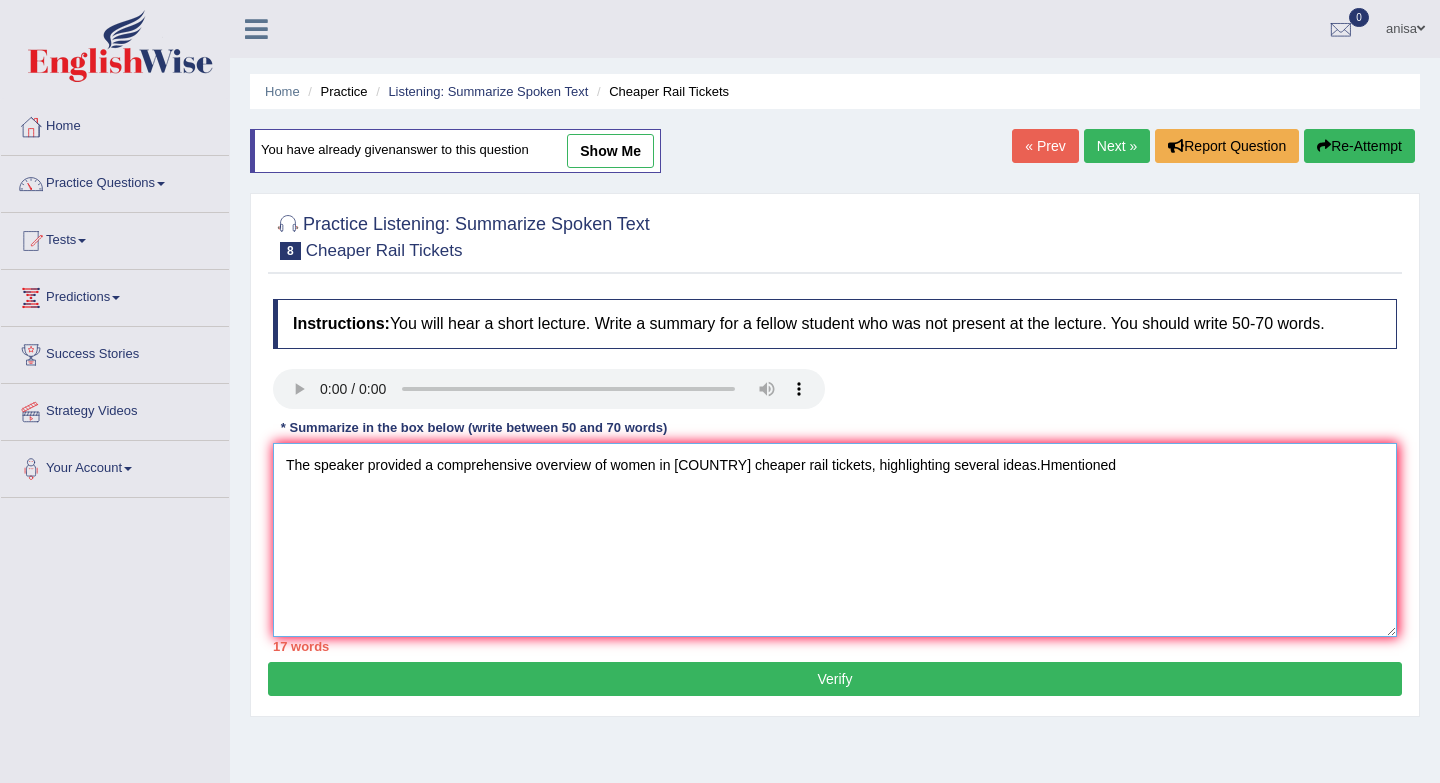 click on "The speaker provided a comprehensive overview of women in [COUNTRY] cheaper rail tickets, highlighting several ideas.Hmentioned" at bounding box center [835, 540] 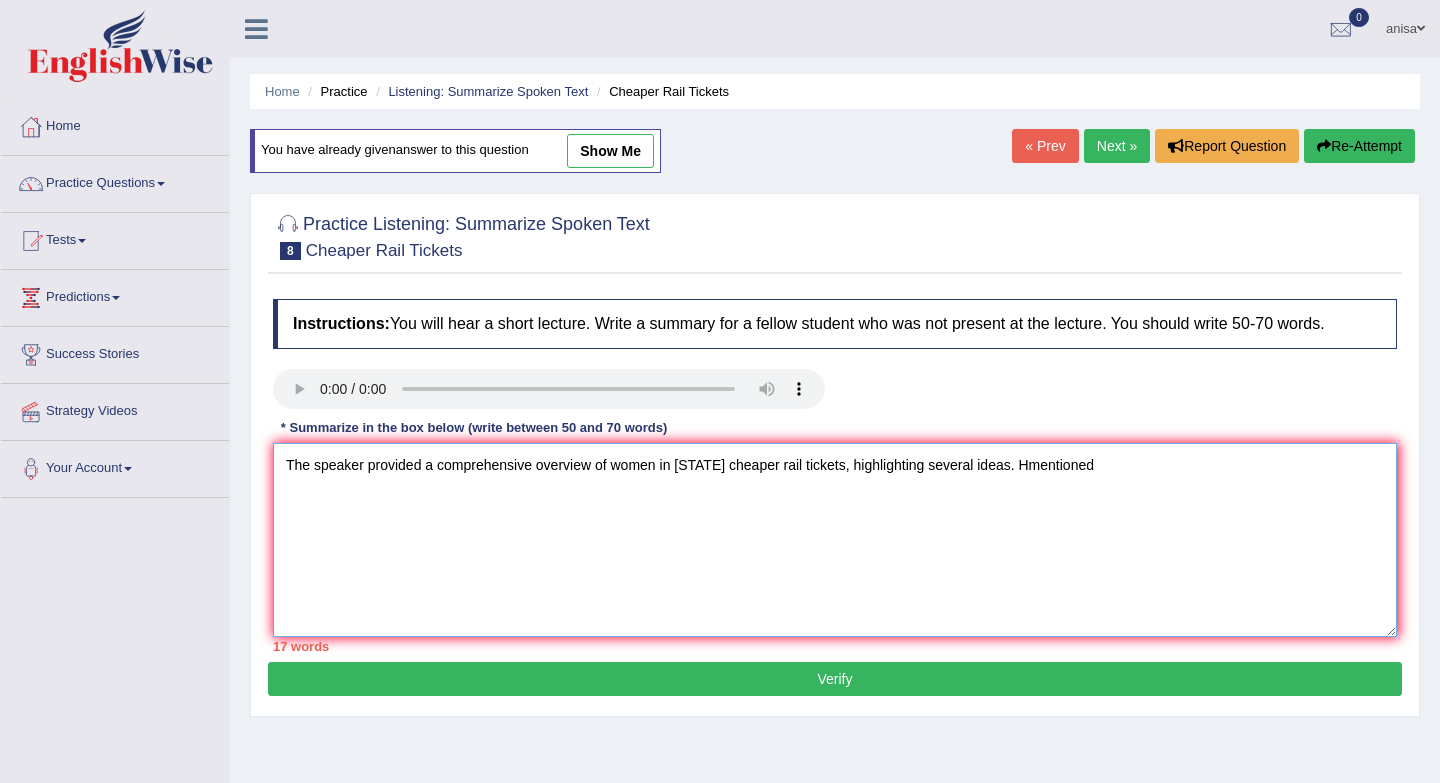 click on "The speaker provided a comprehensive overview of women in [STATE] cheaper rail tickets, highlighting several ideas. Hmentioned" at bounding box center [835, 540] 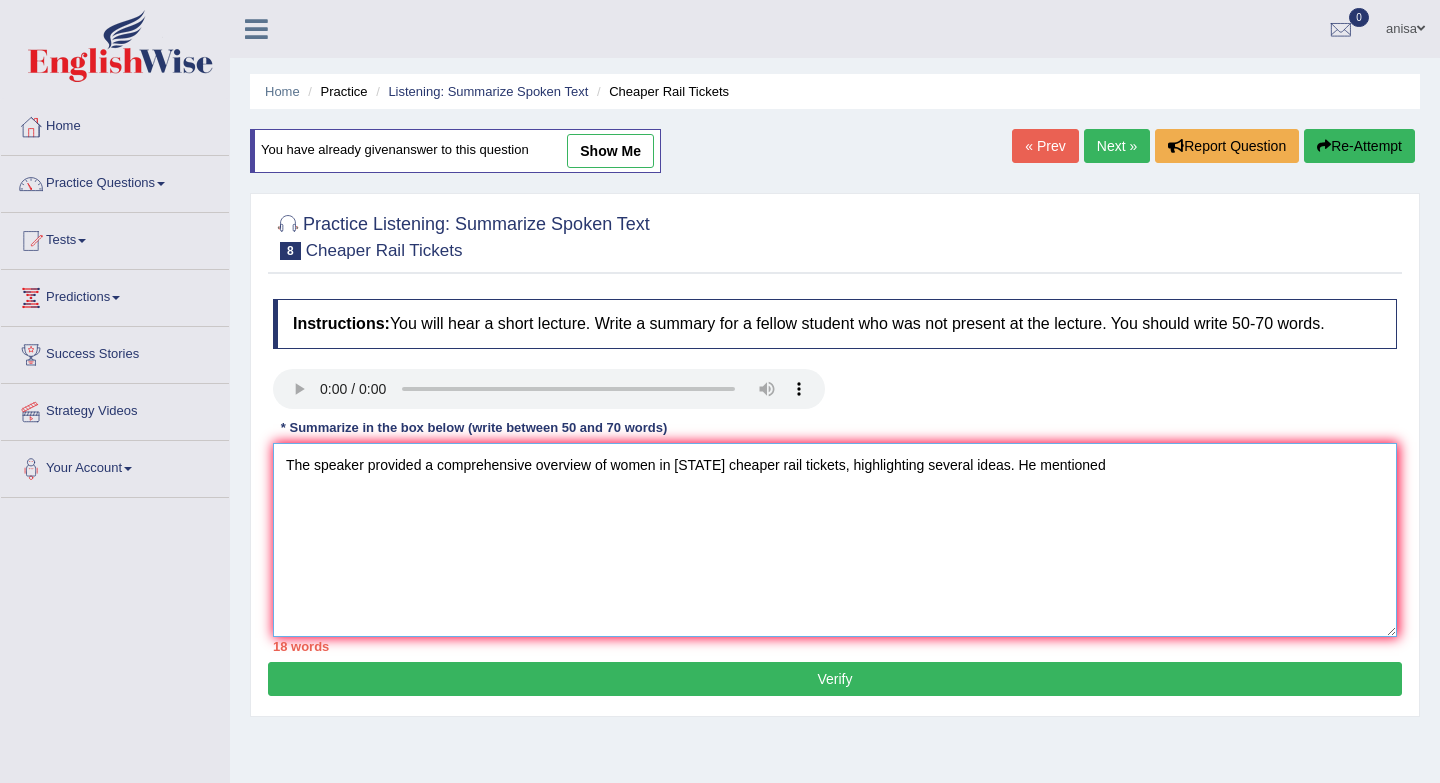 click on "The speaker provided a comprehensive overview of women in [STATE] cheaper rail tickets, highlighting several ideas. He mentioned" at bounding box center [835, 540] 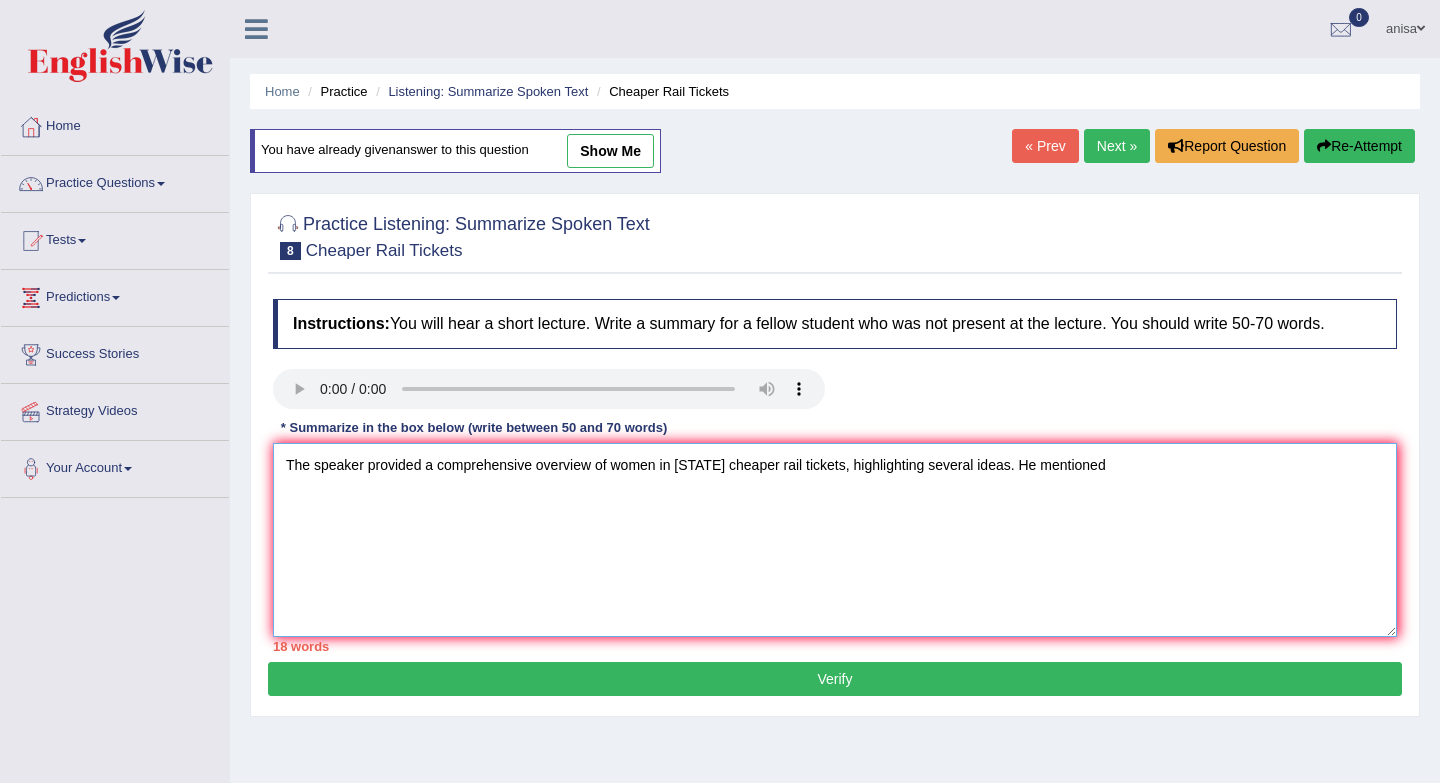 click on "The speaker provided a comprehensive overview of women in [STATE] cheaper rail tickets, highlighting several ideas. He mentioned" at bounding box center (835, 540) 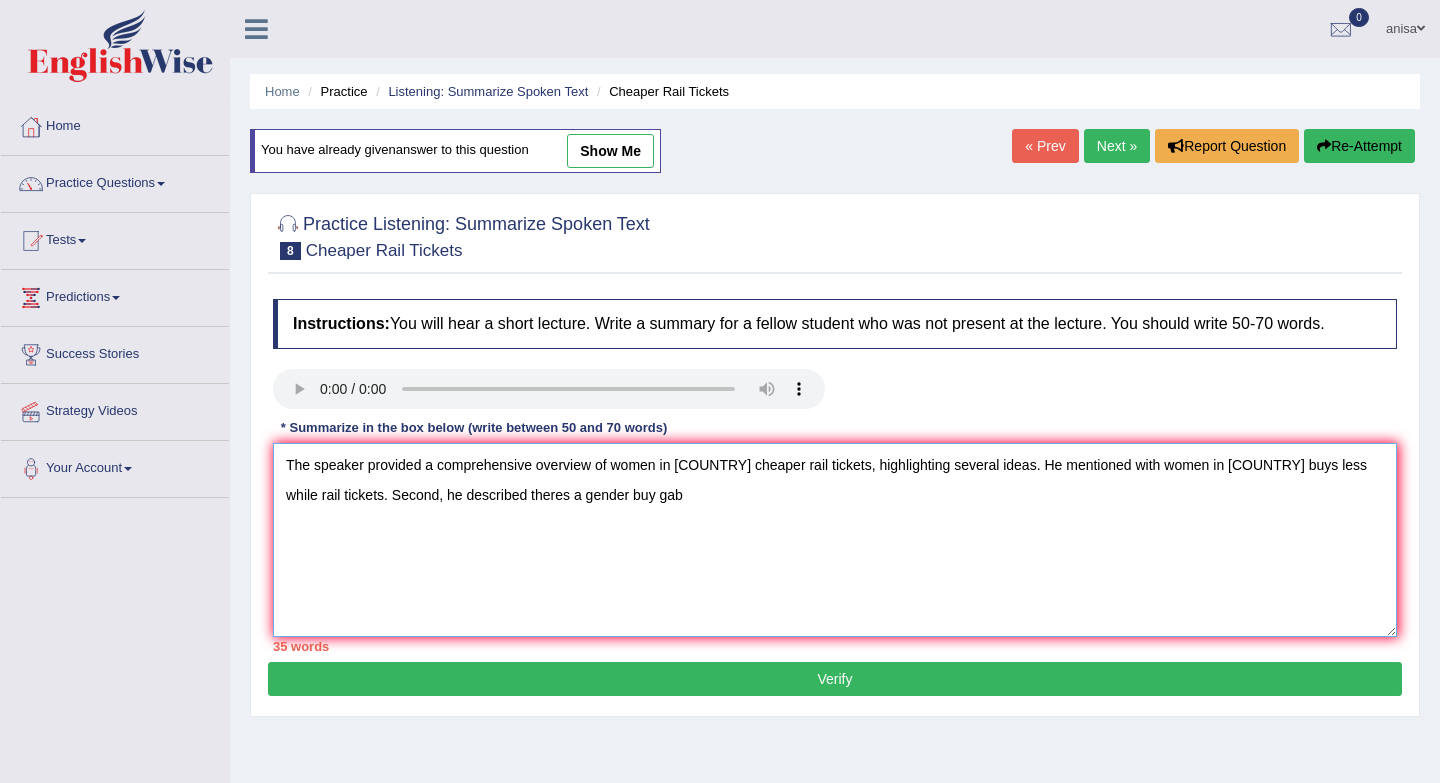 click on "The speaker provided a comprehensive overview of women in [COUNTRY] cheaper rail tickets, highlighting several ideas. He mentioned with women in [COUNTRY] buys less while rail tickets. Second, he described theres a gender buy gab" at bounding box center [835, 540] 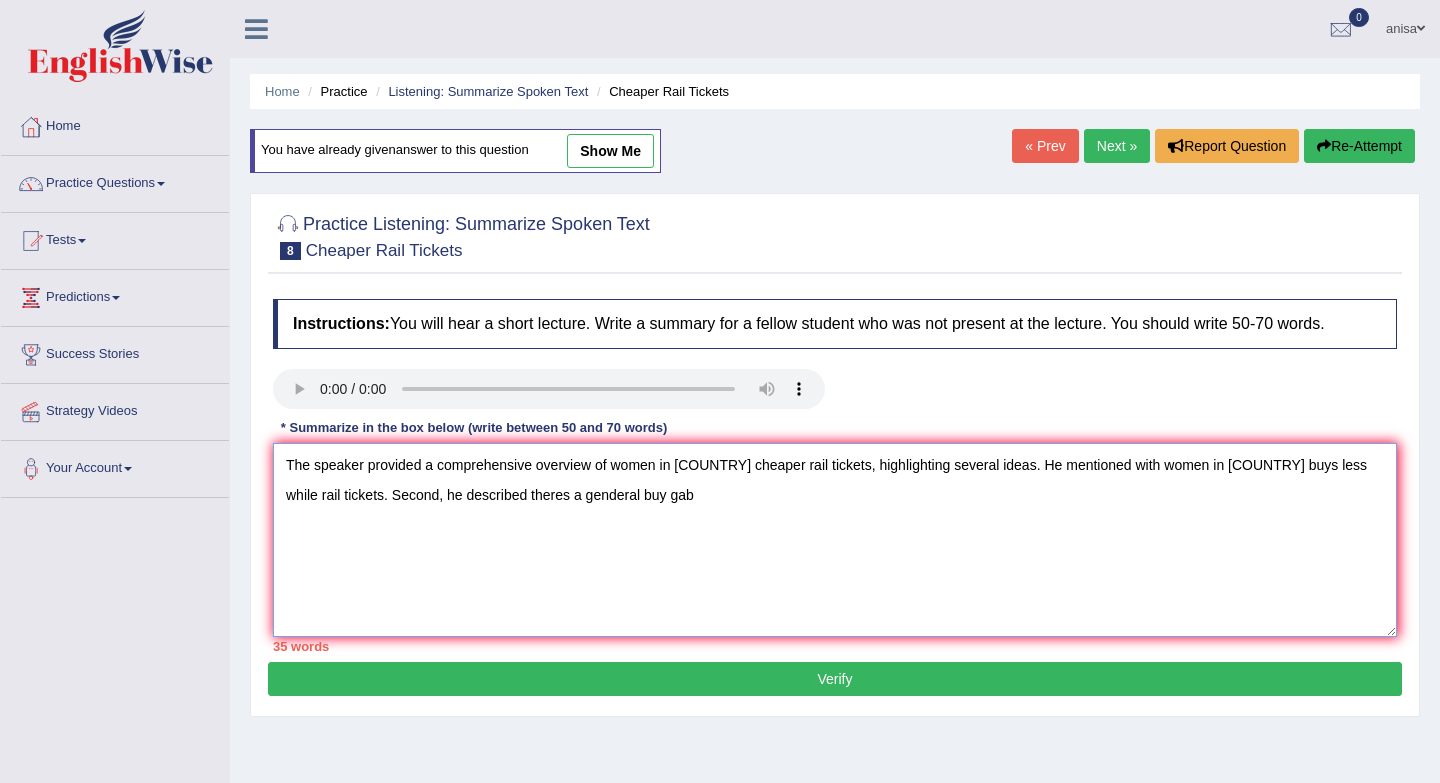 click on "The speaker provided a comprehensive overview of women in [COUNTRY] cheaper rail tickets, highlighting several ideas. He mentioned with women in [COUNTRY] buys less while rail tickets. Second, he described theres a genderal buy gab" at bounding box center [835, 540] 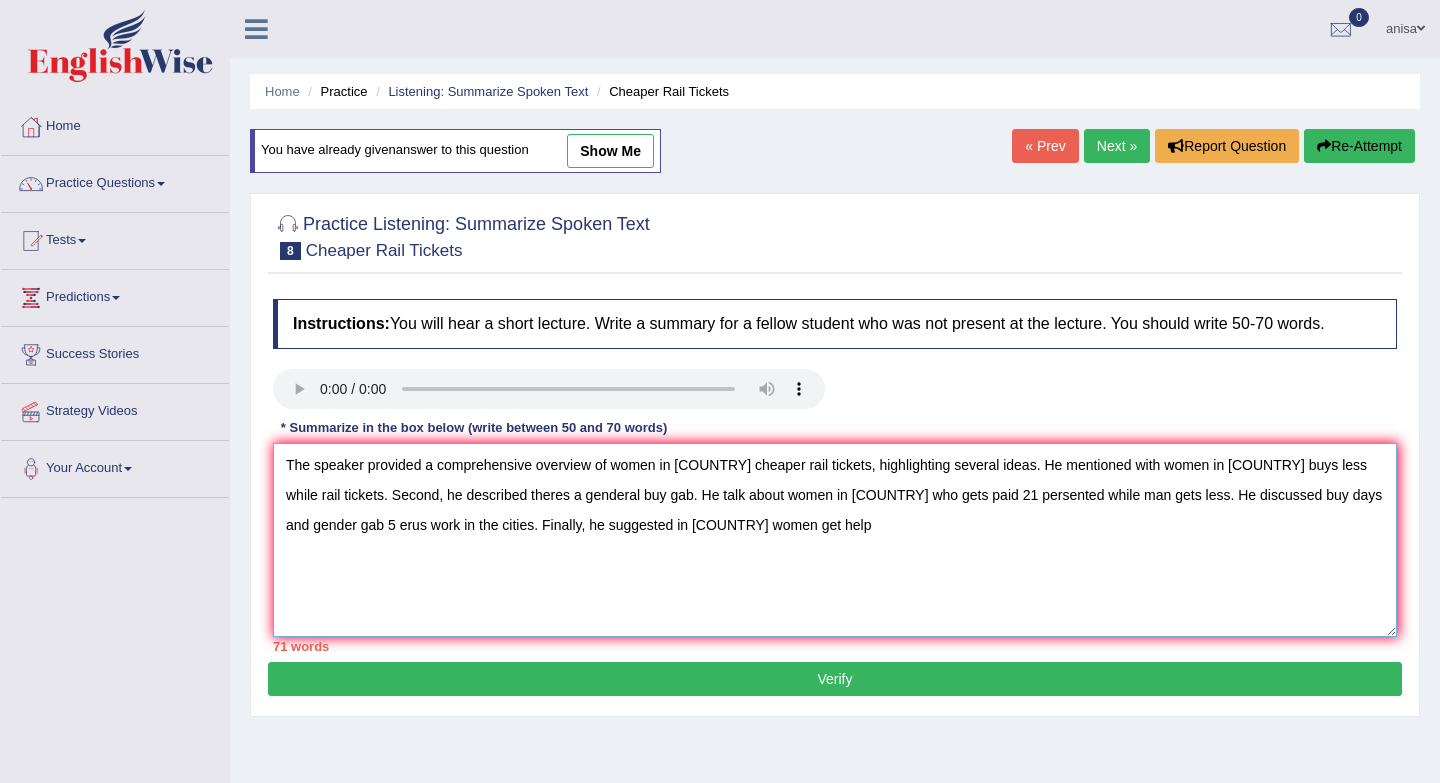 click on "The speaker provided a comprehensive overview of women in [COUNTRY] cheaper rail tickets, highlighting several ideas. He mentioned with women in [COUNTRY] buys less while rail tickets. Second, he described theres a genderal buy gab. He talk about women in [COUNTRY] who gets paid 21 persented while man gets less. He discussed buy days and gender gab 5 erus work in the cities. Finally, he suggested in [COUNTRY] women get help" at bounding box center [835, 540] 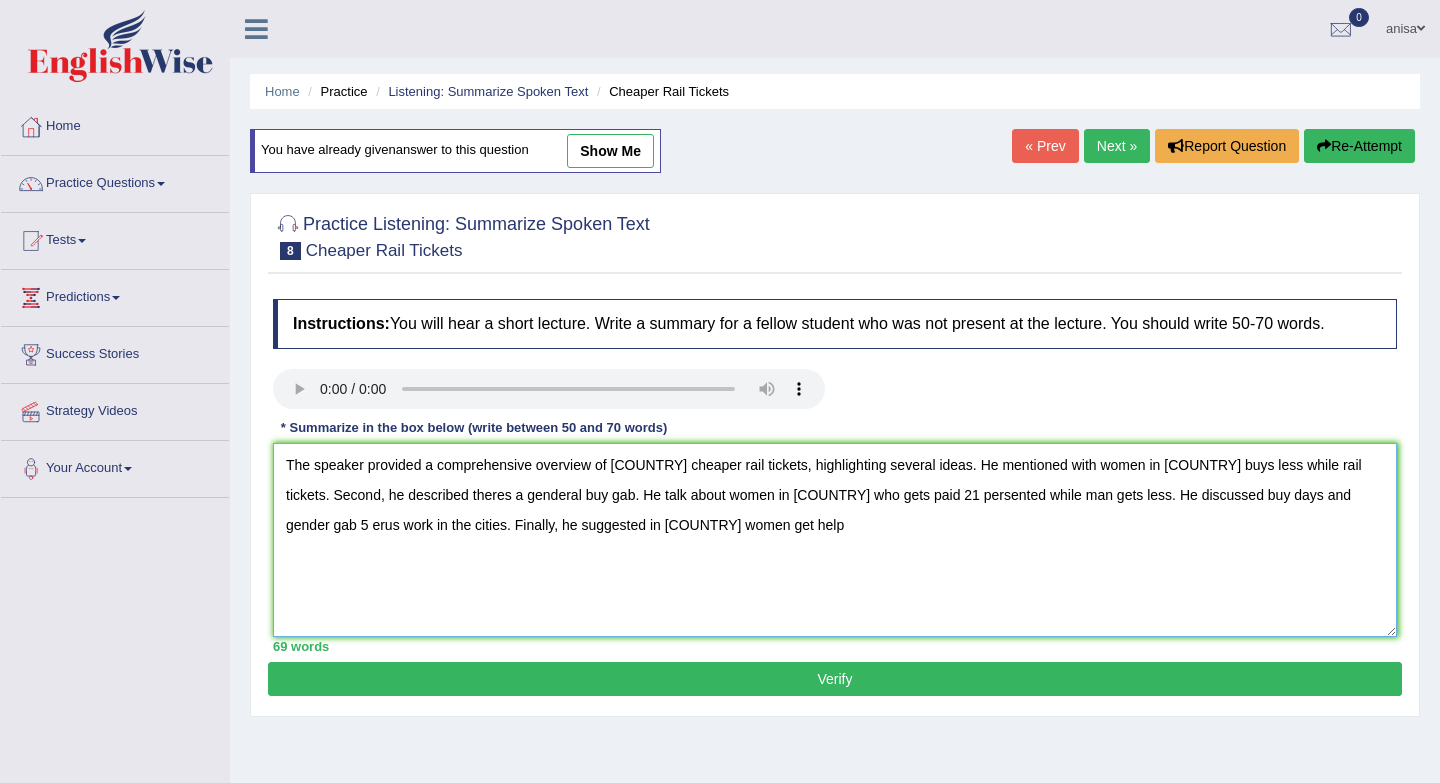 click on "The speaker provided a comprehensive overview of [COUNTRY] cheaper rail tickets, highlighting several ideas. He mentioned with women in [COUNTRY] buys less while rail tickets. Second, he described theres a genderal buy gab. He talk about women in [COUNTRY] who gets paid 21 persented while man gets less. He discussed buy days and gender gab 5 erus work in the cities. Finally, he suggested in [COUNTRY] women get help" at bounding box center (835, 540) 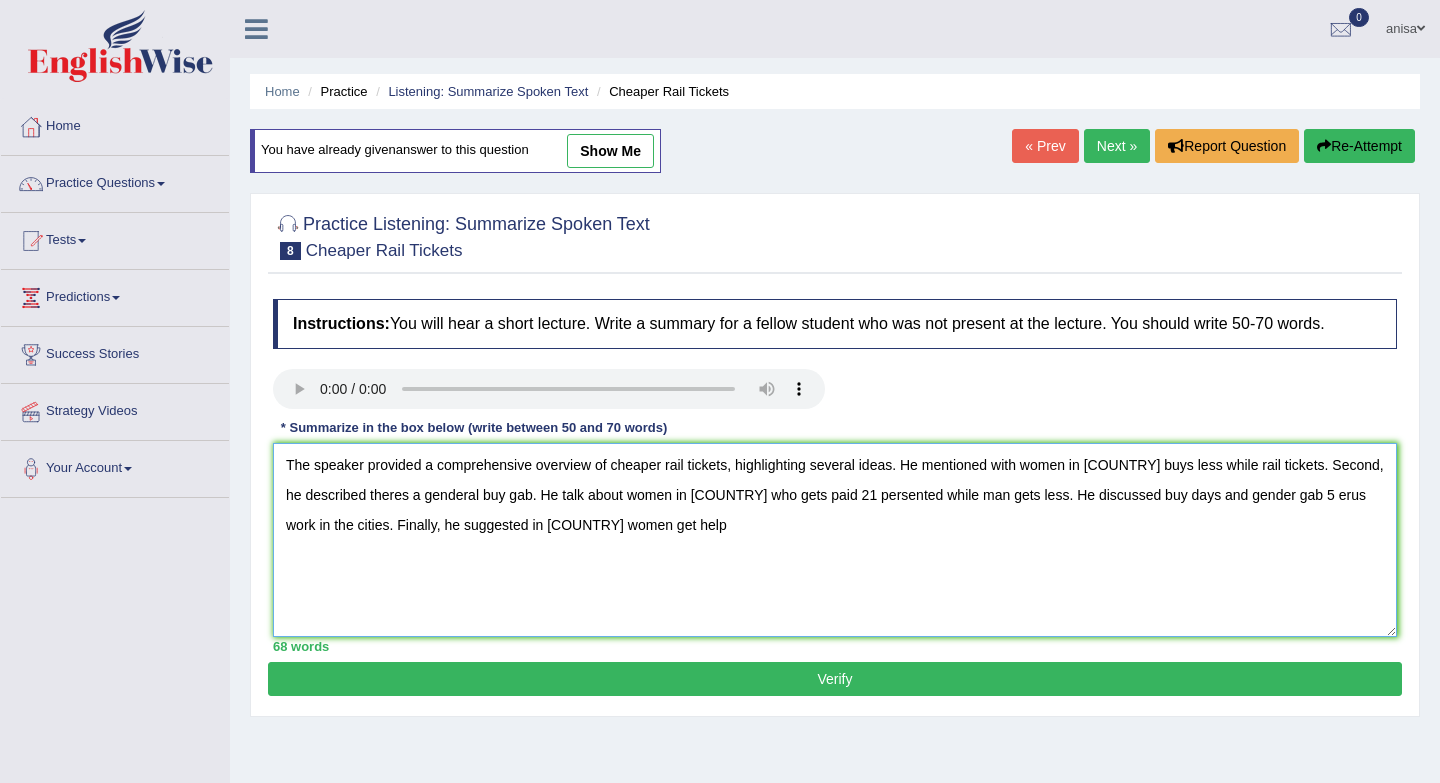 click on "The speaker provided a comprehensive overview of cheaper rail tickets, highlighting several ideas. He mentioned with women in [COUNTRY] buys less while rail tickets. Second, he described theres a genderal buy gab. He talk about women in [COUNTRY] who gets paid 21 persented while man gets less. He discussed buy days and gender gab 5 erus work in the cities. Finally, he suggested in [COUNTRY] women get help" at bounding box center [835, 540] 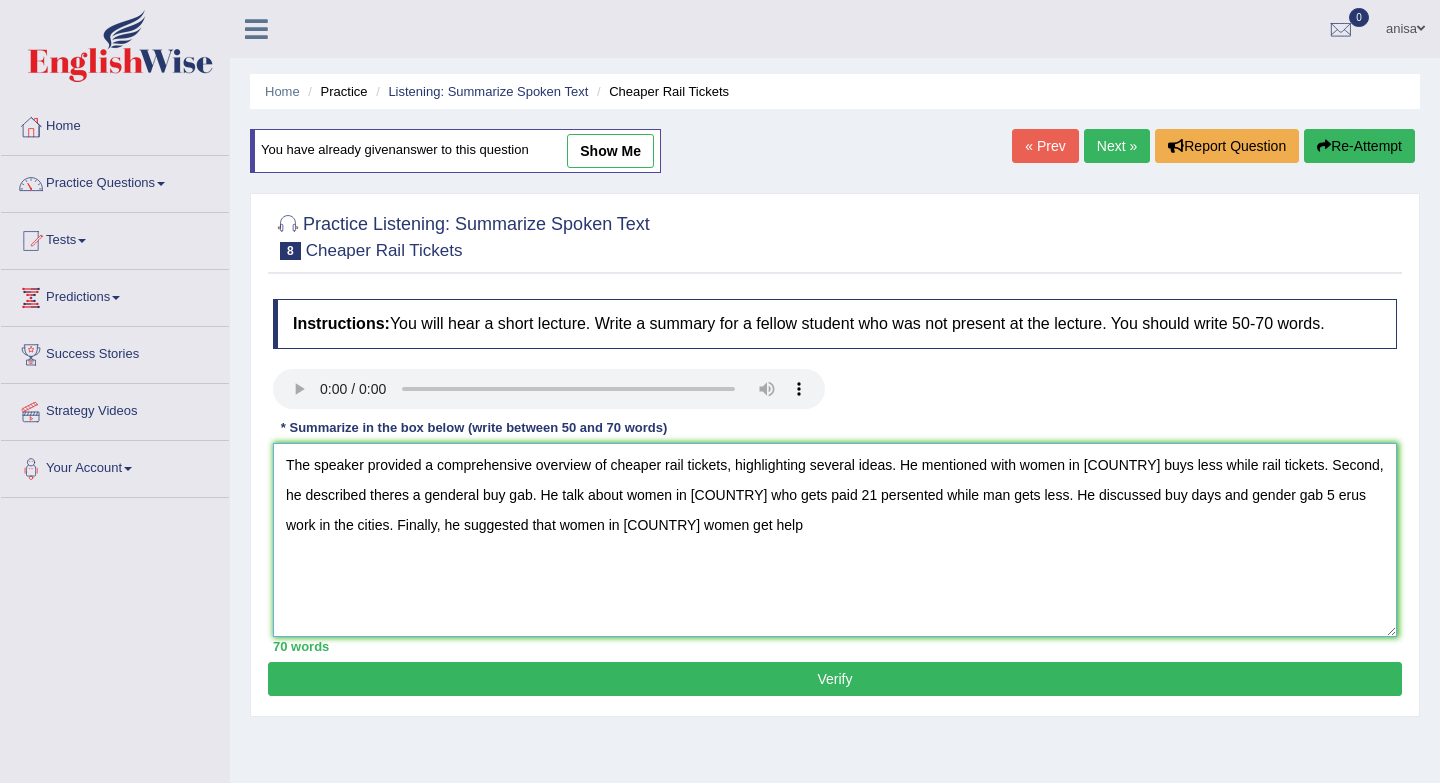 click on "The speaker provided a comprehensive overview of cheaper rail tickets, highlighting several ideas. He mentioned with women in [COUNTRY] buys less while rail tickets. Second, he described theres a genderal buy gab. He talk about women in [COUNTRY] who gets paid 21 persented while man gets less. He discussed buy days and gender gab 5 erus work in the cities. Finally, he suggested that women in [COUNTRY] women get help" at bounding box center (835, 540) 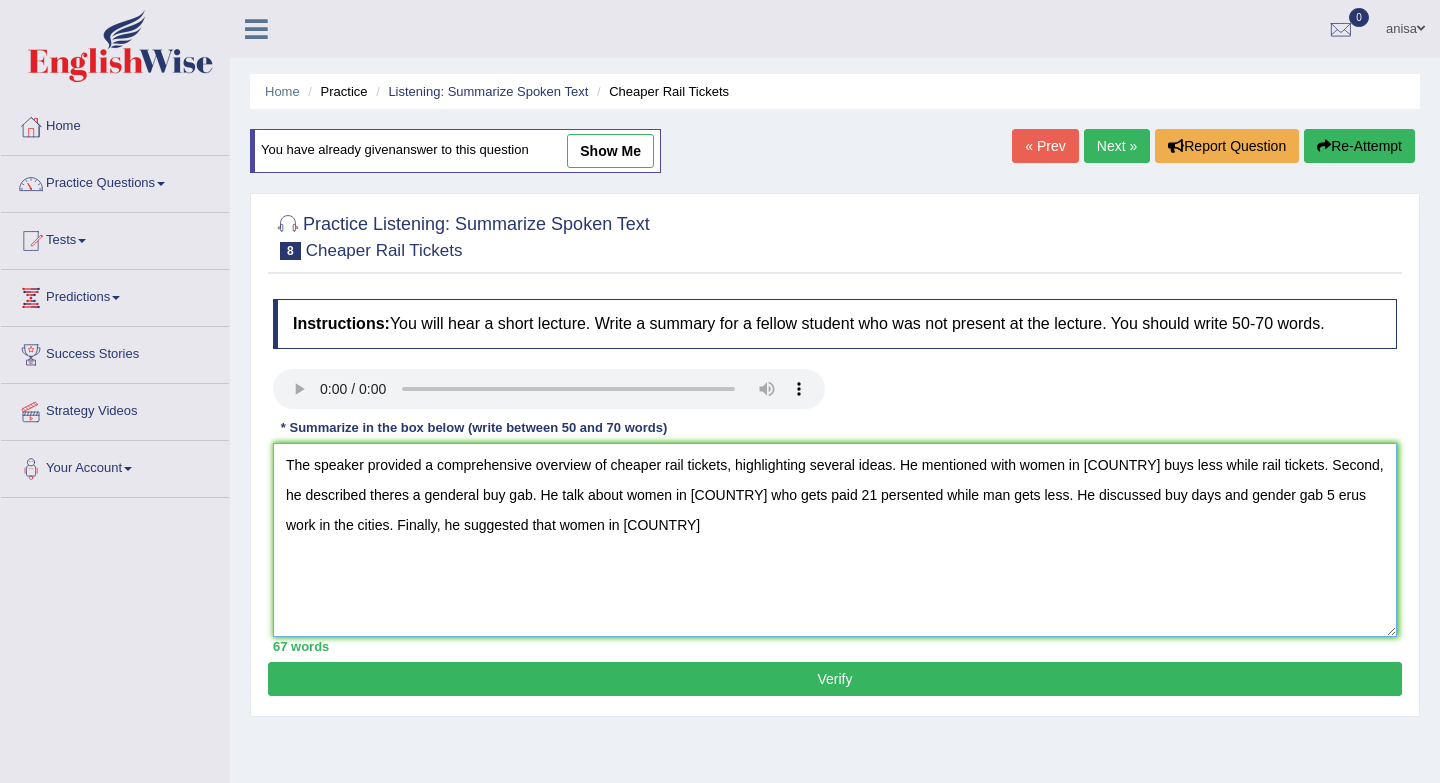 click on "The speaker provided a comprehensive overview of cheaper rail tickets, highlighting several ideas. He mentioned with women in [COUNTRY] buys less while rail tickets. Second, he described theres a genderal buy gab. He talk about women in [COUNTRY] who gets paid 21 persented while man gets less. He discussed buy days and gender gab 5 erus work in the cities. Finally, he suggested that women in [COUNTRY]" at bounding box center [835, 540] 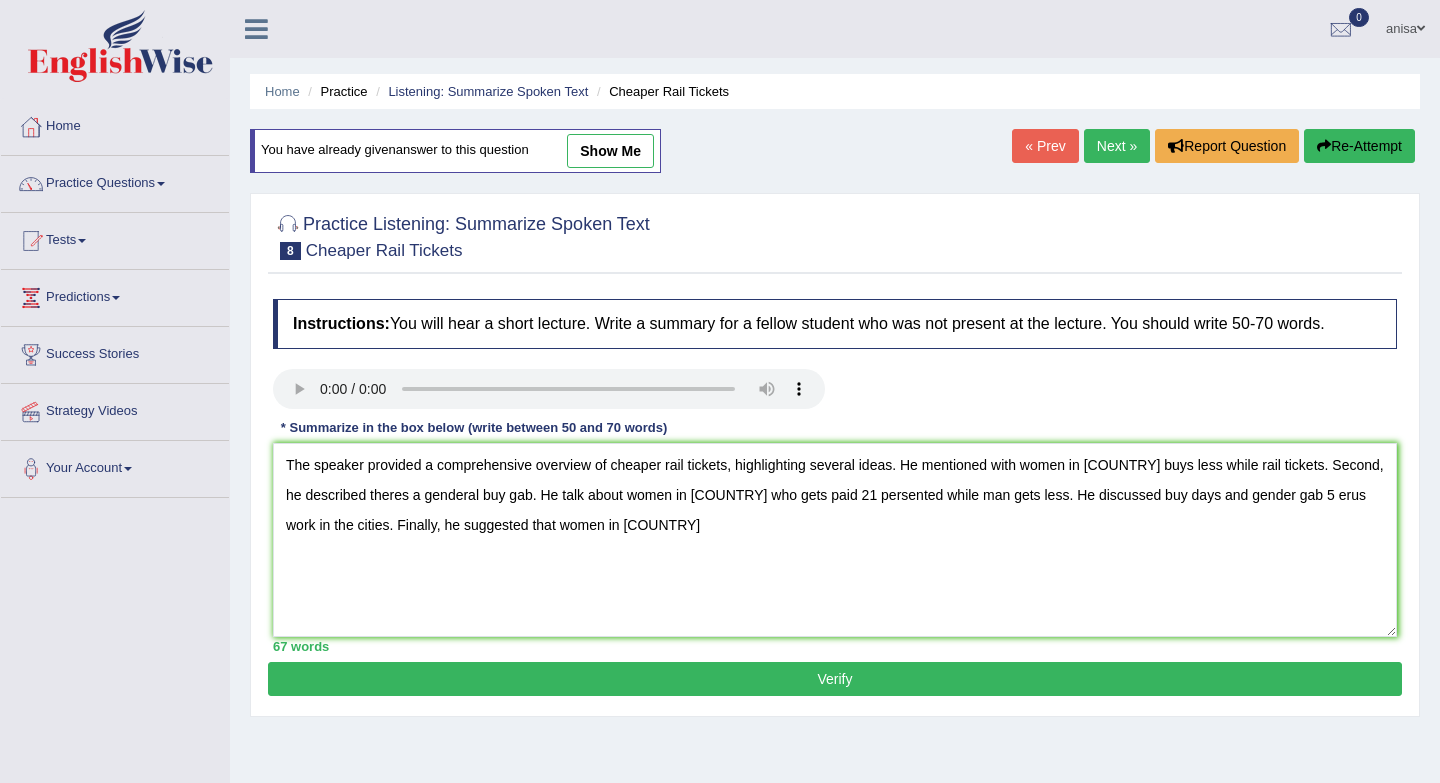 type 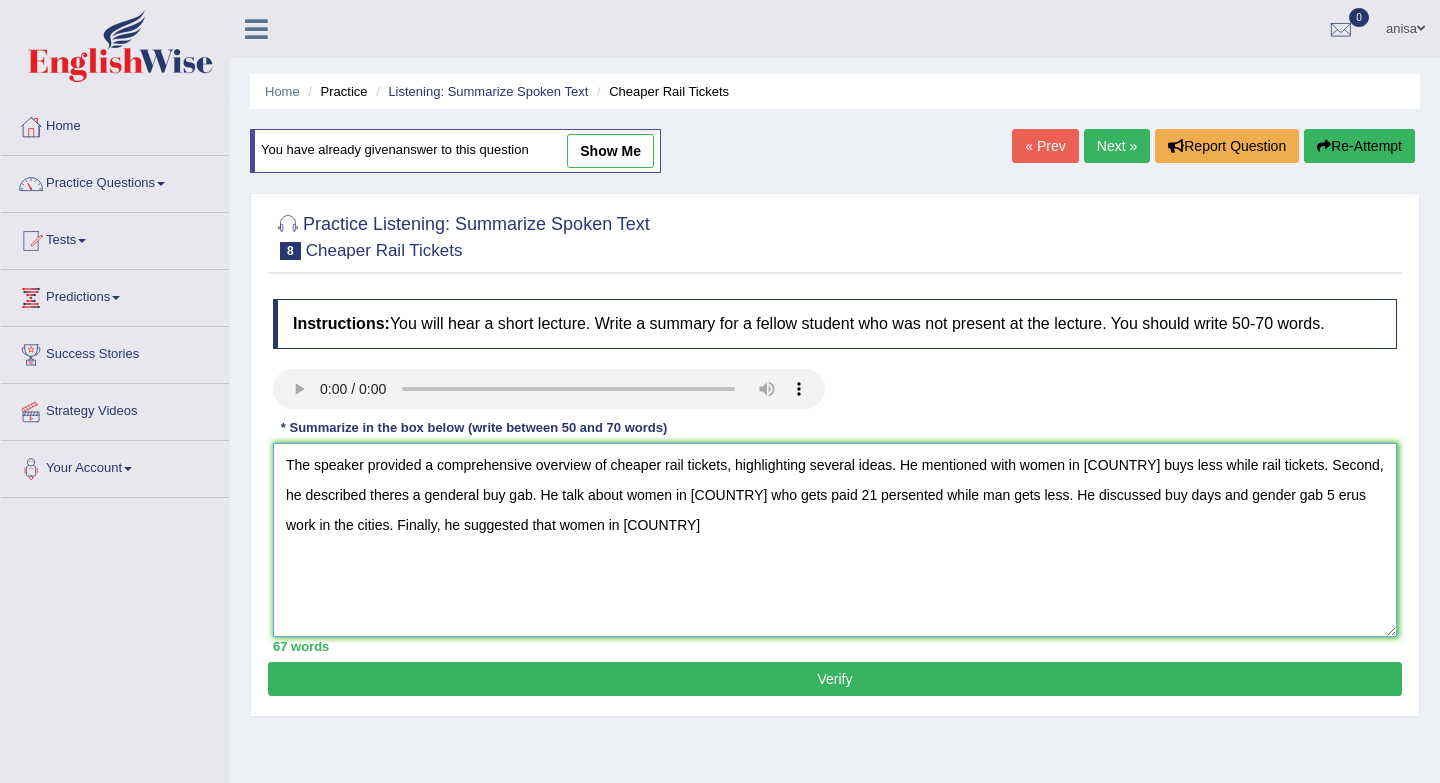 click on "The speaker provided a comprehensive overview of cheaper rail tickets, highlighting several ideas. He mentioned with women in [COUNTRY] buys less while rail tickets. Second, he described theres a genderal buy gab. He talk about women in [COUNTRY] who gets paid 21 persented while man gets less. He discussed buy days and gender gab 5 erus work in the cities. Finally, he suggested that women in [COUNTRY]" at bounding box center [835, 540] 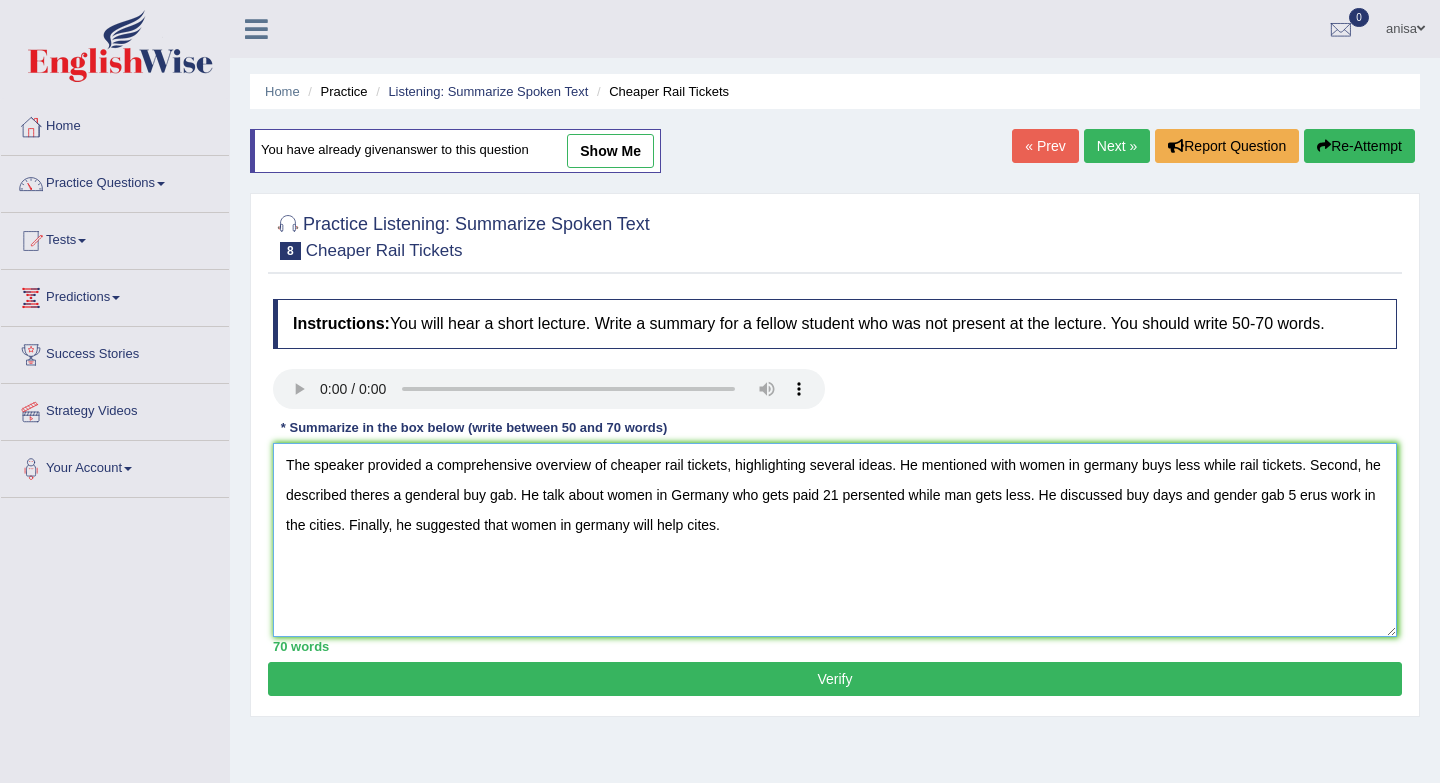 type on "The speaker provided a comprehensive overview of cheaper rail tickets, highlighting several ideas. He mentioned with women in germany buys less while rail tickets. Second, he described theres a genderal buy gab. He talk about women in Germany who gets paid 21 persented while man gets less. He discussed buy days and gender gab 5 erus work in the cities. Finally, he suggested that women in germany will help cites." 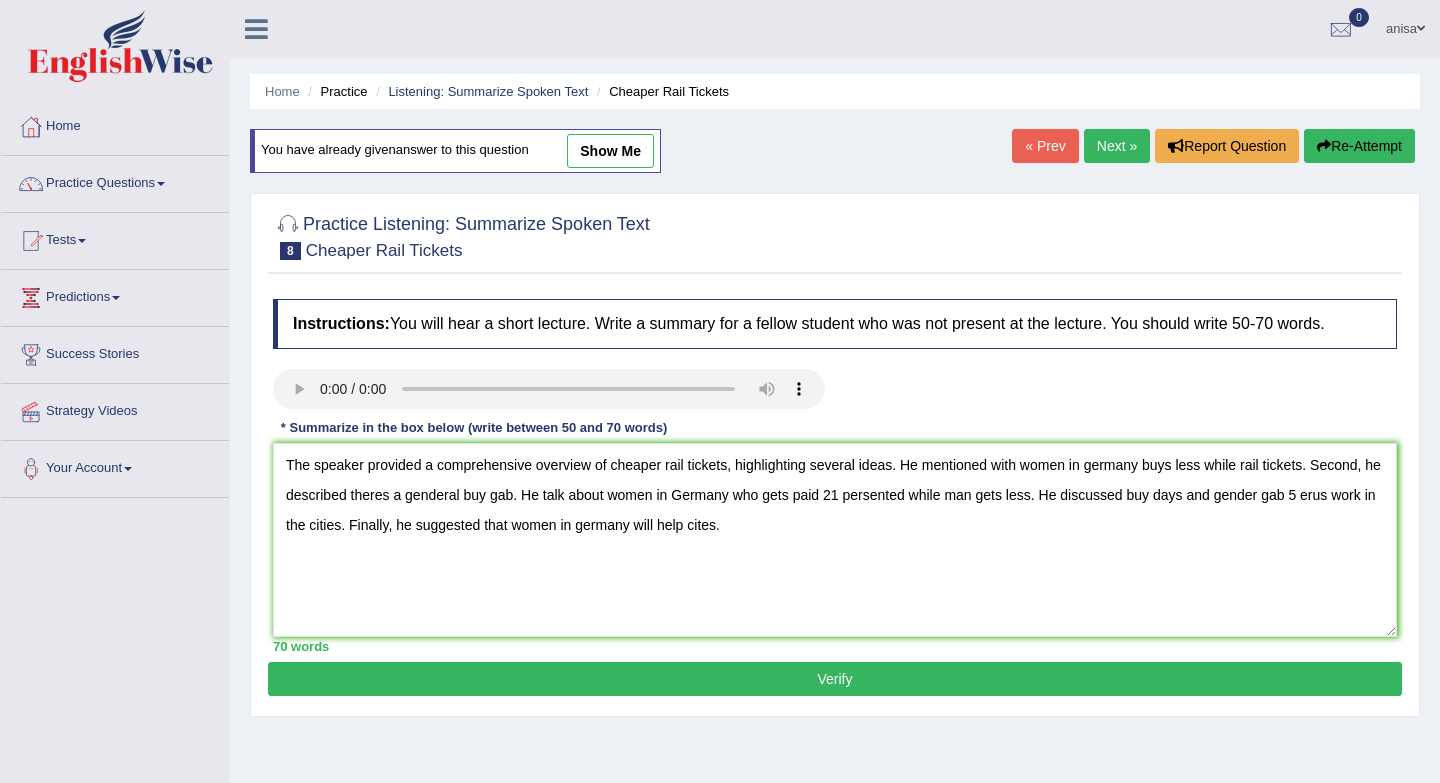 click on "Verify" at bounding box center (835, 679) 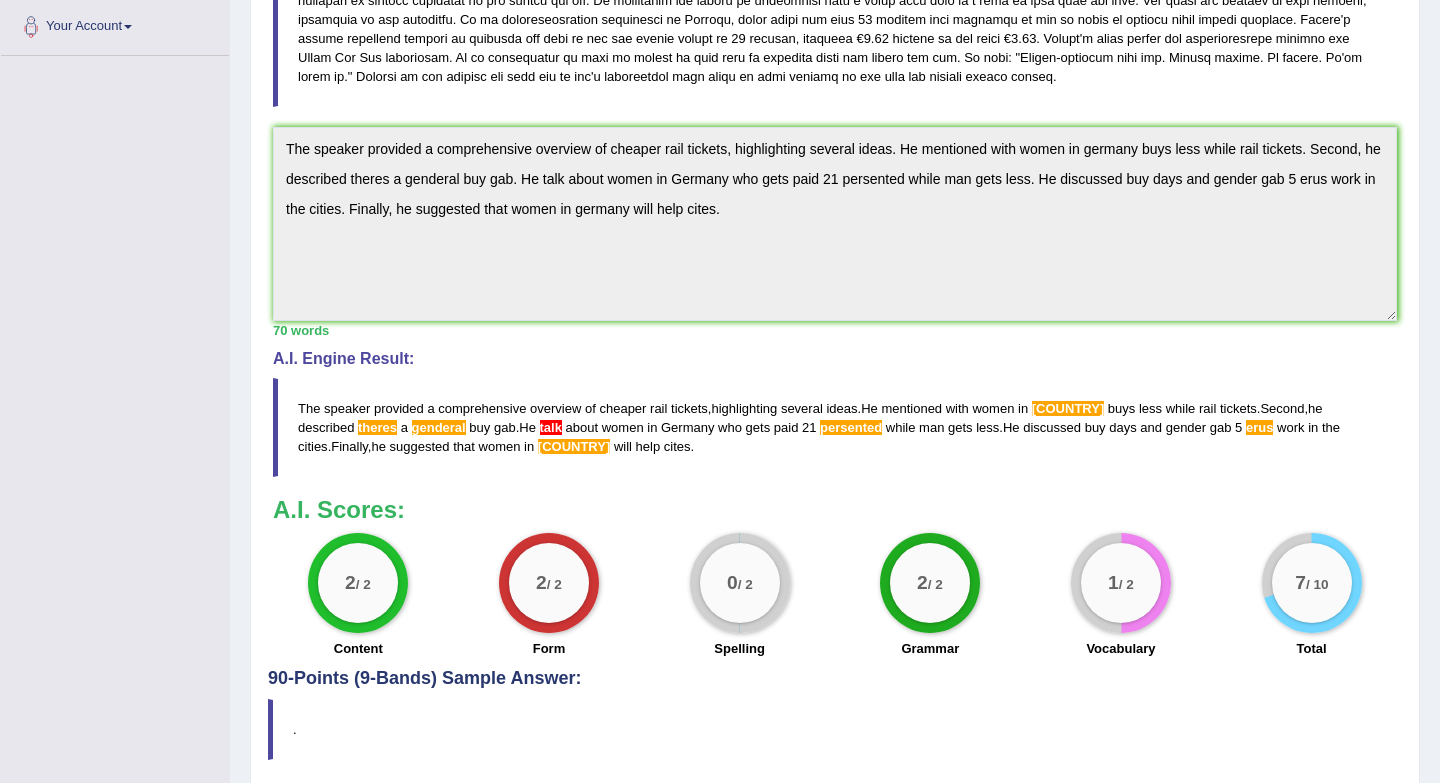 scroll, scrollTop: 449, scrollLeft: 0, axis: vertical 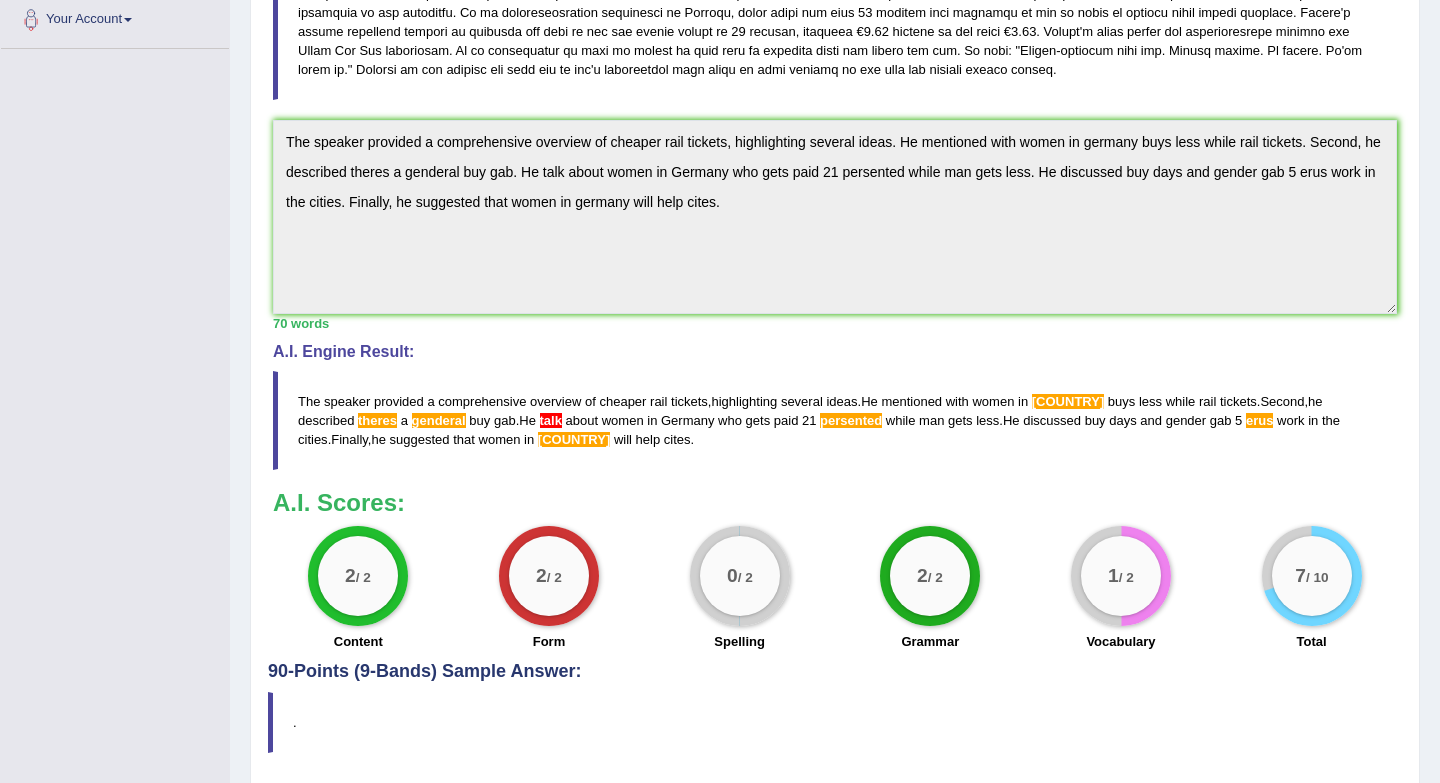 click on "Instructions:  You will hear a short lecture. Write a summary for a fellow student who was not present at the lecture. You should write 50-70 words.
Transcript: Recorded Answer: * Summarize in the box below (write between 50 and 70 words) The speaker provided a comprehensive overview of cheaper rail tickets, highlighting several ideas. He mentioned with women in [COUNTRY] buys less while rail tickets. Second, he described theres a genderal buy gab. He talk about women in [COUNTRY] who gets paid 21 persented while man gets less. He discussed buy days and gender gab 5 erus work in the cities. Finally, he suggested that women in [COUNTRY] will help cites. 70 words Written Keywords: — A.I. Engine Result: The   speaker   provided   a   comprehensive   overview   of   cheaper   rail   tickets ,  highlighting   several   ideas .  He   mentioned   with   women   in   [COUNTRY]   buys   less   while   rail   tickets .  Second ,  he   described   theres   a   genderal   buy   gab .  He   talk   about   women" at bounding box center [835, 243] 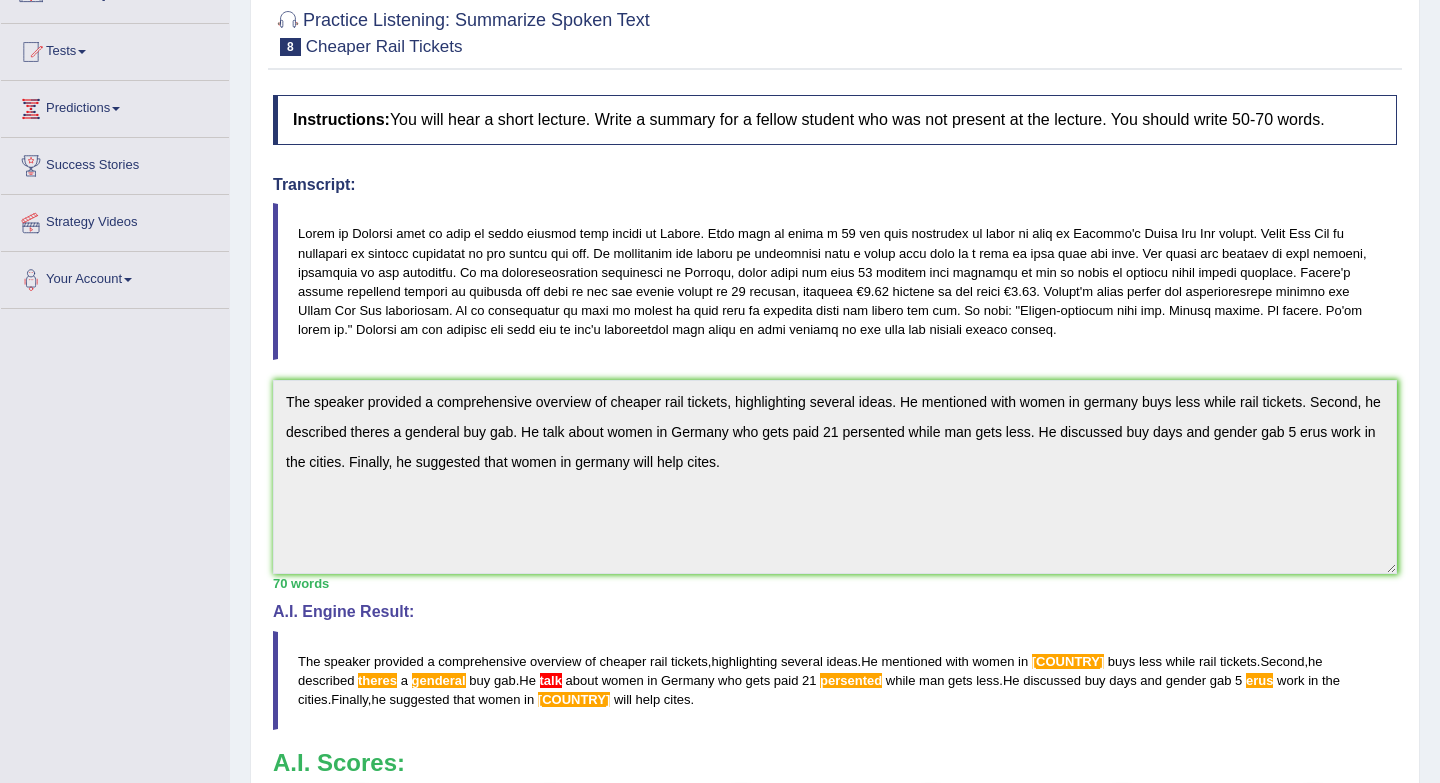 scroll, scrollTop: 0, scrollLeft: 0, axis: both 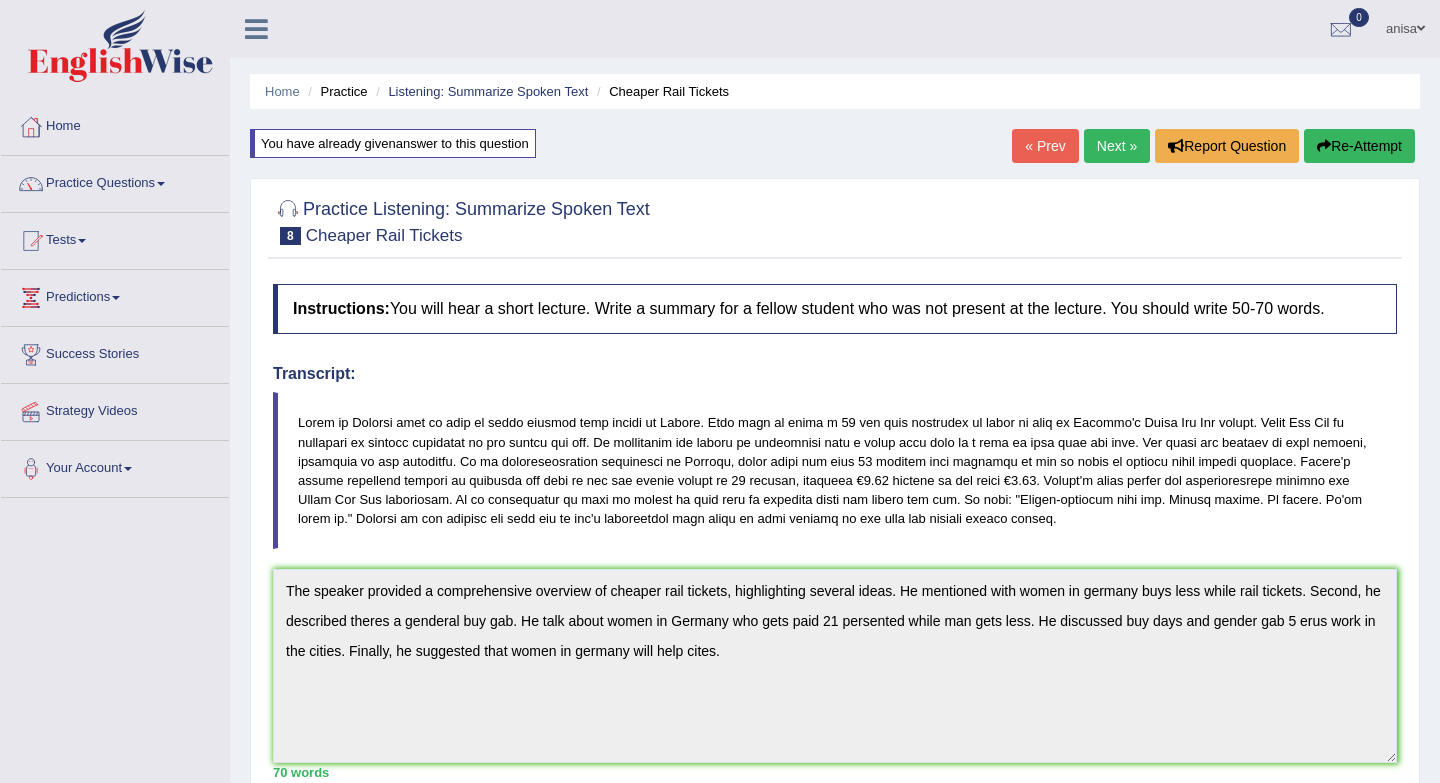 click on "Re-Attempt" at bounding box center [1359, 146] 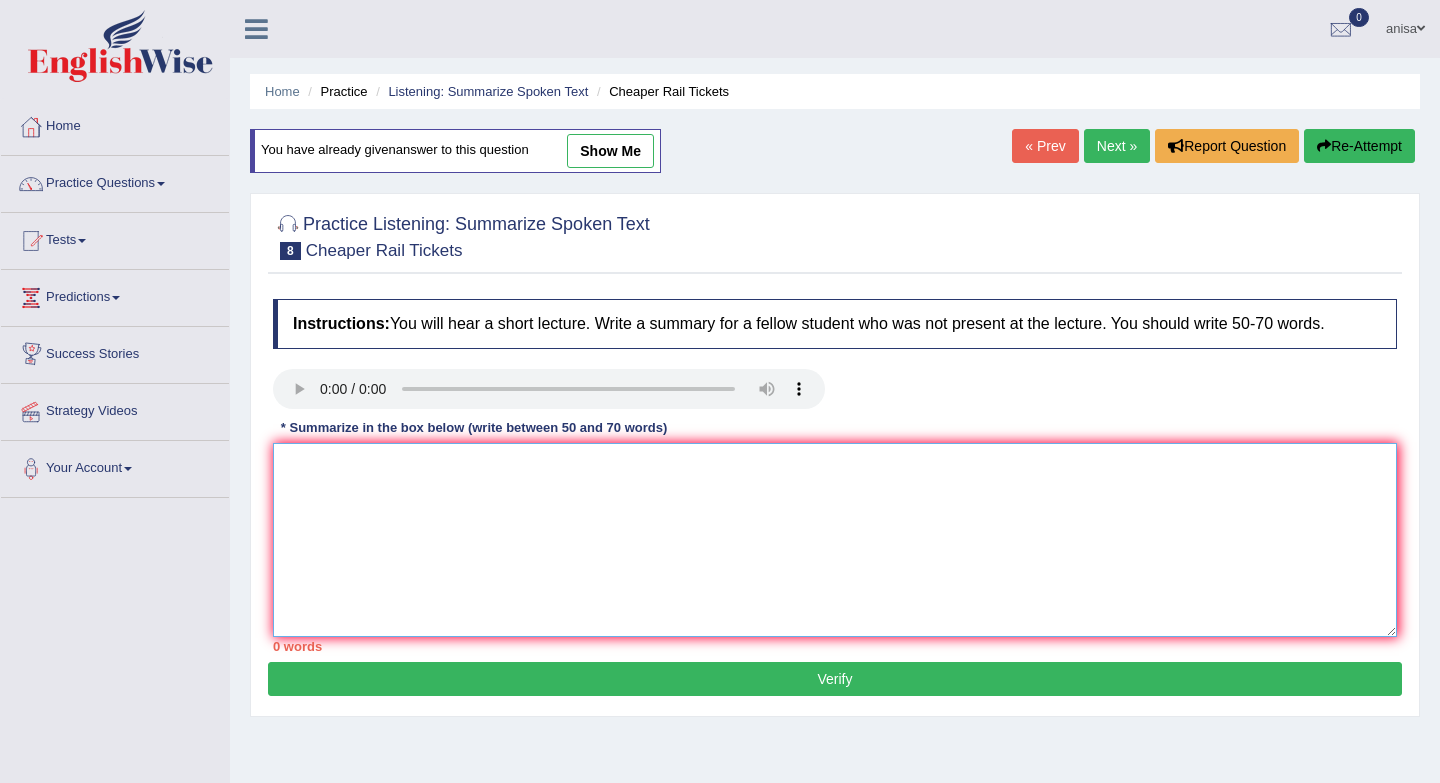 scroll, scrollTop: 0, scrollLeft: 0, axis: both 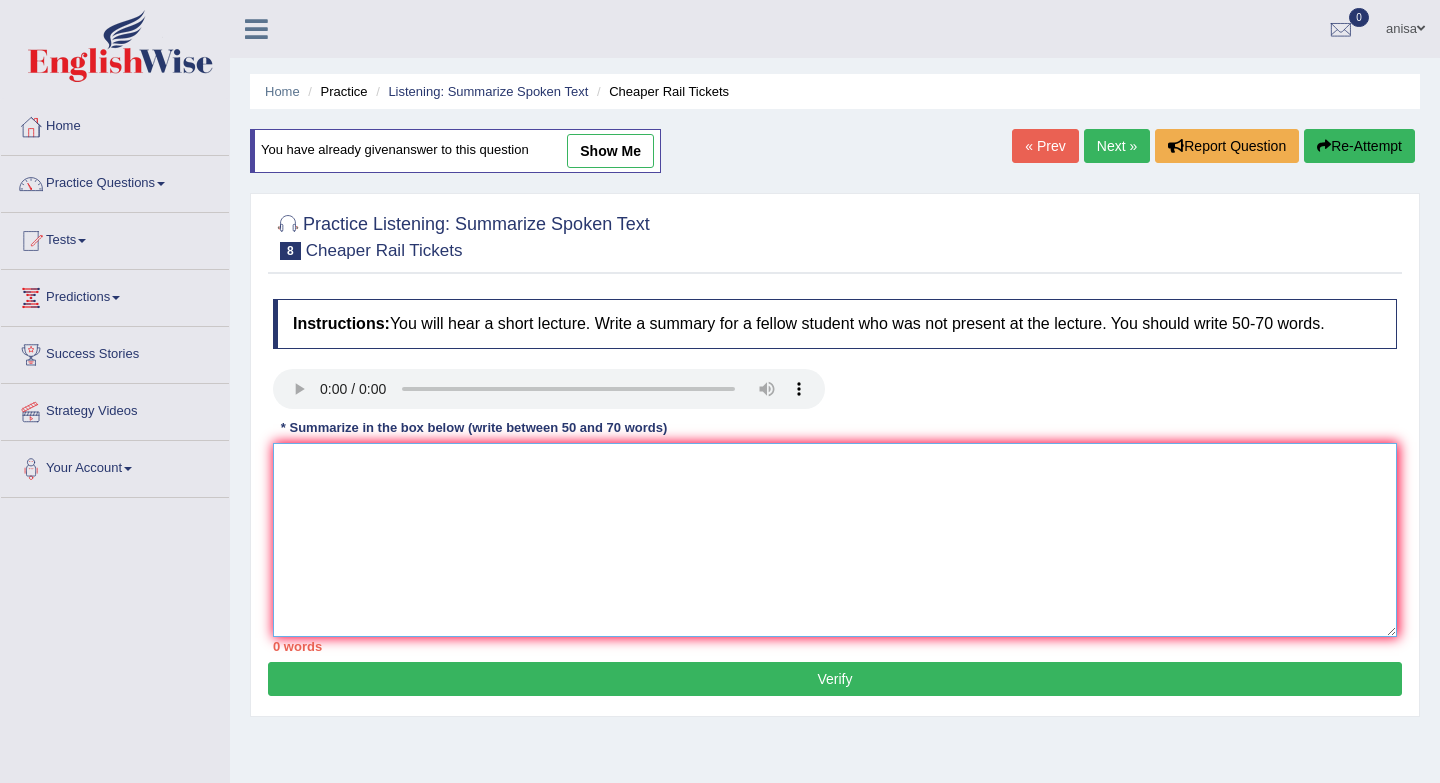 paste on "The speaker provided a comprehensive overview of cheaper rail tickets, highlighting several ideas. He mentioned with women in [STATE] buys less while rail tickets. Second, he described theres a genderal buy gab. He talk about women in [STATE] who gets paid 21 persented while man gets less. He discussed buy days and gender gab 5 erus work in the cities. Finally, he suggested that women in [STATE] will help cites." 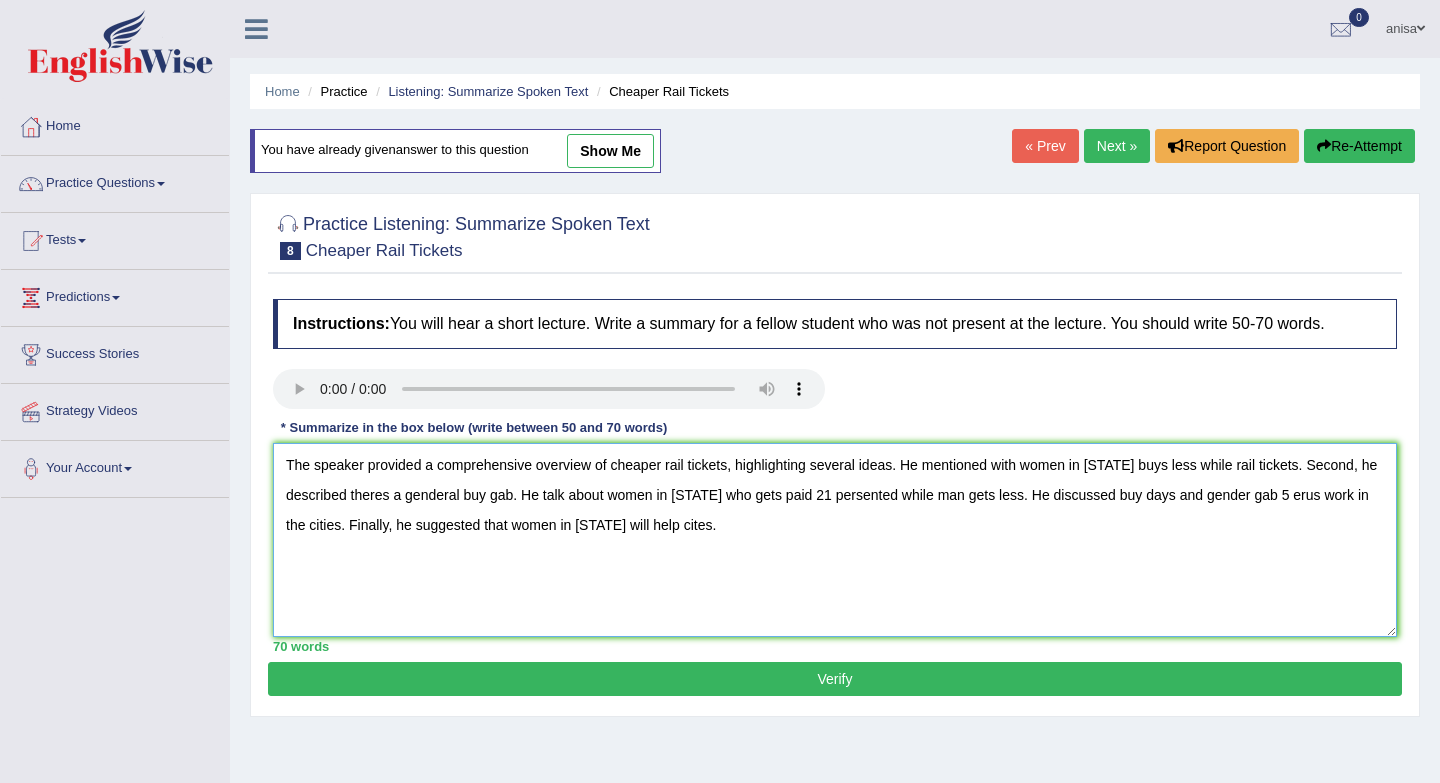click on "The speaker provided a comprehensive overview of cheaper rail tickets, highlighting several ideas. He mentioned with women in [STATE] buys less while rail tickets. Second, he described theres a genderal buy gab. He talk about women in [STATE] who gets paid 21 persented while man gets less. He discussed buy days and gender gab 5 erus work in the cities. Finally, he suggested that women in [STATE] will help cites." at bounding box center (835, 540) 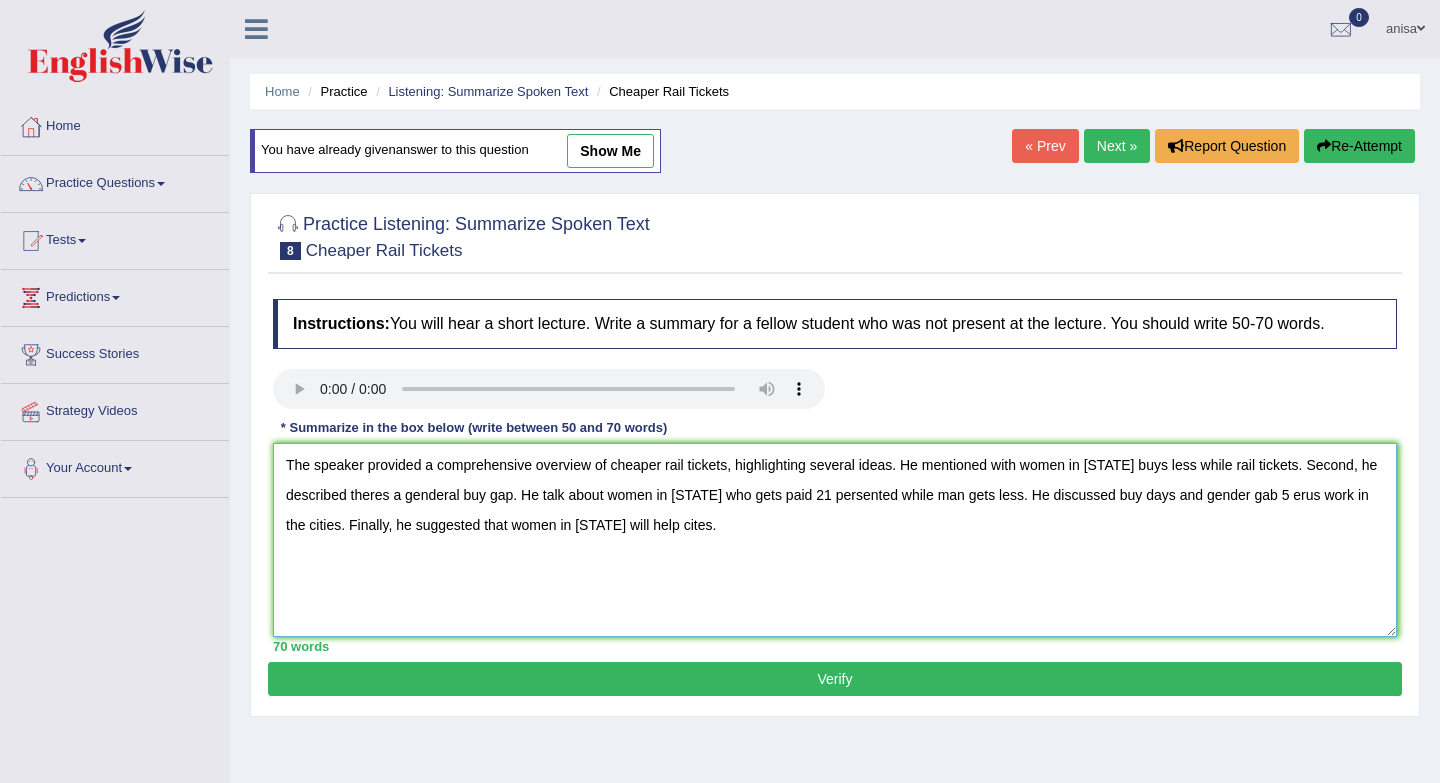 click on "The speaker provided a comprehensive overview of cheaper rail tickets, highlighting several ideas. He mentioned with women in [STATE] buys less while rail tickets. Second, he described theres a genderal buy gap. He talk about women in [STATE] who gets paid 21 persented while man gets less. He discussed buy days and gender gab 5 erus work in the cities. Finally, he suggested that women in [STATE] will help cites." at bounding box center (835, 540) 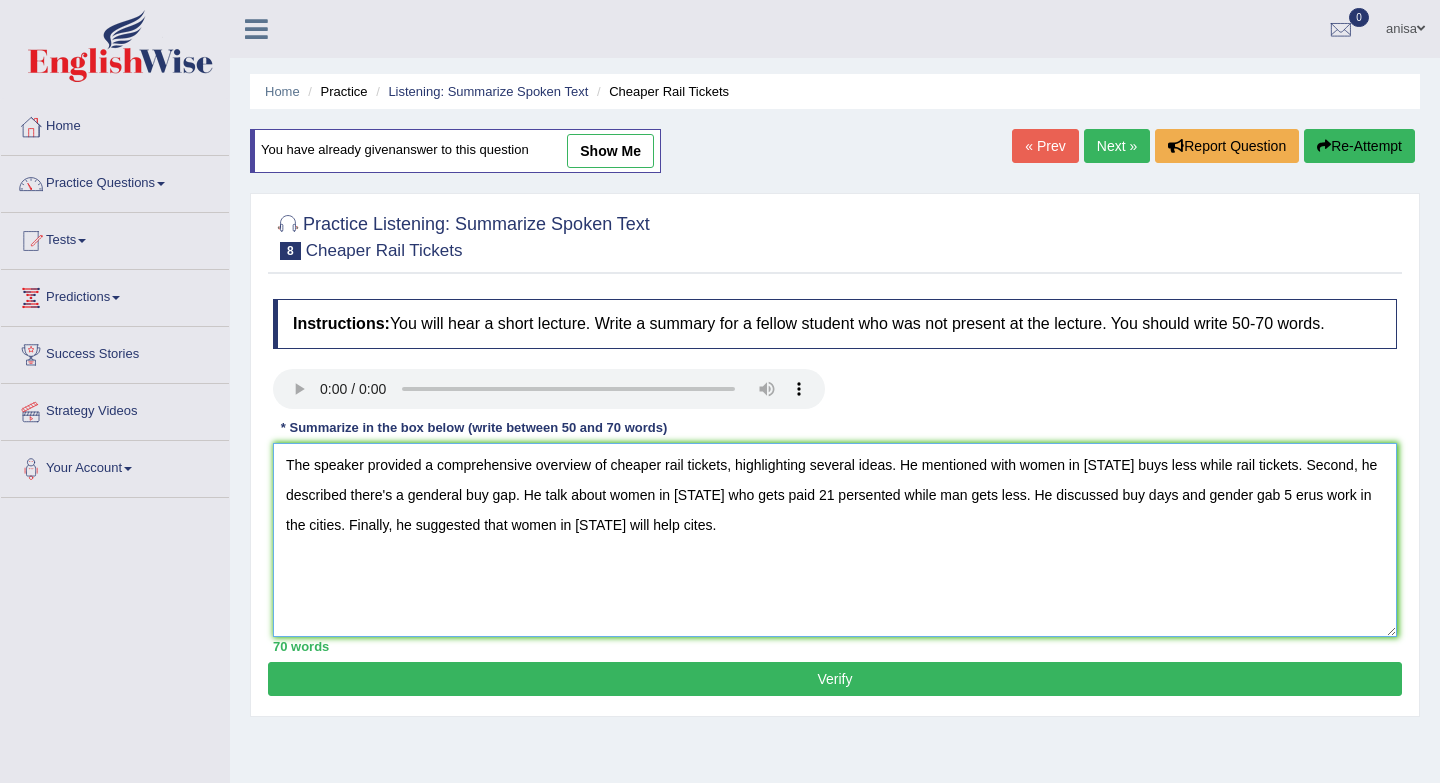click on "The speaker provided a comprehensive overview of cheaper rail tickets, highlighting several ideas. He mentioned with women in [STATE] buys less while rail tickets. Second, he described there's a genderal buy gap. He talk about women in [STATE] who gets paid 21 persented while man gets less. He discussed buy days and gender gab 5 erus work in the cities. Finally, he suggested that women in [STATE] will help cites." at bounding box center [835, 540] 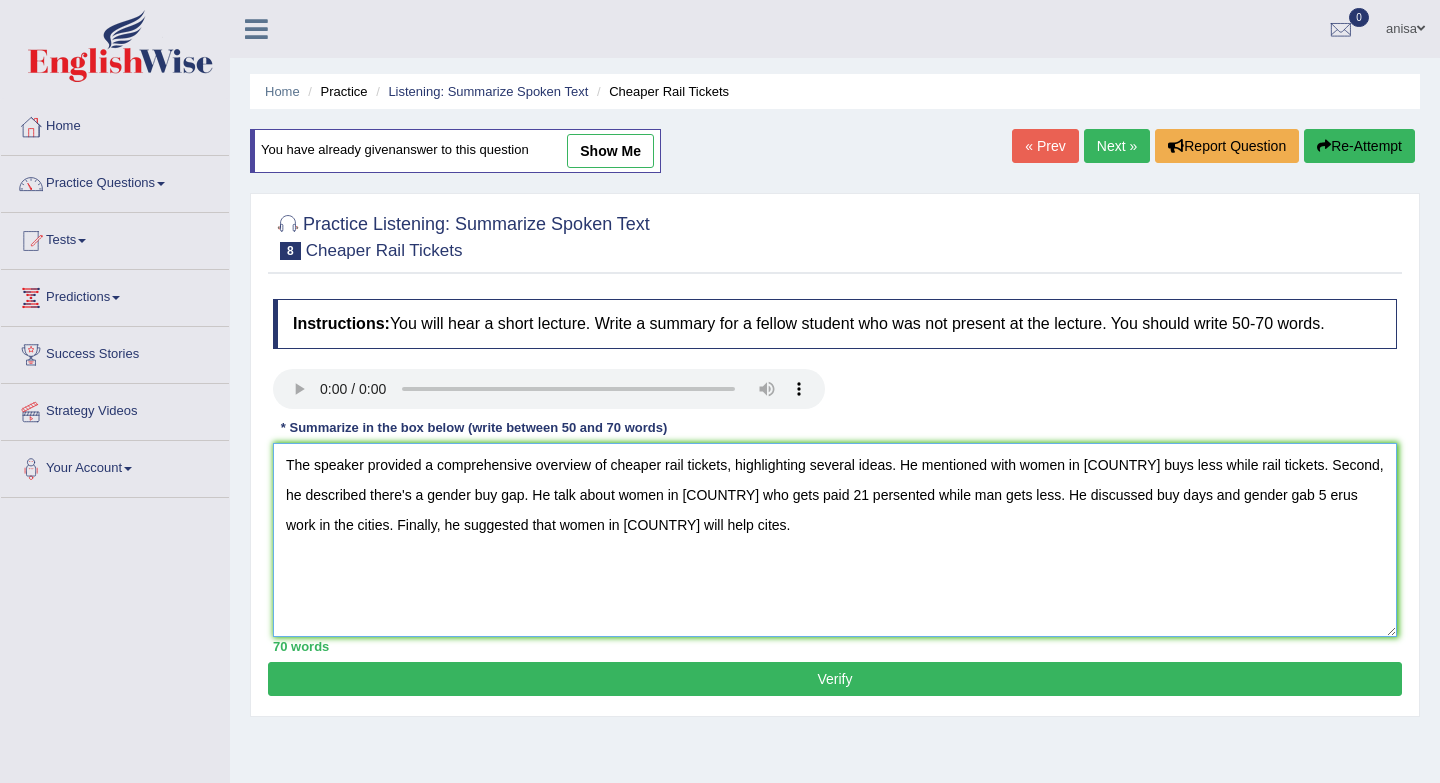 click on "The speaker provided a comprehensive overview of cheaper rail tickets, highlighting several ideas. He mentioned with women in [COUNTRY] buys less while rail tickets. Second, he described there's a gender buy gap. He talk about women in [COUNTRY] who gets paid 21 persented while man gets less. He discussed buy days and gender gab 5 erus work in the cities. Finally, he suggested that women in [COUNTRY] will help cites." at bounding box center [835, 540] 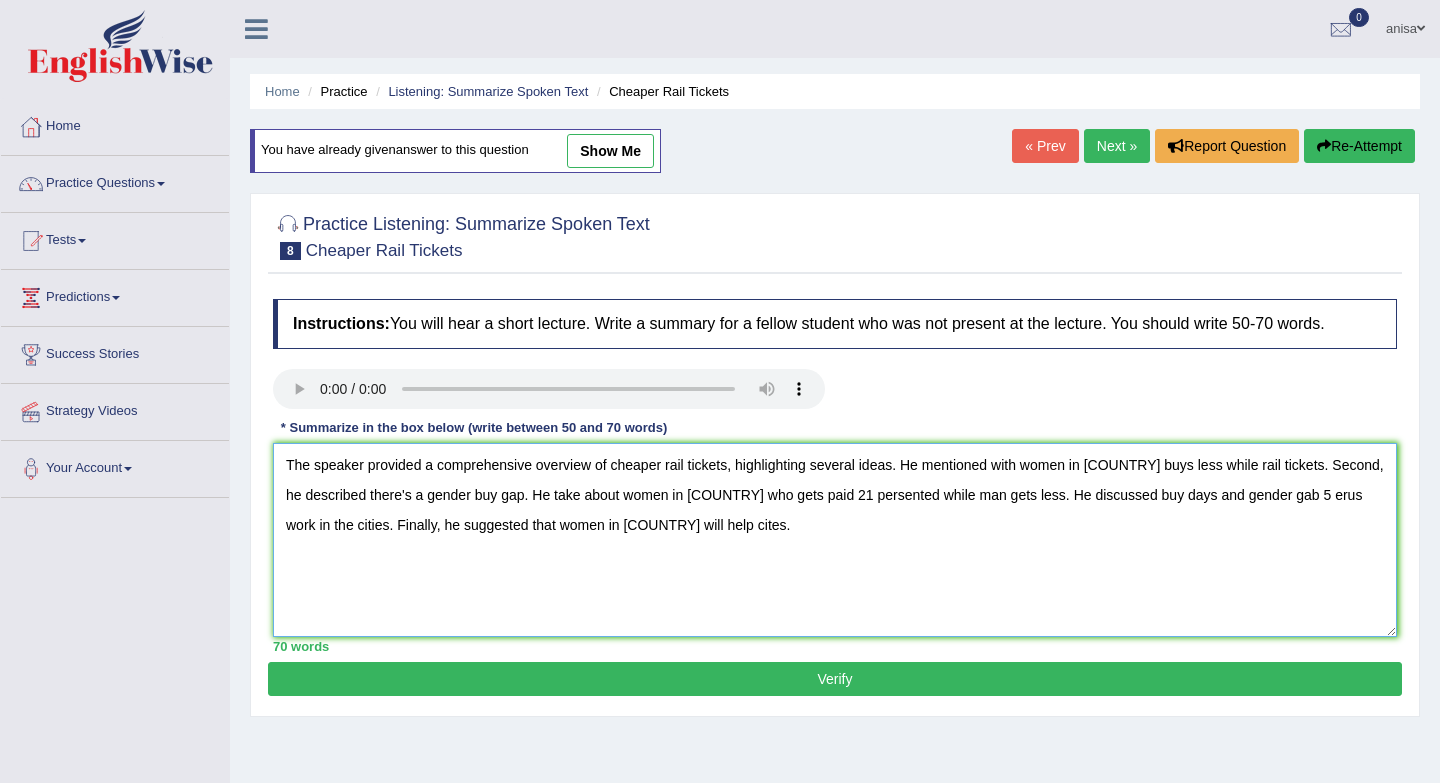 click on "The speaker provided a comprehensive overview of cheaper rail tickets, highlighting several ideas. He mentioned with women in [COUNTRY] buys less while rail tickets. Second, he described there's a gender buy gap. He take about women in [COUNTRY] who gets paid 21 persented while man gets less. He discussed buy days and gender gab 5 erus work in the cities. Finally, he suggested that women in [COUNTRY] will help cites." at bounding box center [835, 540] 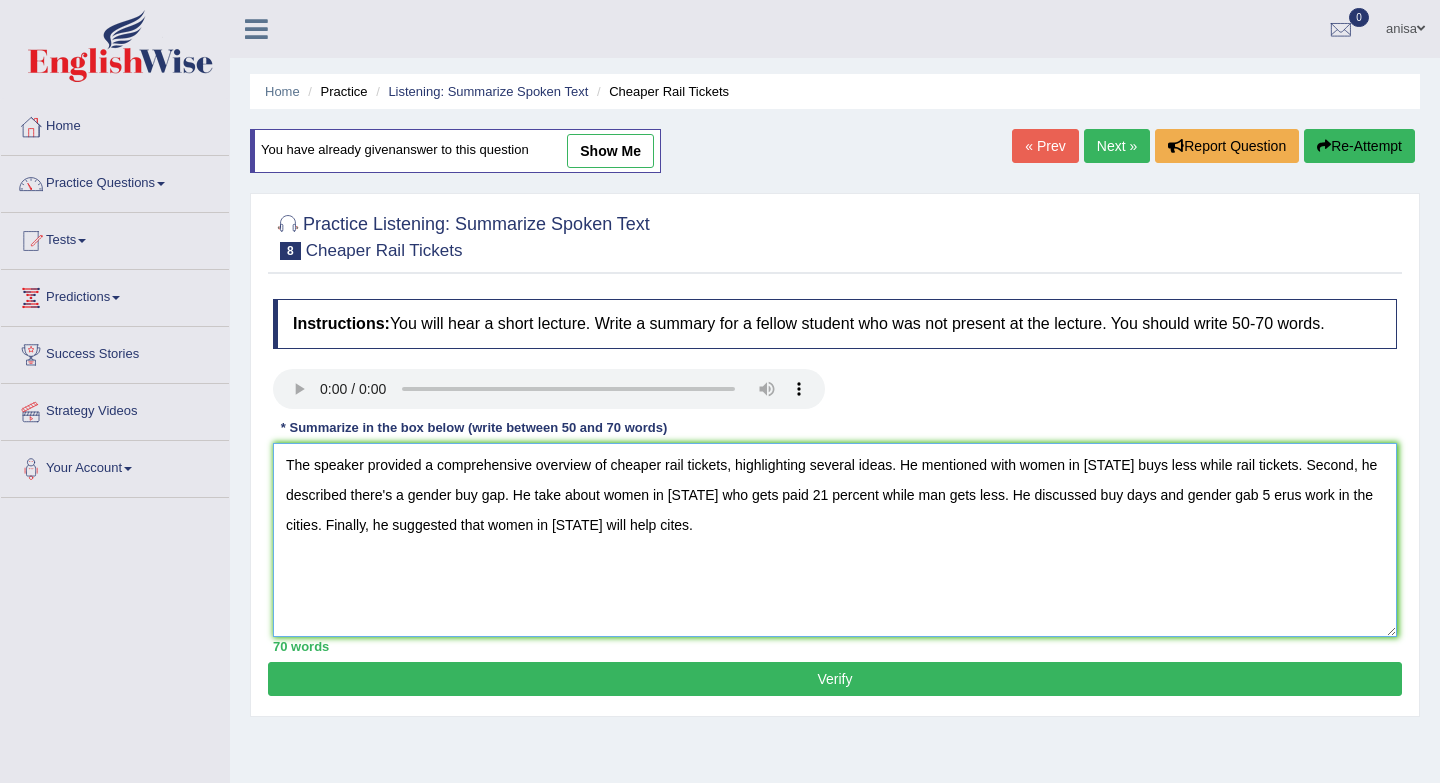 click on "The speaker provided a comprehensive overview of cheaper rail tickets, highlighting several ideas. He mentioned with women in [STATE] buys less while rail tickets. Second, he described there's a gender buy gap. He take about women in [STATE] who gets paid 21 percent while man gets less. He discussed buy days and gender gab 5 erus work in the cities. Finally, he suggested that women in [STATE] will help cites." at bounding box center [835, 540] 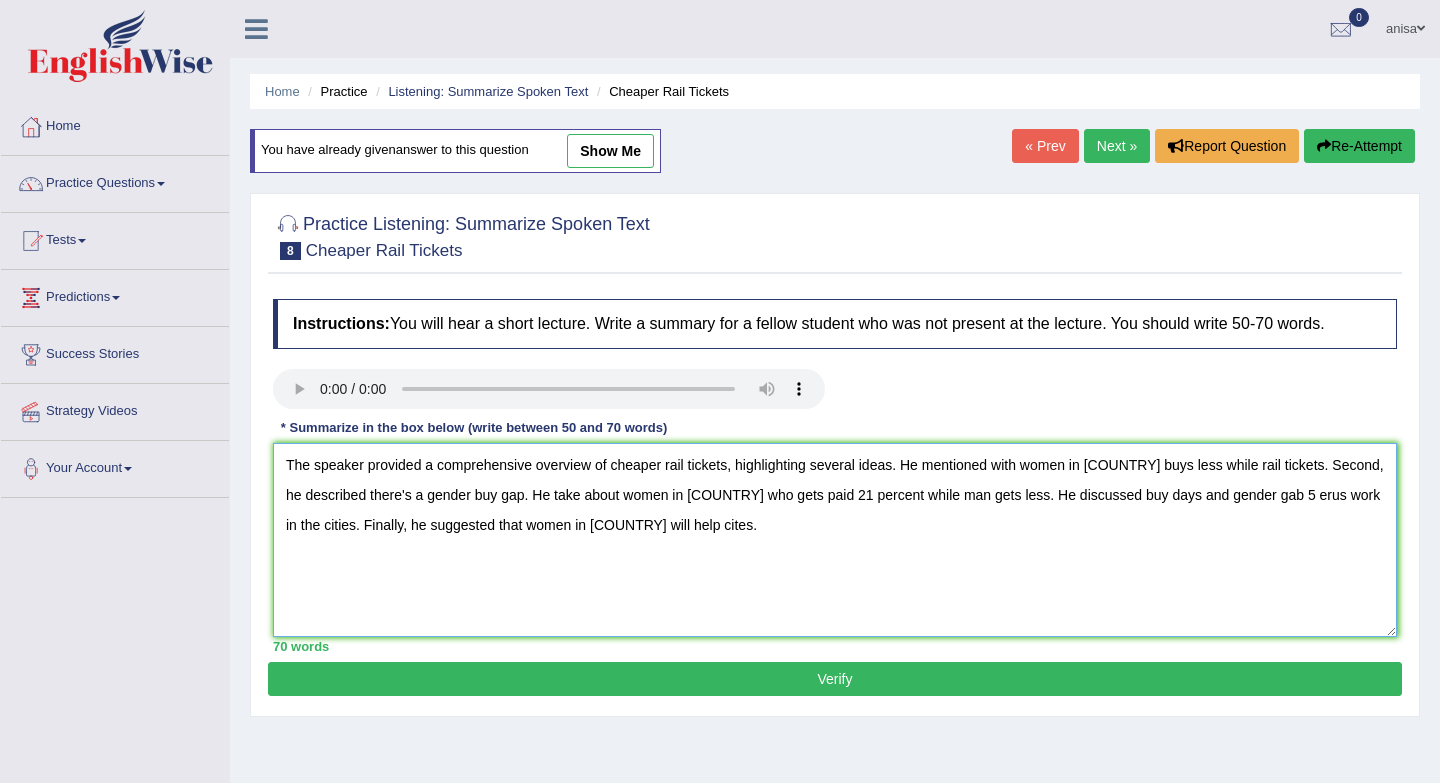 click on "The speaker provided a comprehensive overview of cheaper rail tickets, highlighting several ideas. He mentioned with women in [COUNTRY] buys less while rail tickets. Second, he described there's a gender buy gap. He take about women in [COUNTRY] who gets paid 21 percent while man gets less. He discussed buy days and gender gab 5 erus work in the cities. Finally, he suggested that women in [COUNTRY] will help cites." at bounding box center [835, 540] 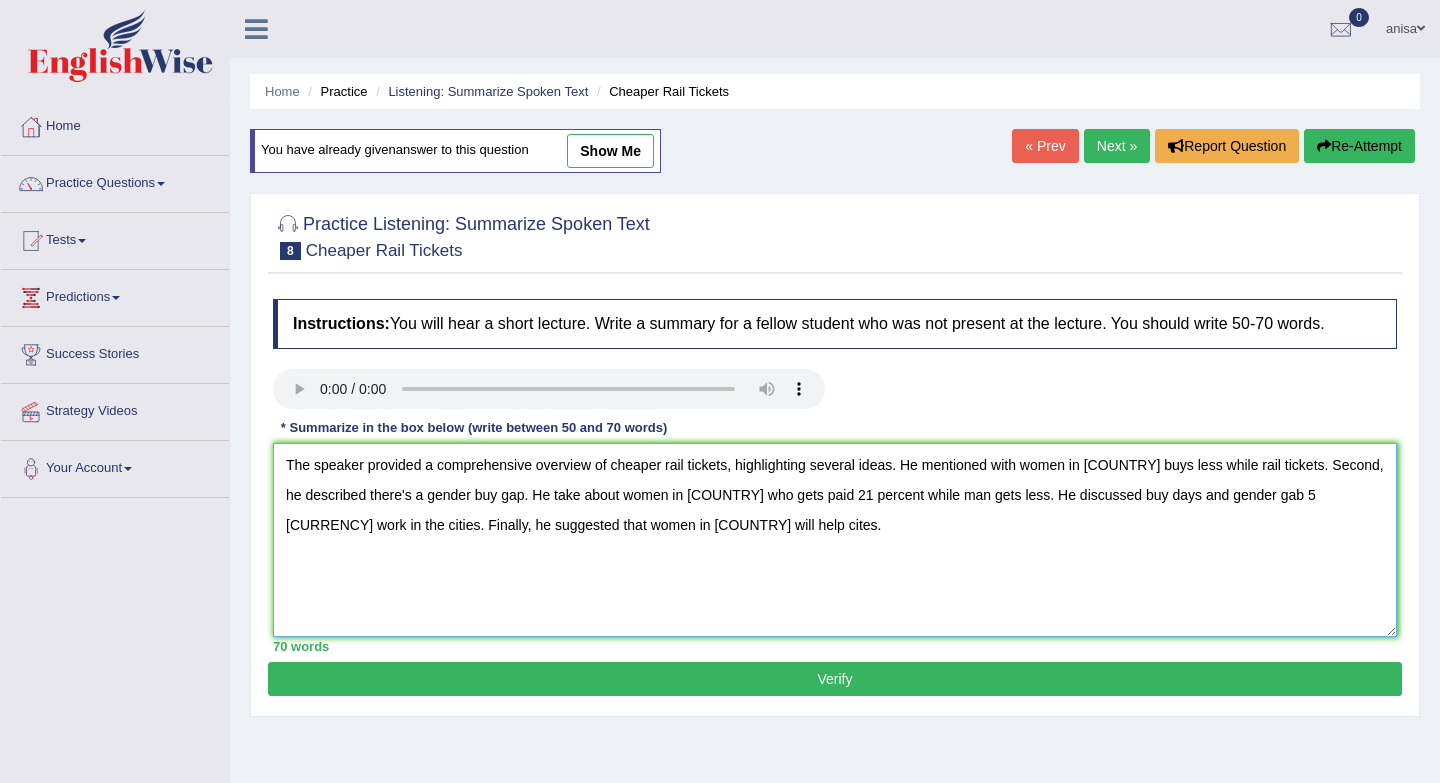 type on "The speaker provided a comprehensive overview of cheaper rail tickets, highlighting several ideas. He mentioned with women in [COUNTRY] buys less while rail tickets. Second, he described there's a gender buy gap. He take about women in [COUNTRY] who gets paid 21 percent while man gets less. He discussed buy days and gender gab 5 [CURRENCY] work in the cities. Finally, he suggested that women in [COUNTRY] will help cites." 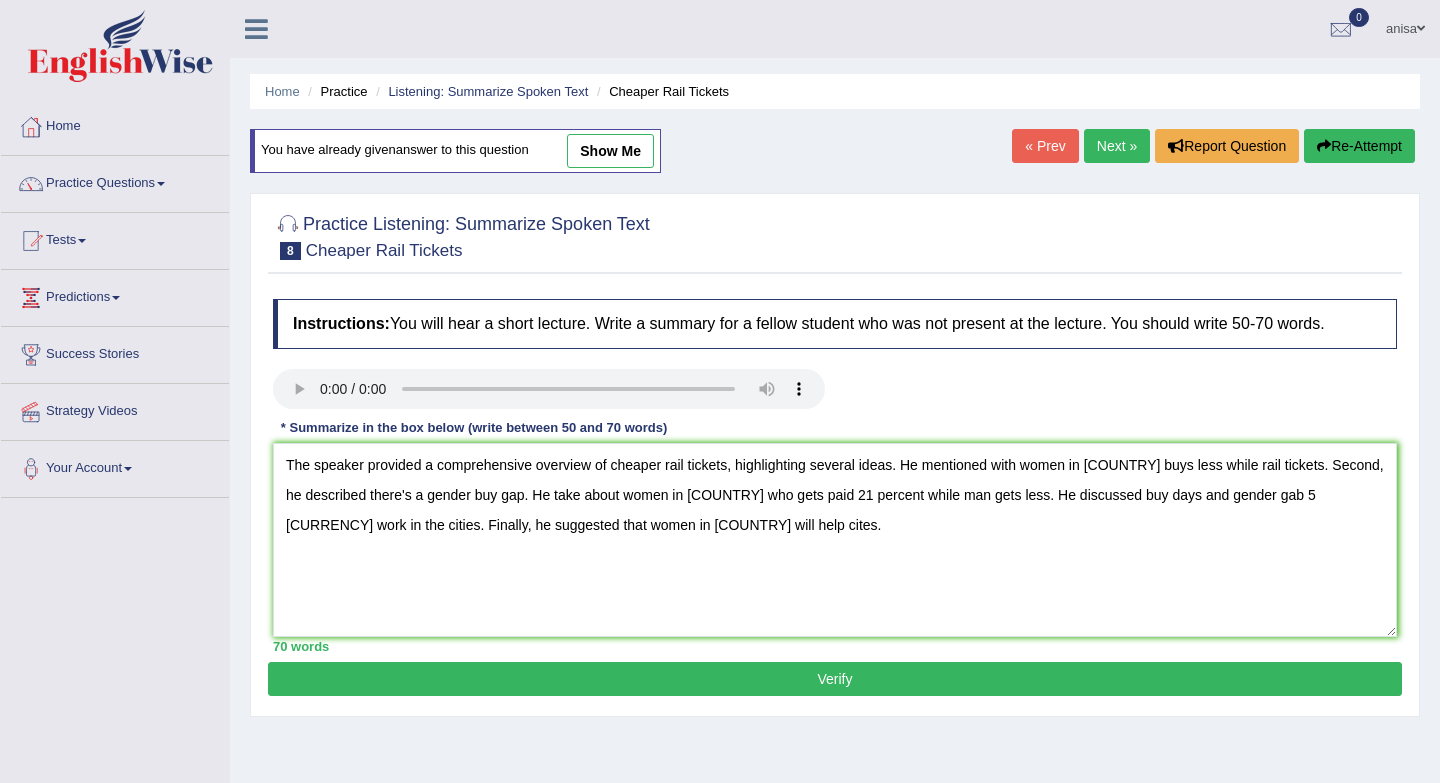 click on "Verify" at bounding box center [835, 679] 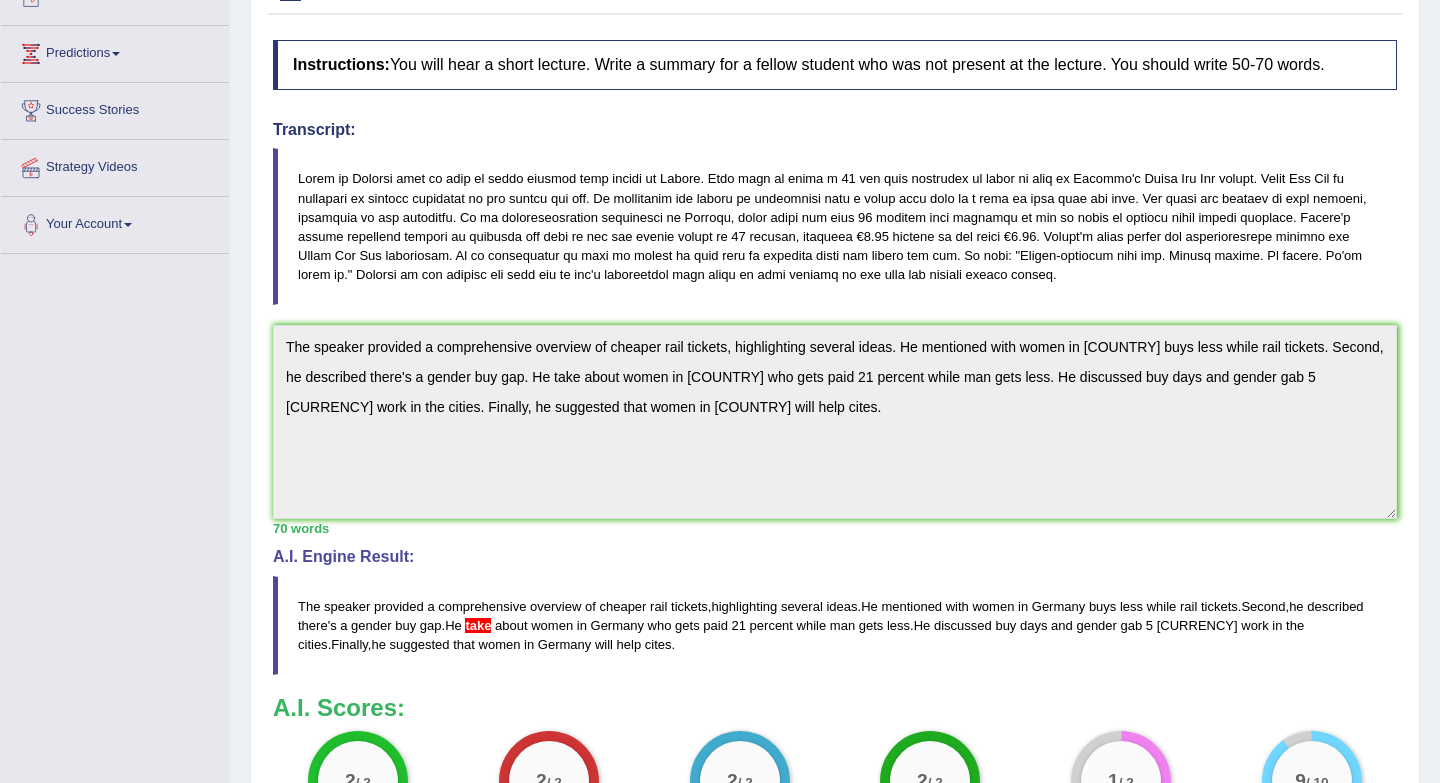 scroll, scrollTop: 0, scrollLeft: 0, axis: both 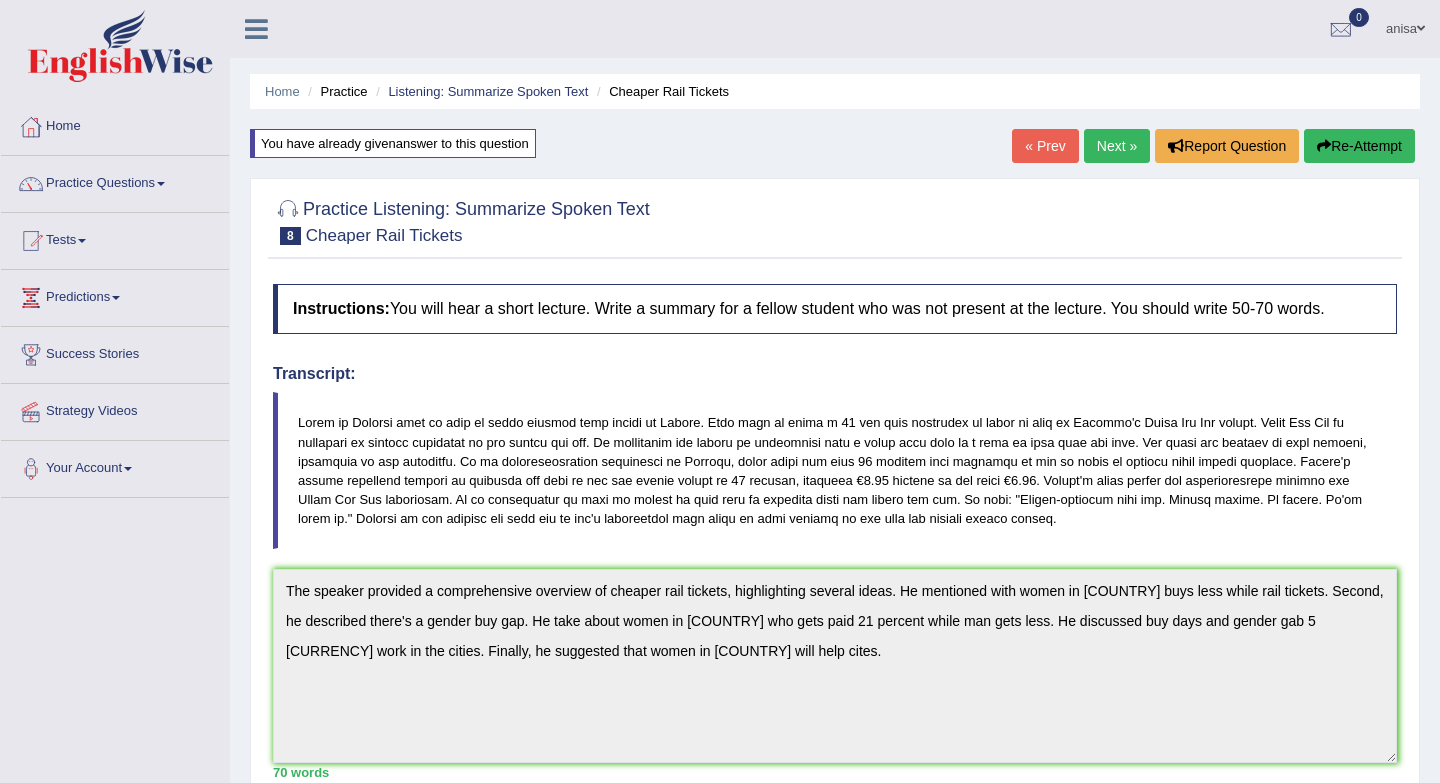click on "Next »" at bounding box center (1117, 146) 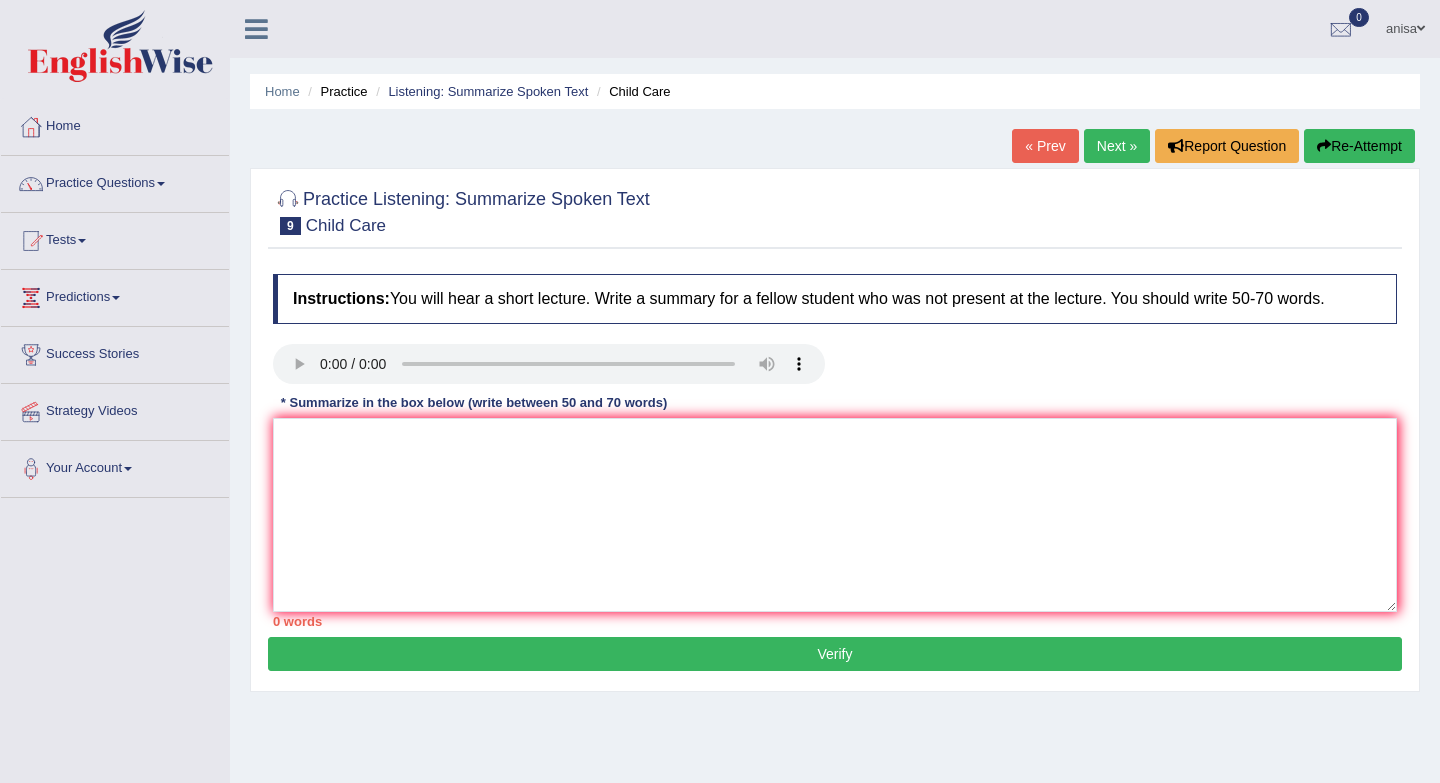 scroll, scrollTop: 0, scrollLeft: 0, axis: both 